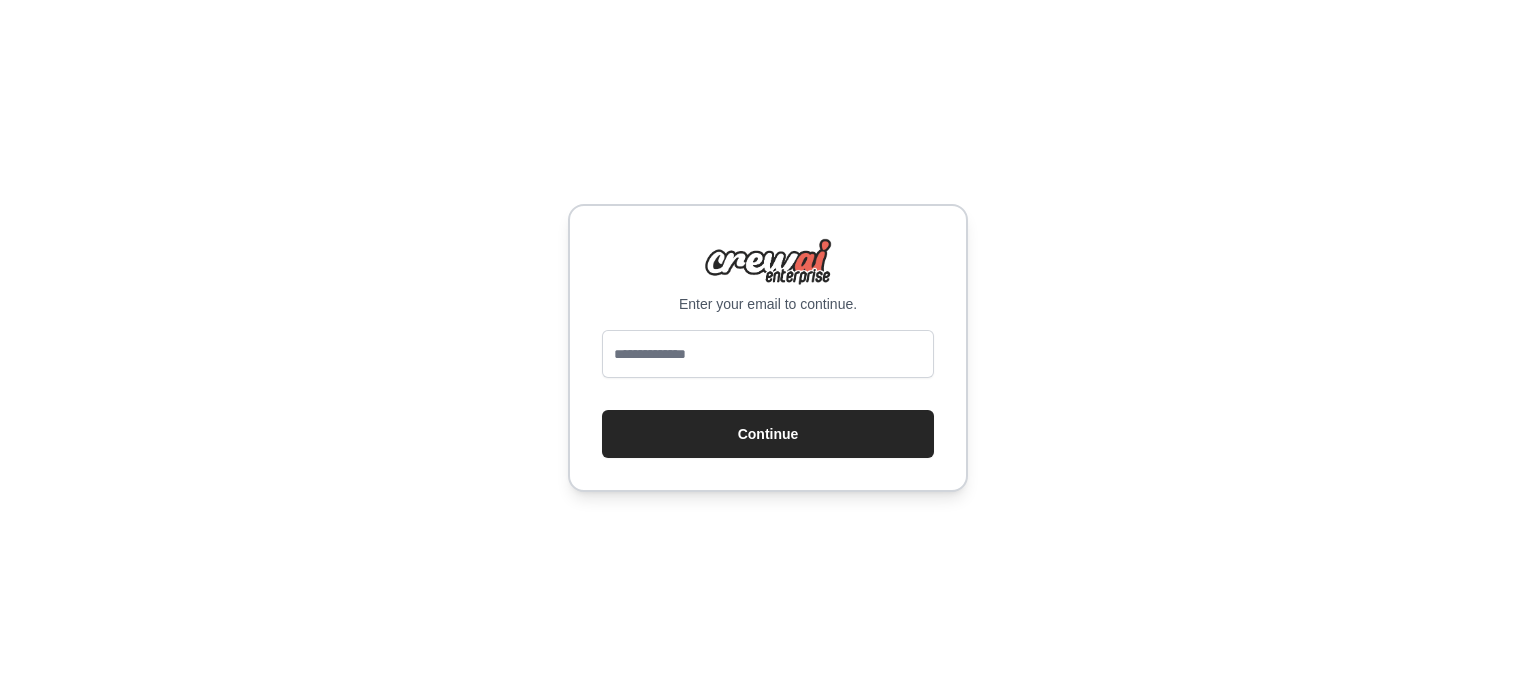 scroll, scrollTop: 0, scrollLeft: 0, axis: both 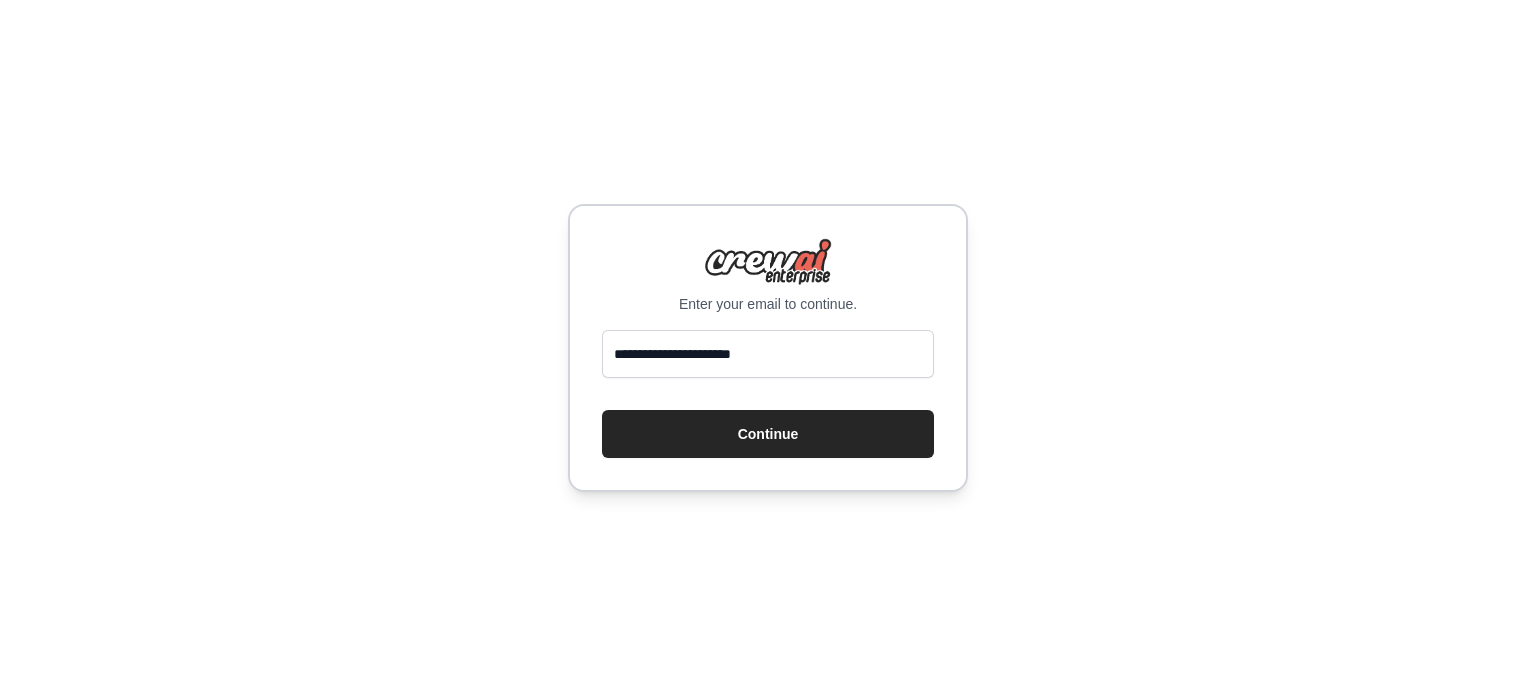 drag, startPoint x: 785, startPoint y: 373, endPoint x: 800, endPoint y: 407, distance: 37.161808 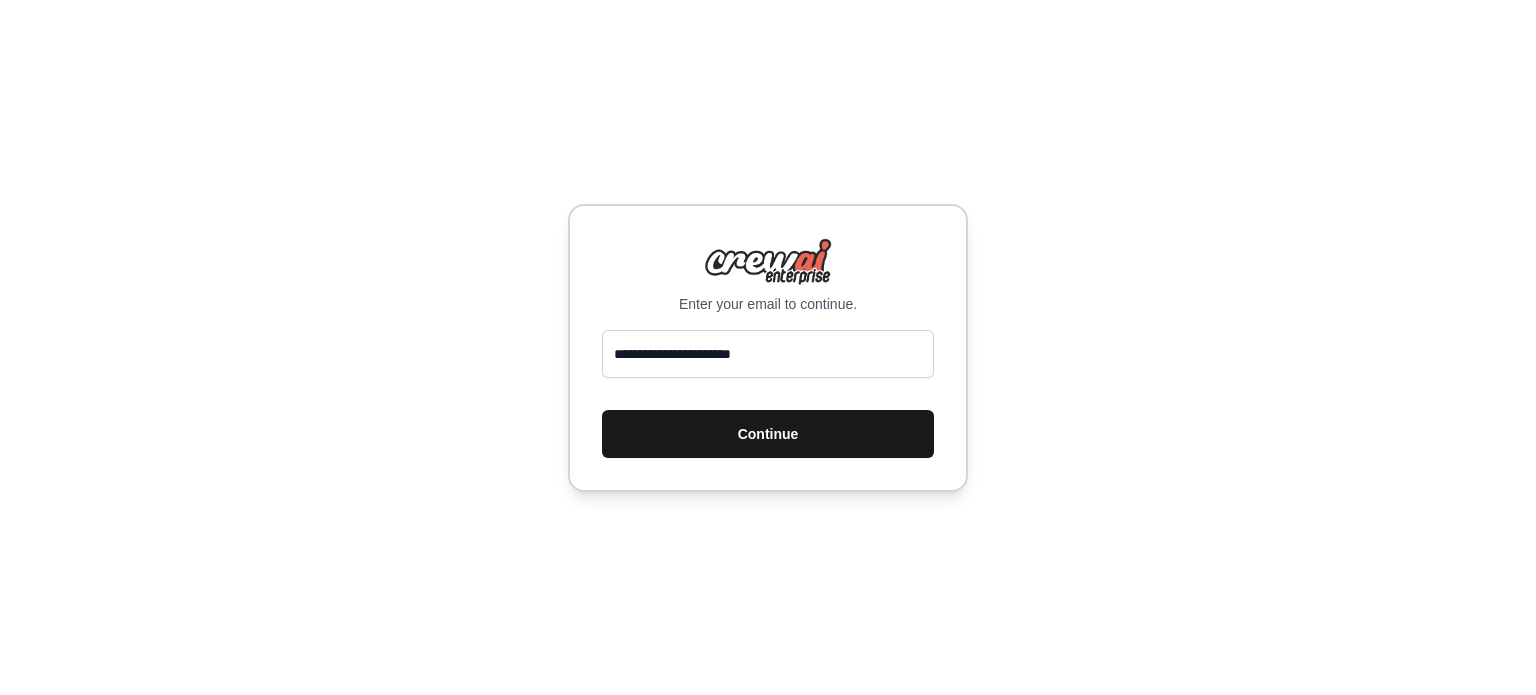 click on "Continue" at bounding box center [768, 434] 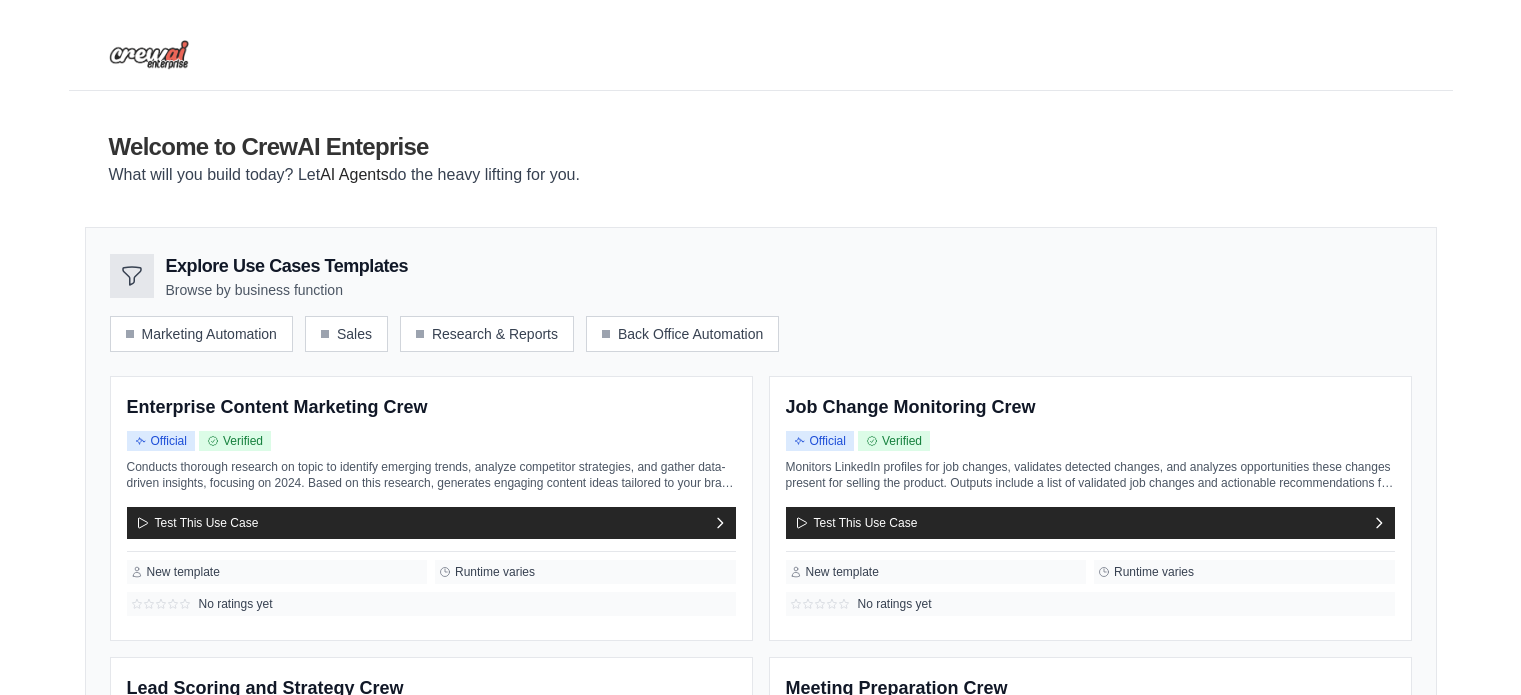 scroll, scrollTop: 0, scrollLeft: 0, axis: both 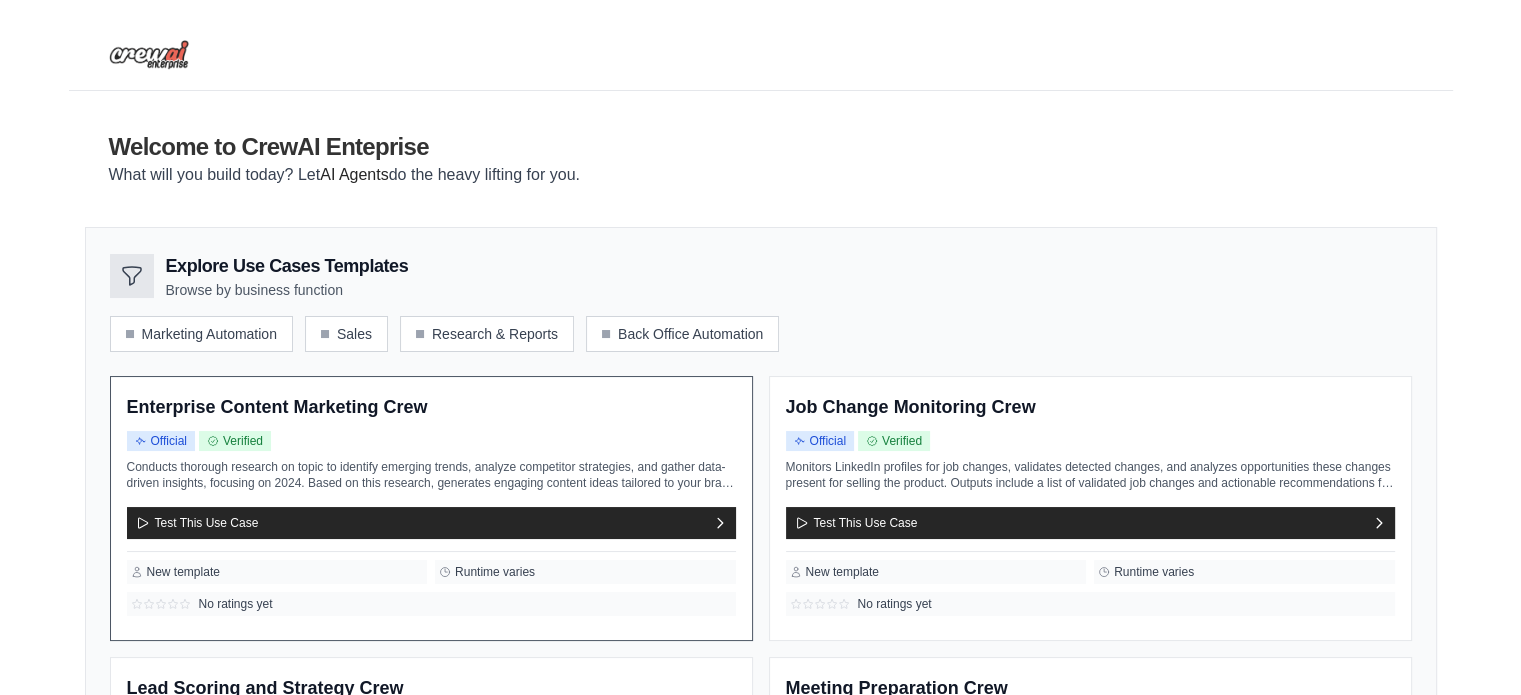 click on "New template
Runtime varies" at bounding box center (431, 567) 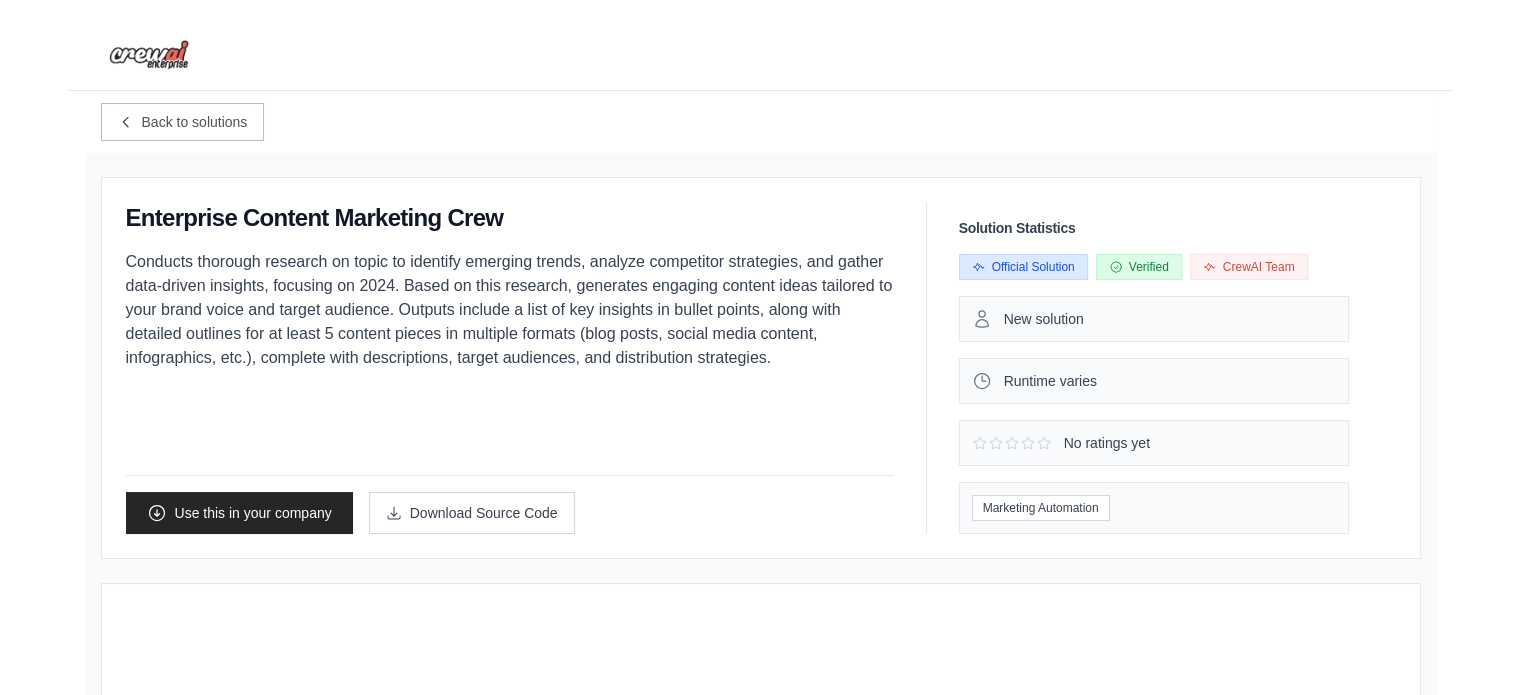 click on "Enterprise Content Marketing Crew
Conducts thorough research on topic to identify emerging trends, analyze competitor strategies, and gather data-driven insights, focusing on [YEAR]. Based on this research, generates engaging content ideas tailored to your brand voice and target audience. Outputs include a list of key insights in bullet points, along with detailed outlines for at least 5 content pieces in multiple formats (blog posts, social media content, infographics, etc.), complete with descriptions, target audiences, and distribution strategies.
Use this in your company" at bounding box center (761, 961) 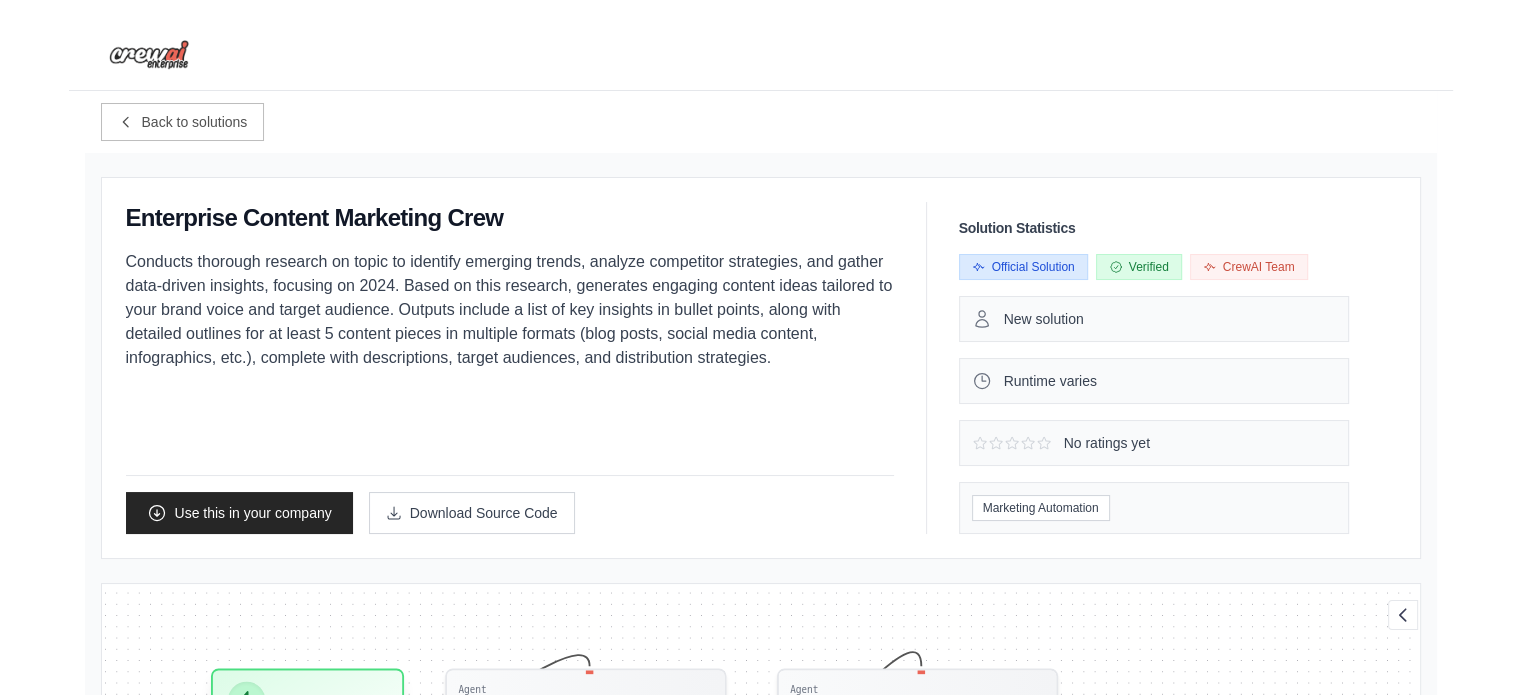 scroll, scrollTop: 28, scrollLeft: 0, axis: vertical 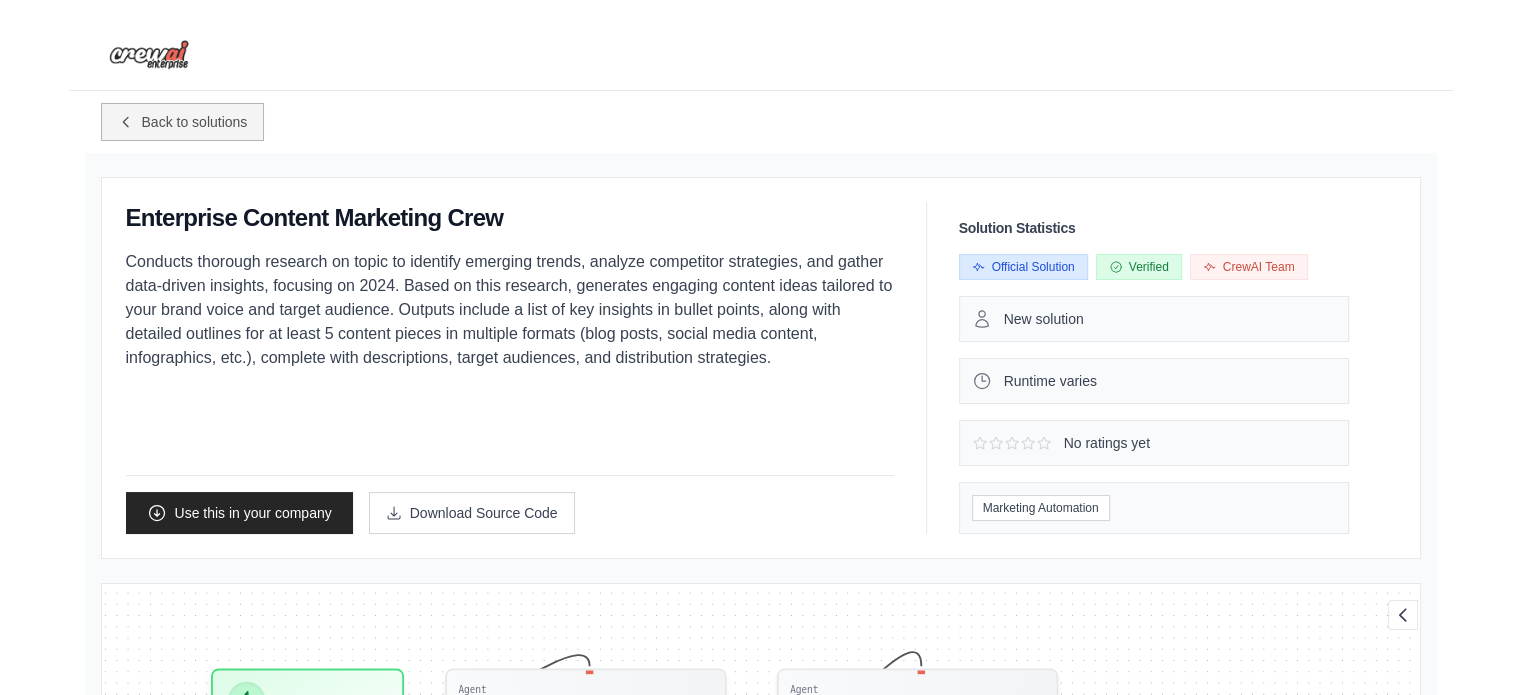 click on "Back to solutions" at bounding box center (195, 122) 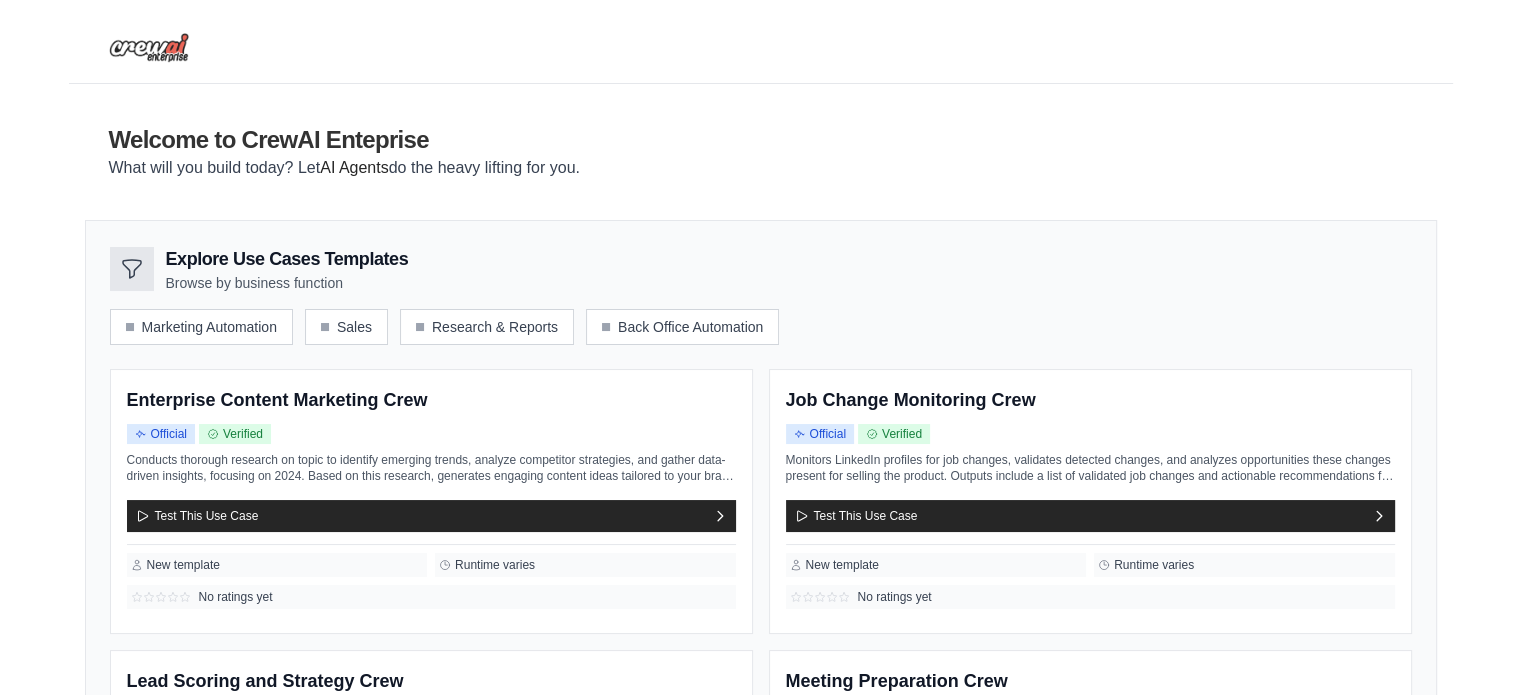scroll, scrollTop: 4, scrollLeft: 0, axis: vertical 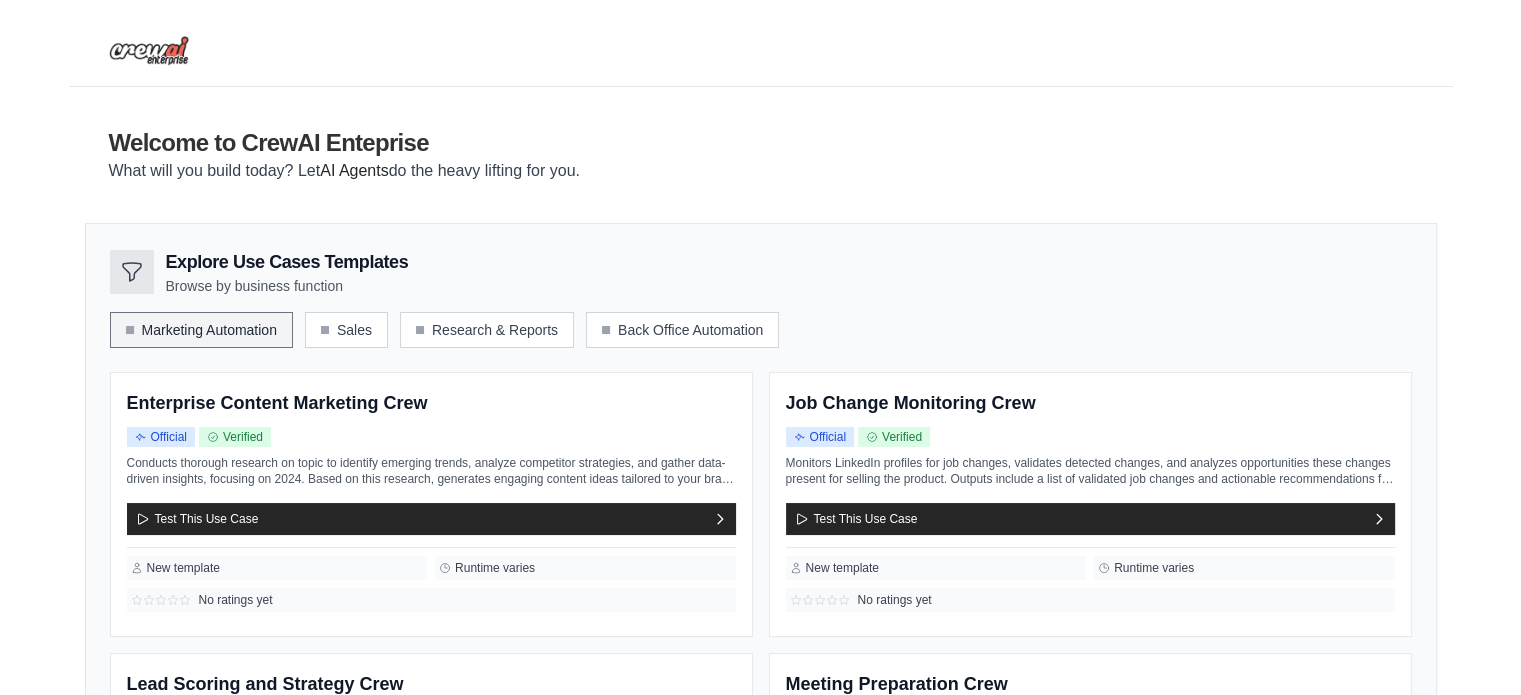 click on "Marketing Automation" at bounding box center (201, 330) 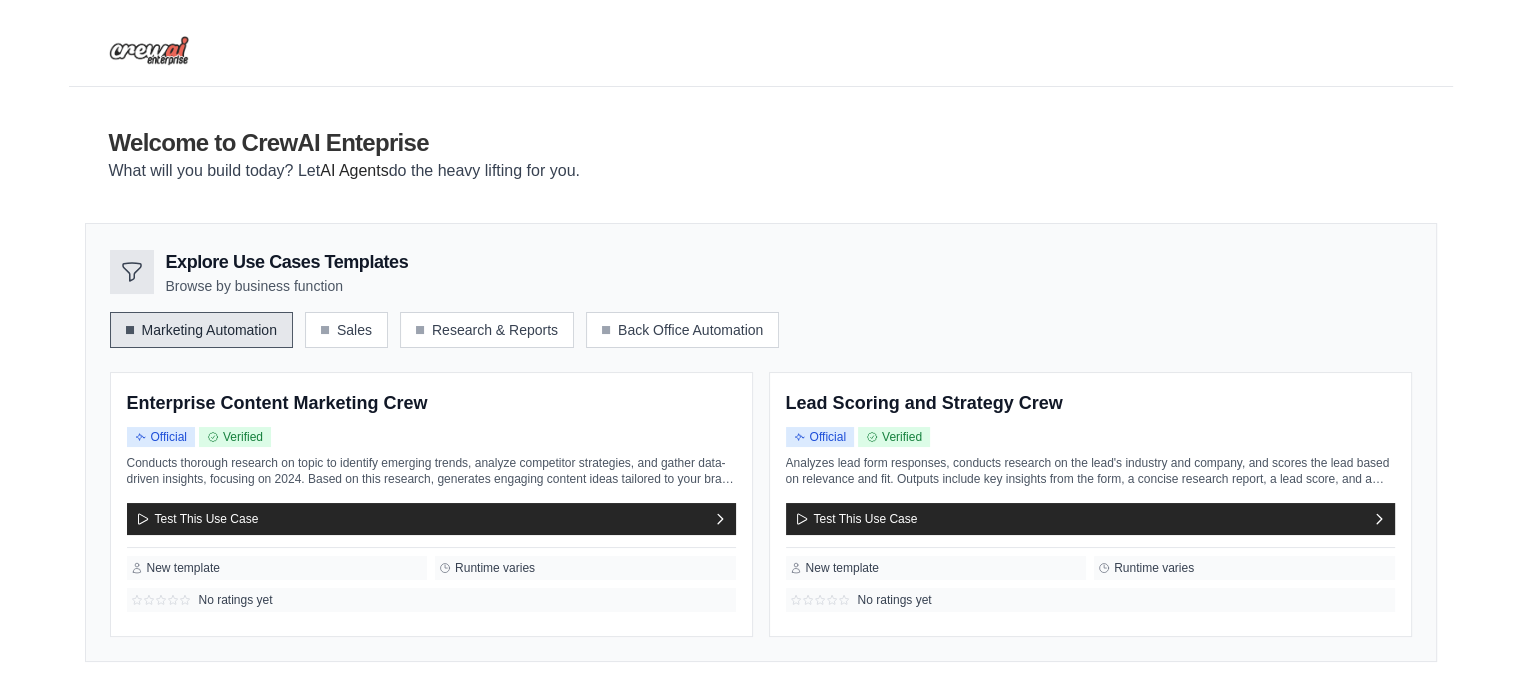 click on "Marketing Automation" at bounding box center (201, 330) 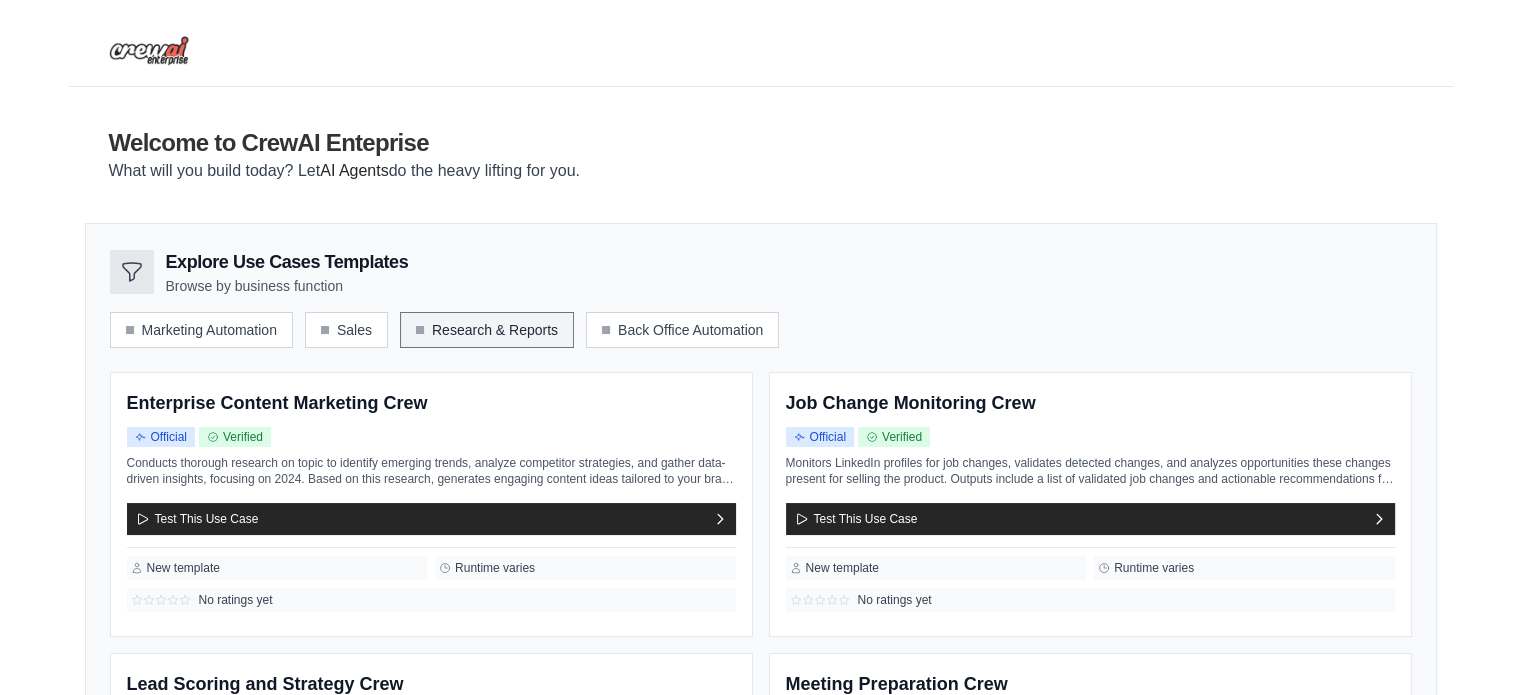 click on "Research & Reports" at bounding box center (487, 330) 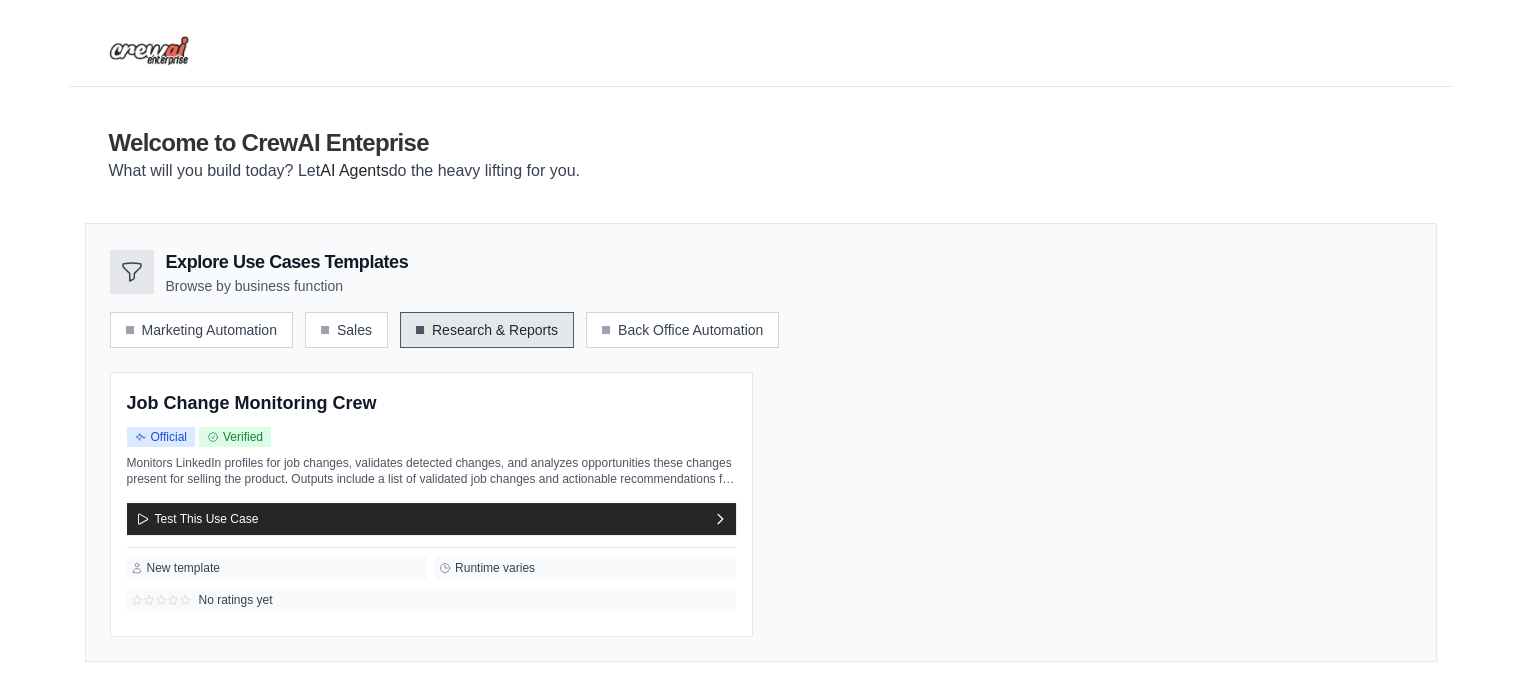 click on "Research & Reports" at bounding box center (487, 330) 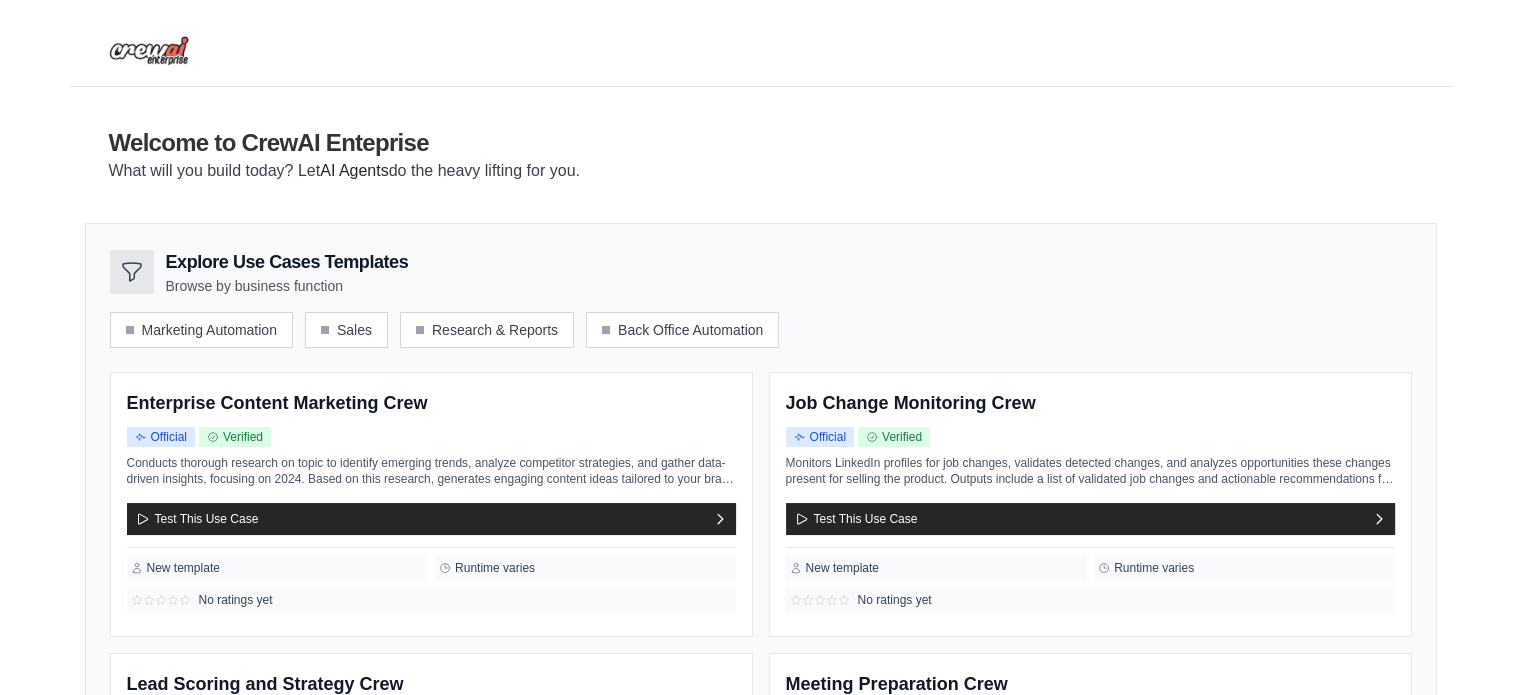 click on "Explore Use Cases Templates
Browse by business function
Marketing Automation
Sales
Research & Reports
Back Office Automation" at bounding box center [761, 298] 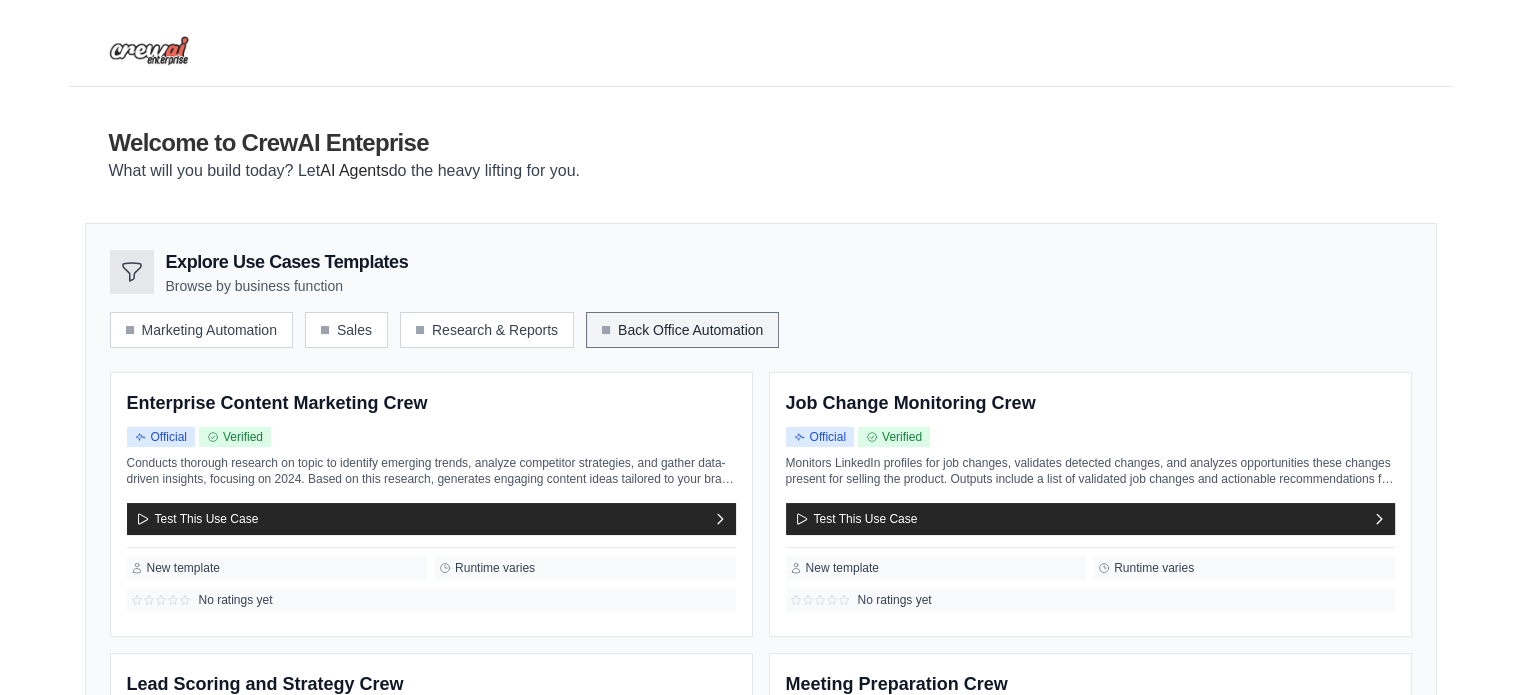 click on "Back Office Automation" at bounding box center [682, 330] 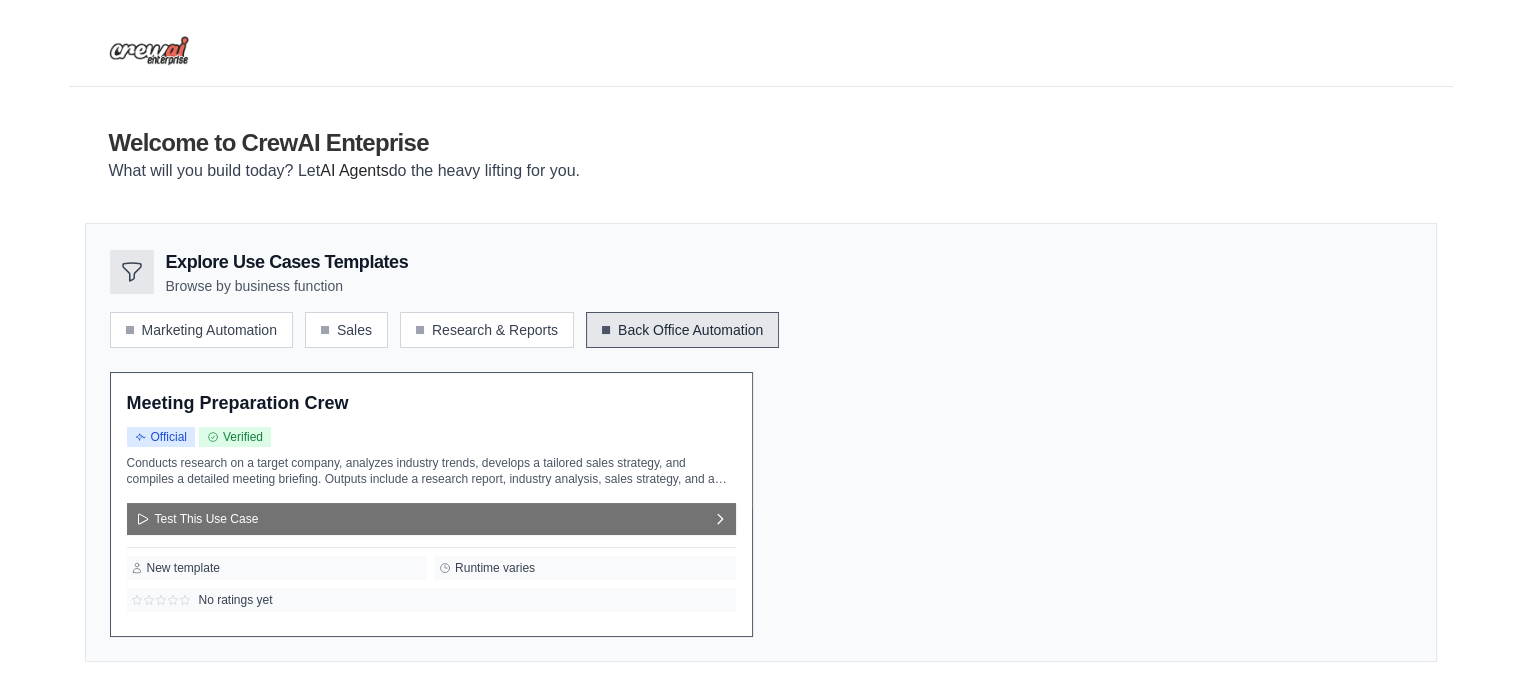 click on "Test This Use Case" at bounding box center (431, 519) 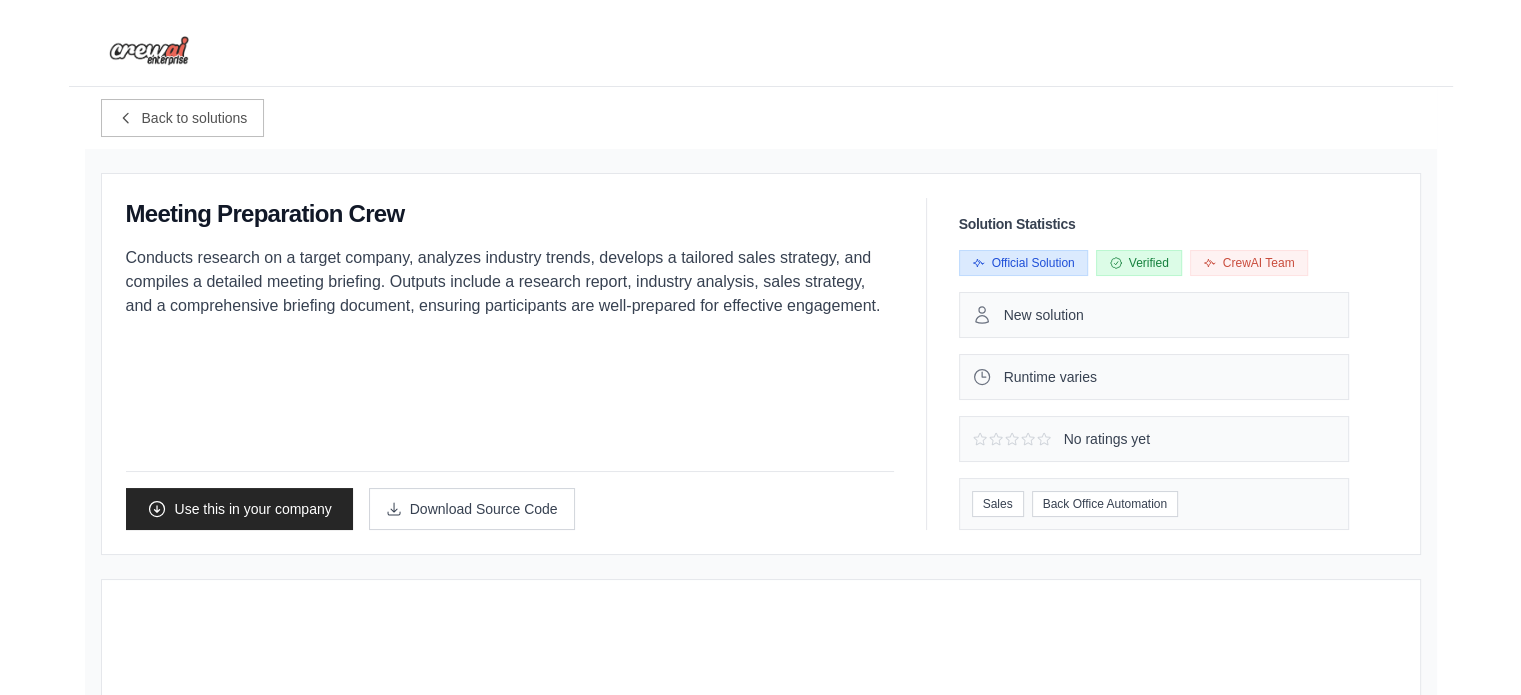scroll, scrollTop: 0, scrollLeft: 0, axis: both 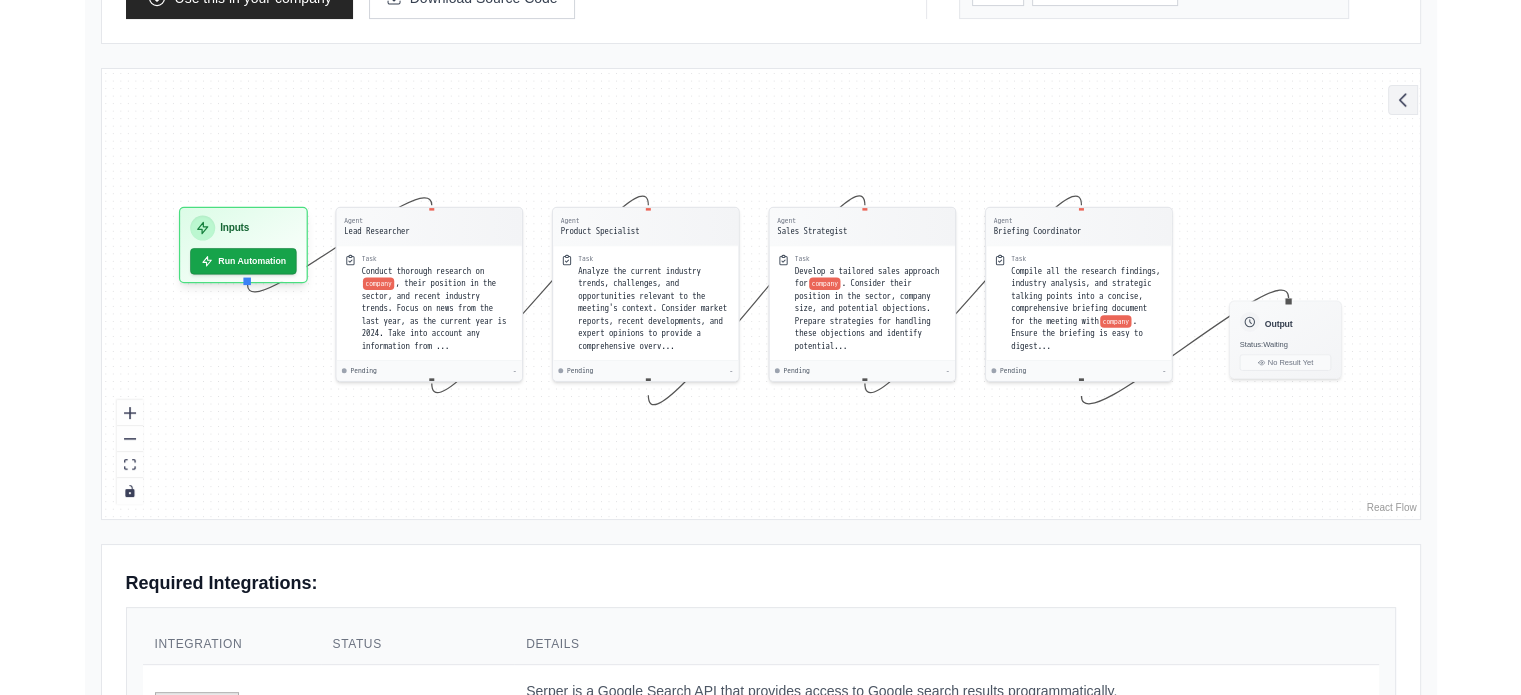 click at bounding box center [1403, 100] 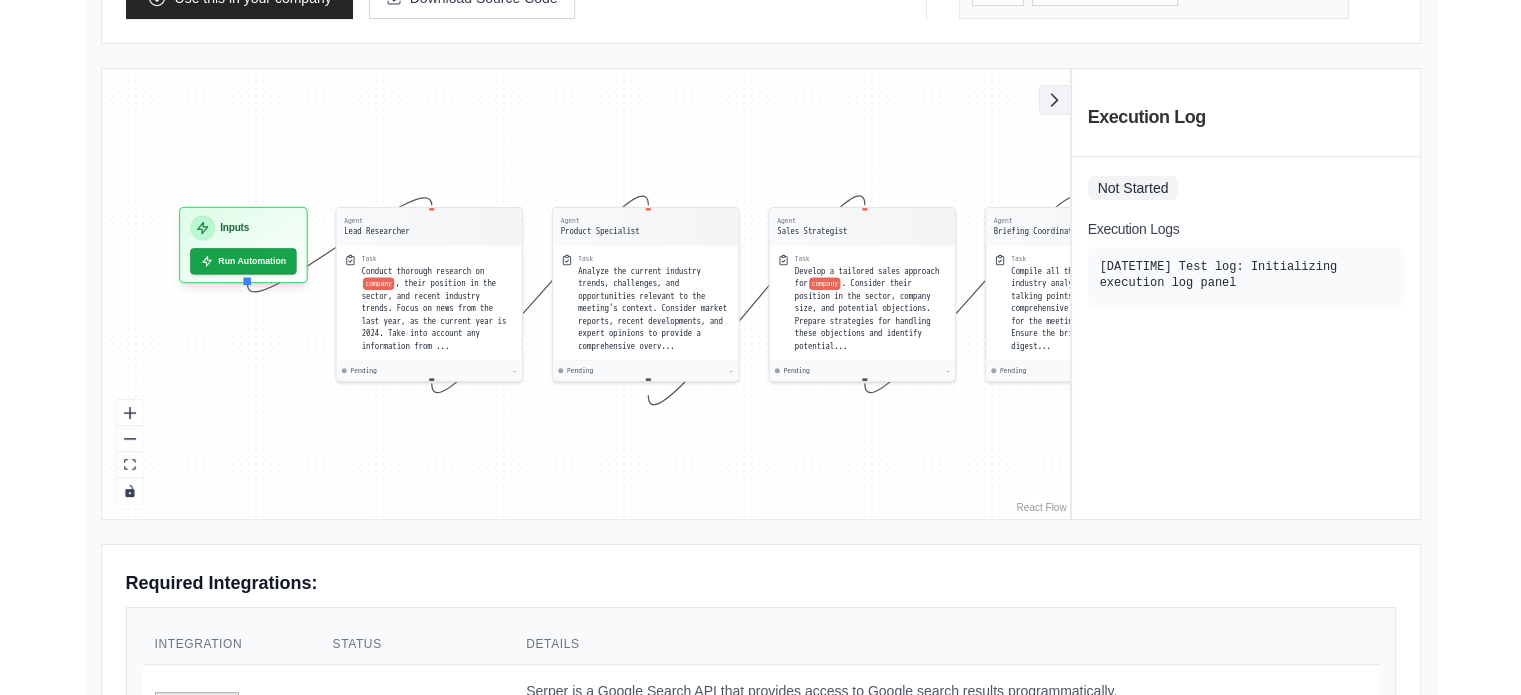 scroll, scrollTop: 0, scrollLeft: 0, axis: both 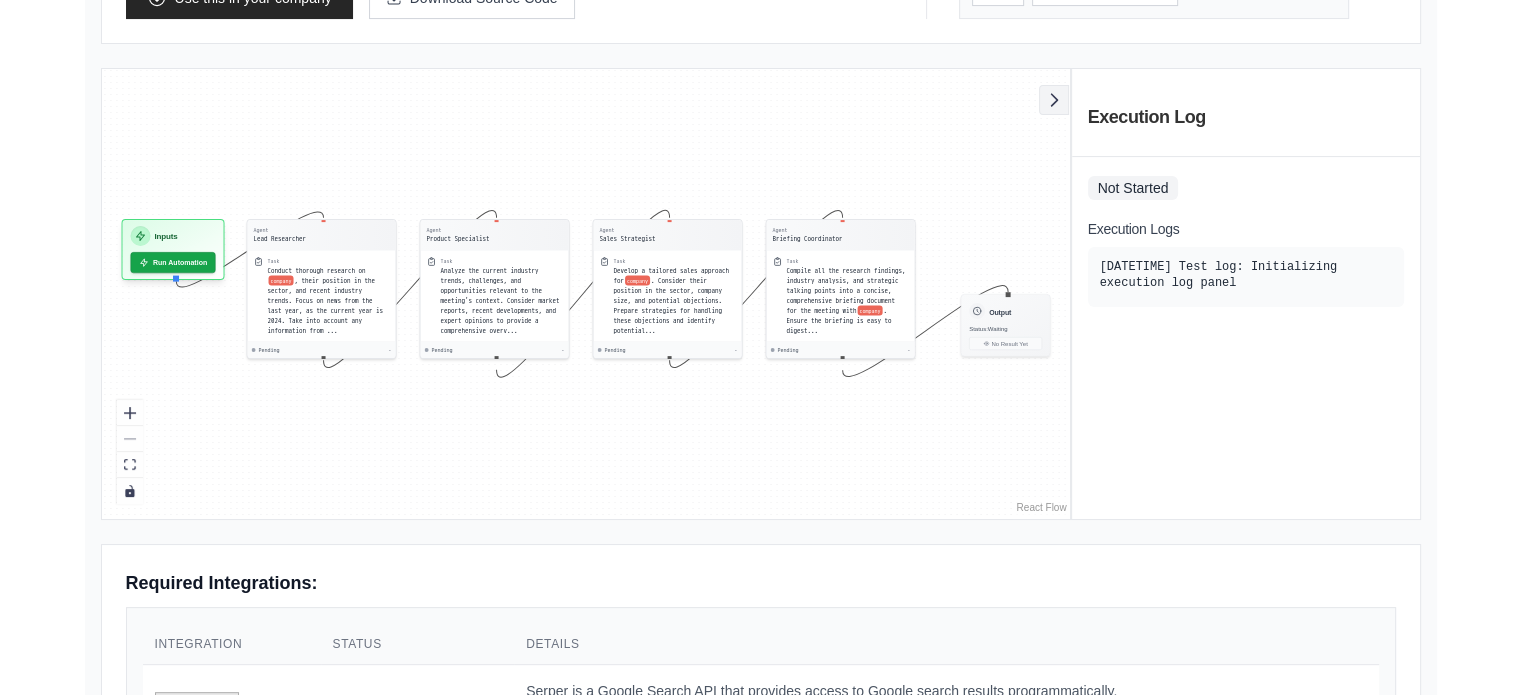 click 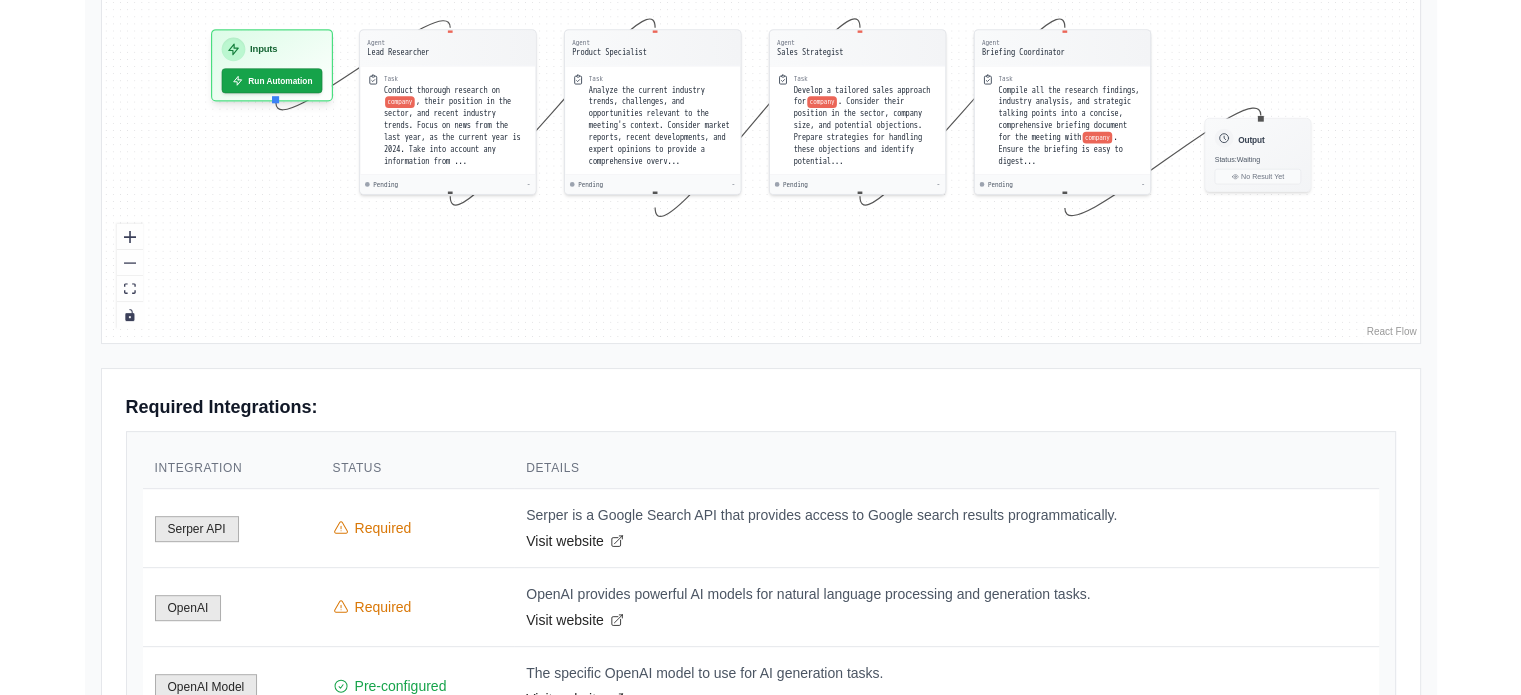 scroll, scrollTop: 694, scrollLeft: 0, axis: vertical 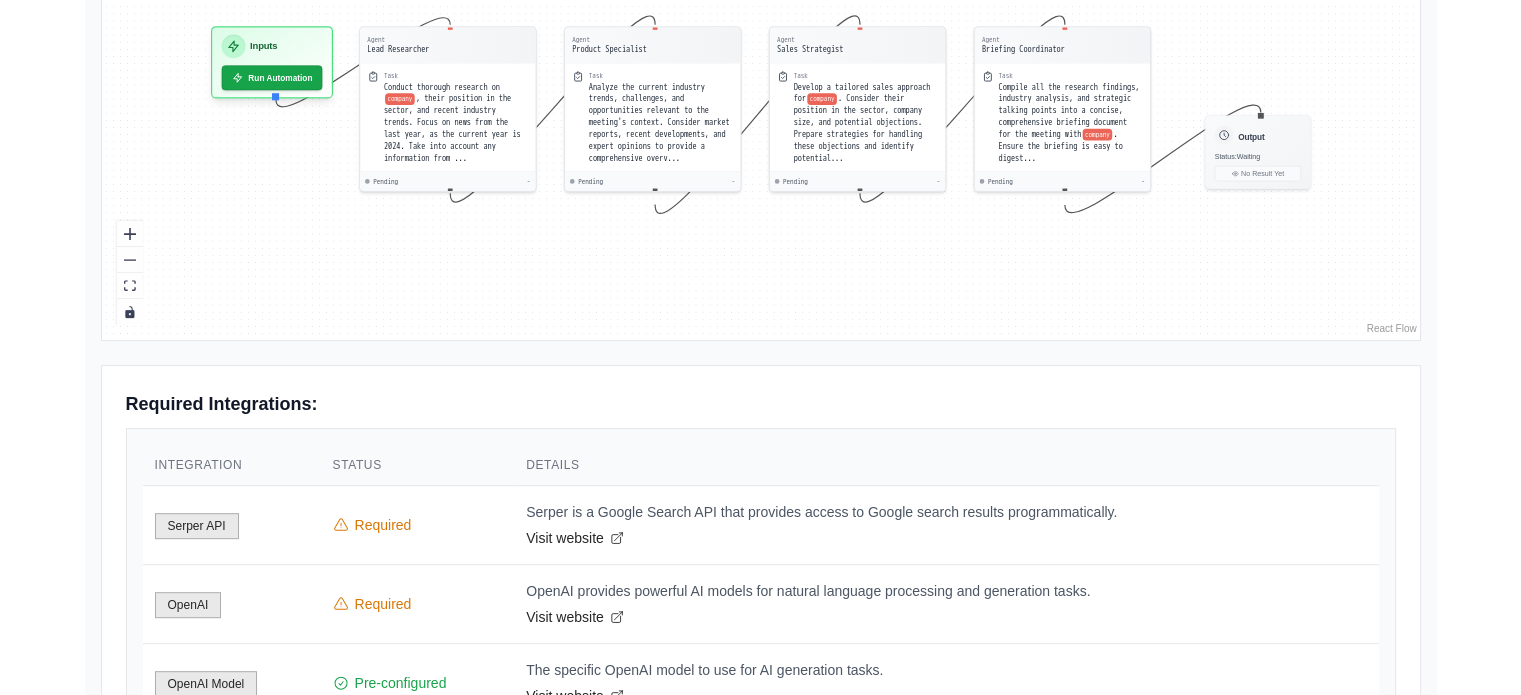click on "React Flow" at bounding box center (1391, 328) 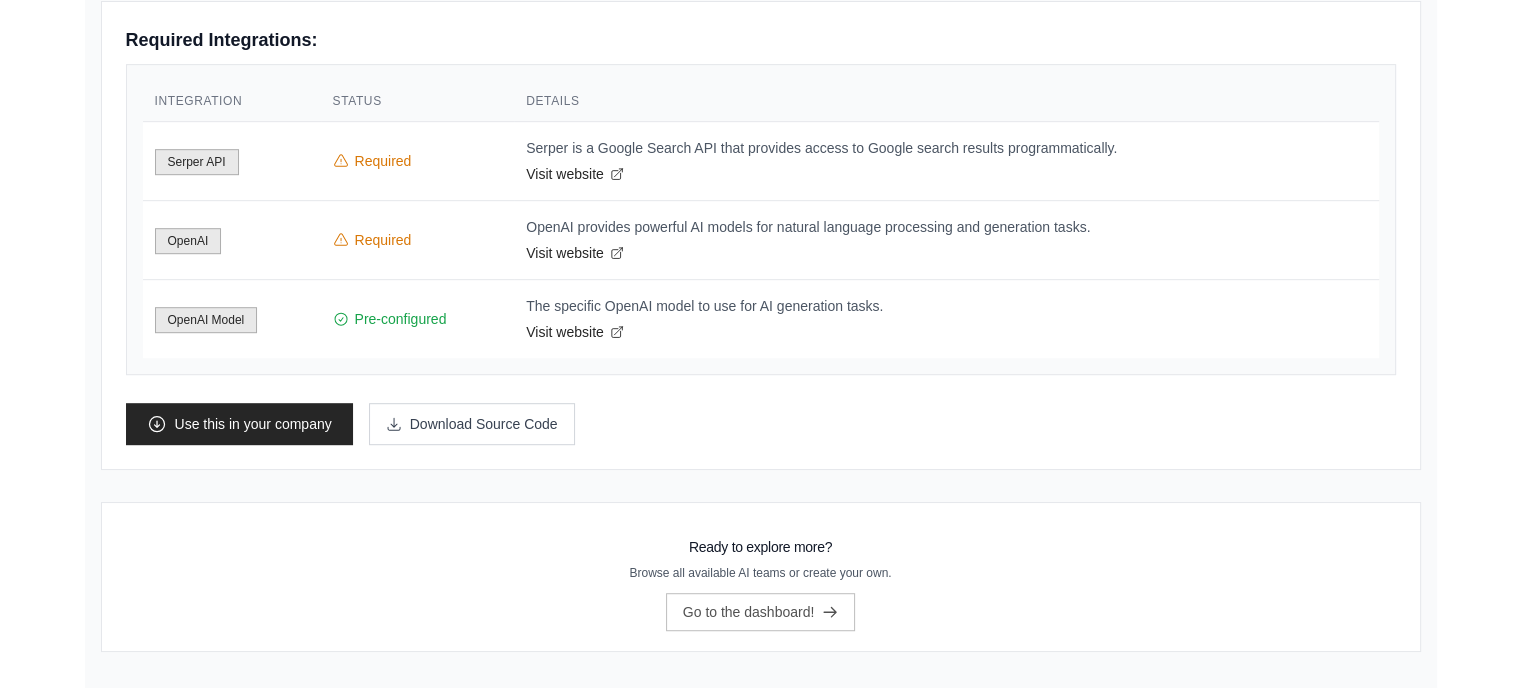 scroll, scrollTop: 1064, scrollLeft: 0, axis: vertical 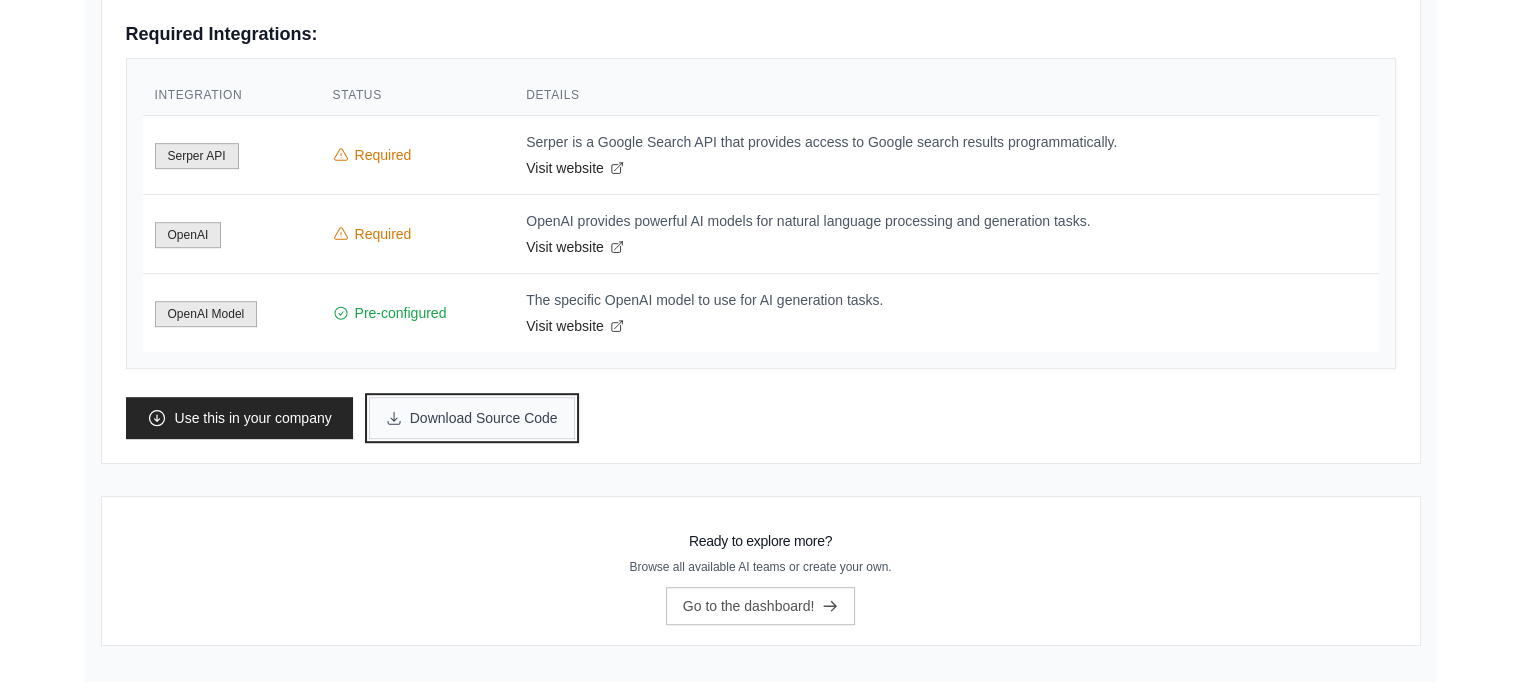 click on "Download Source Code" at bounding box center [472, 418] 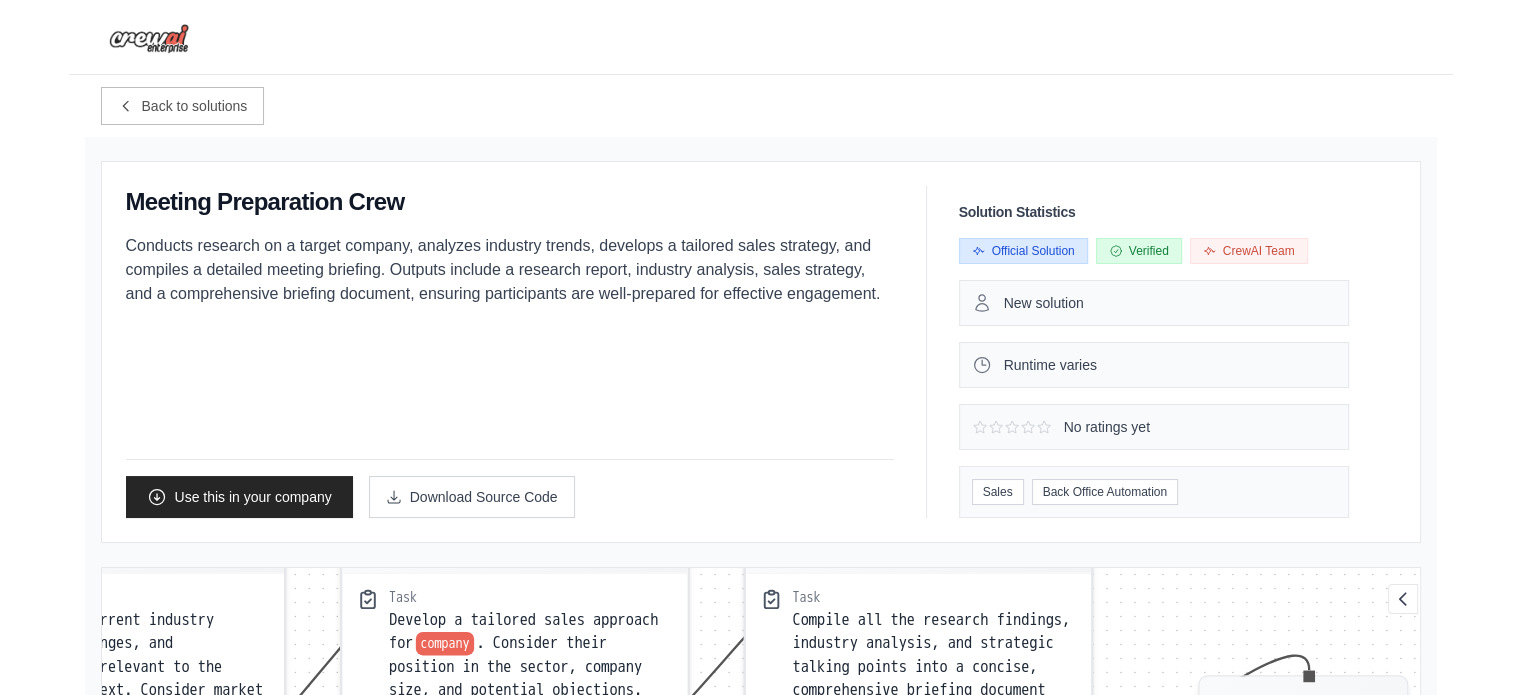 scroll, scrollTop: 0, scrollLeft: 0, axis: both 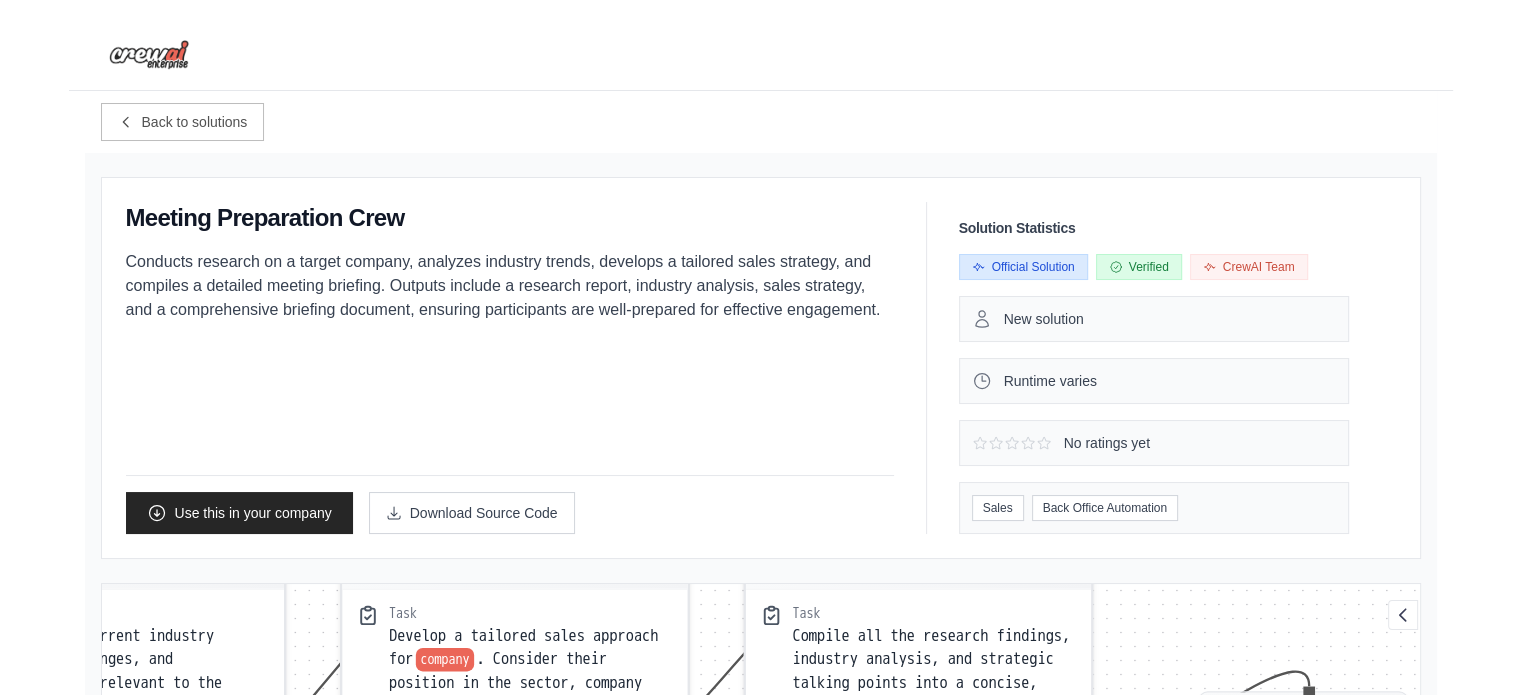 click at bounding box center [149, 55] 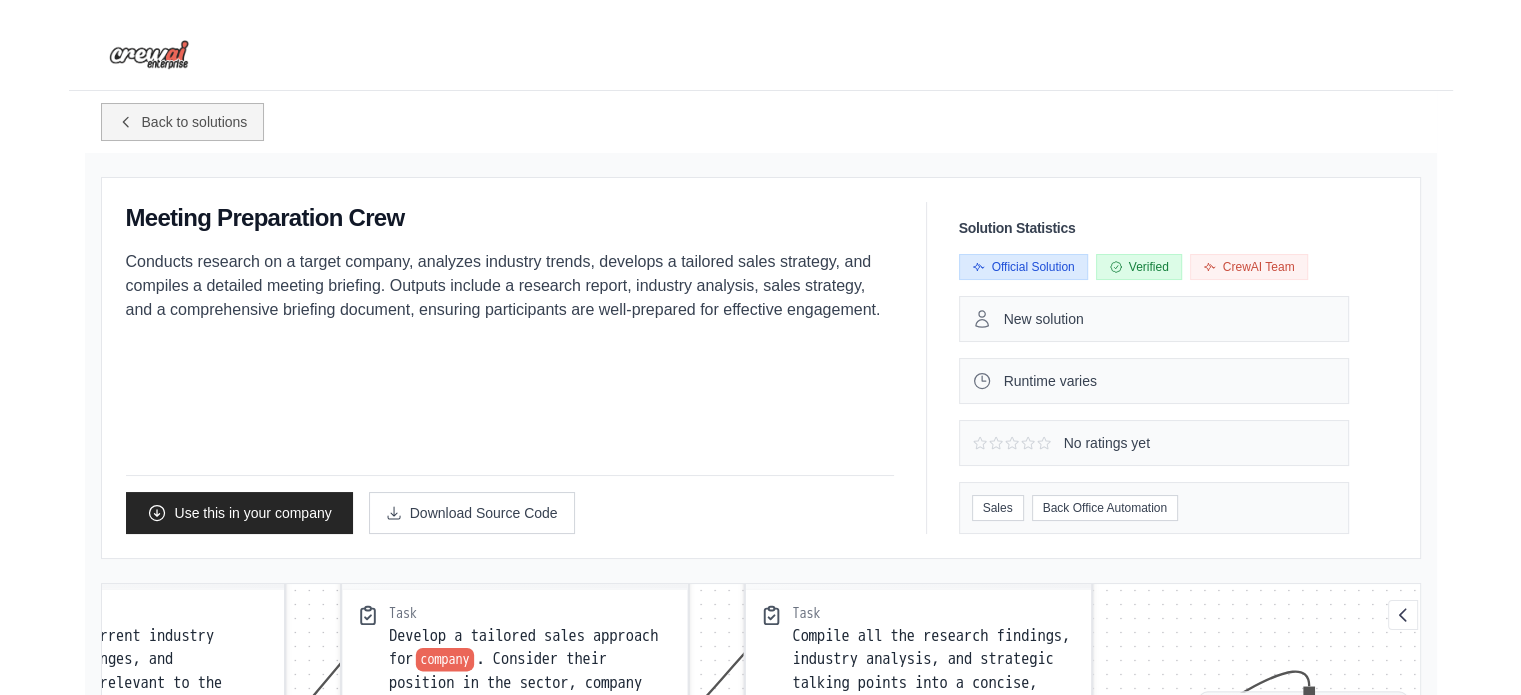 click on "Back to solutions" at bounding box center (195, 122) 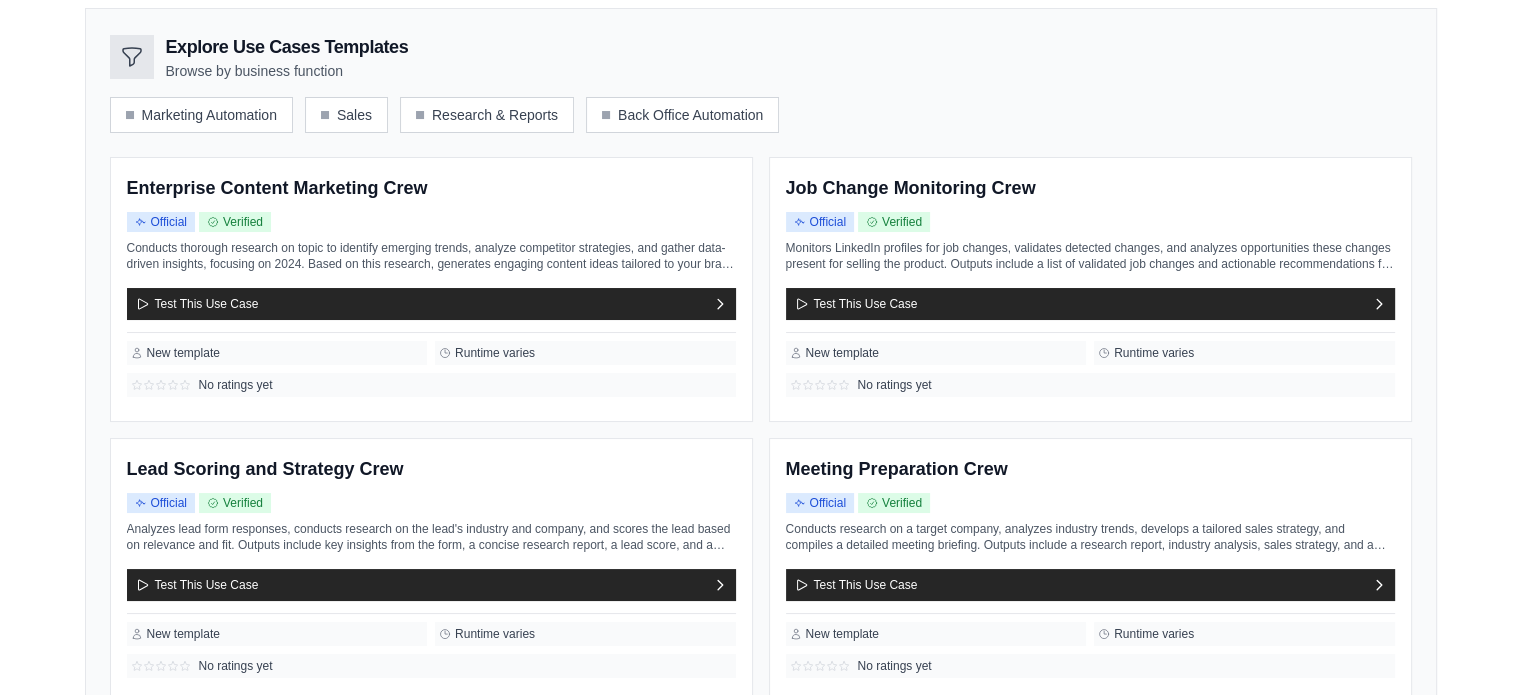 scroll, scrollTop: 704, scrollLeft: 0, axis: vertical 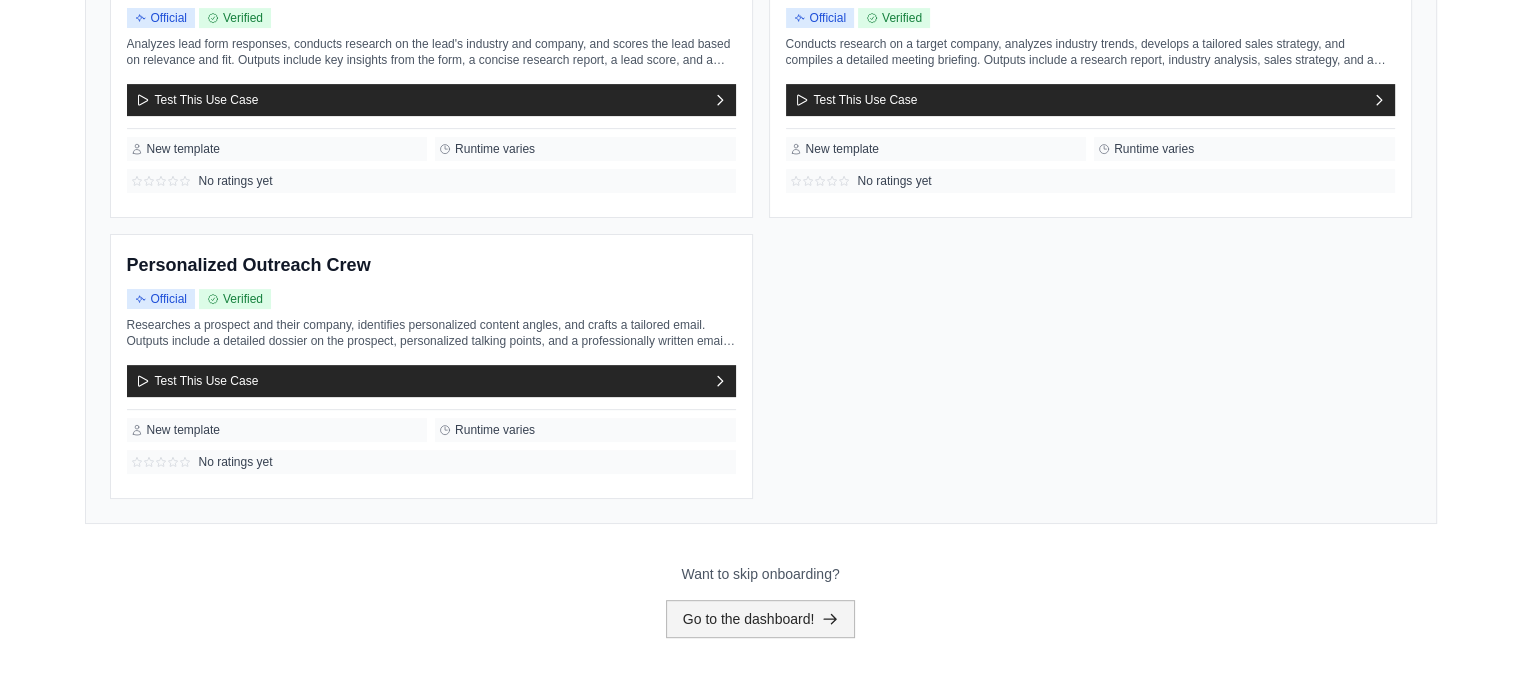 click on "Go to the dashboard!" at bounding box center (761, 619) 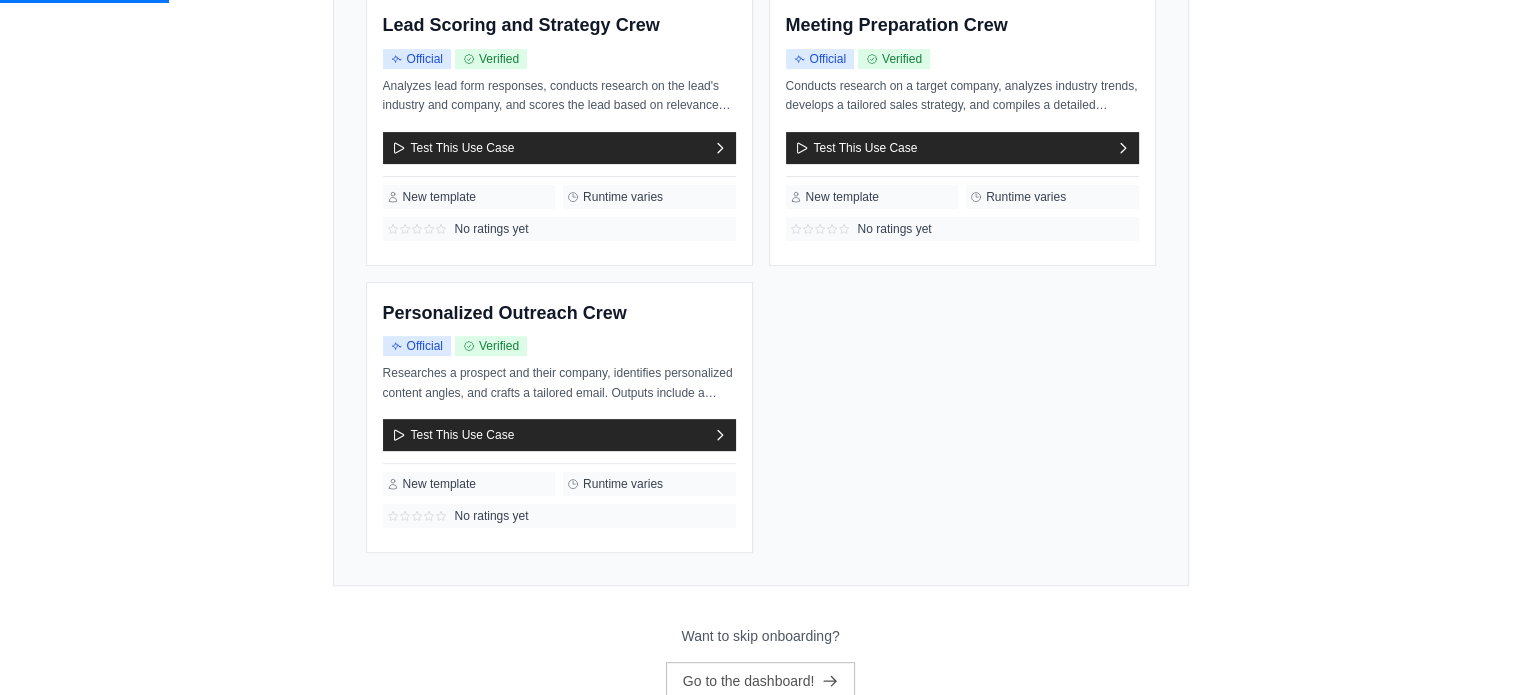 scroll, scrollTop: 0, scrollLeft: 0, axis: both 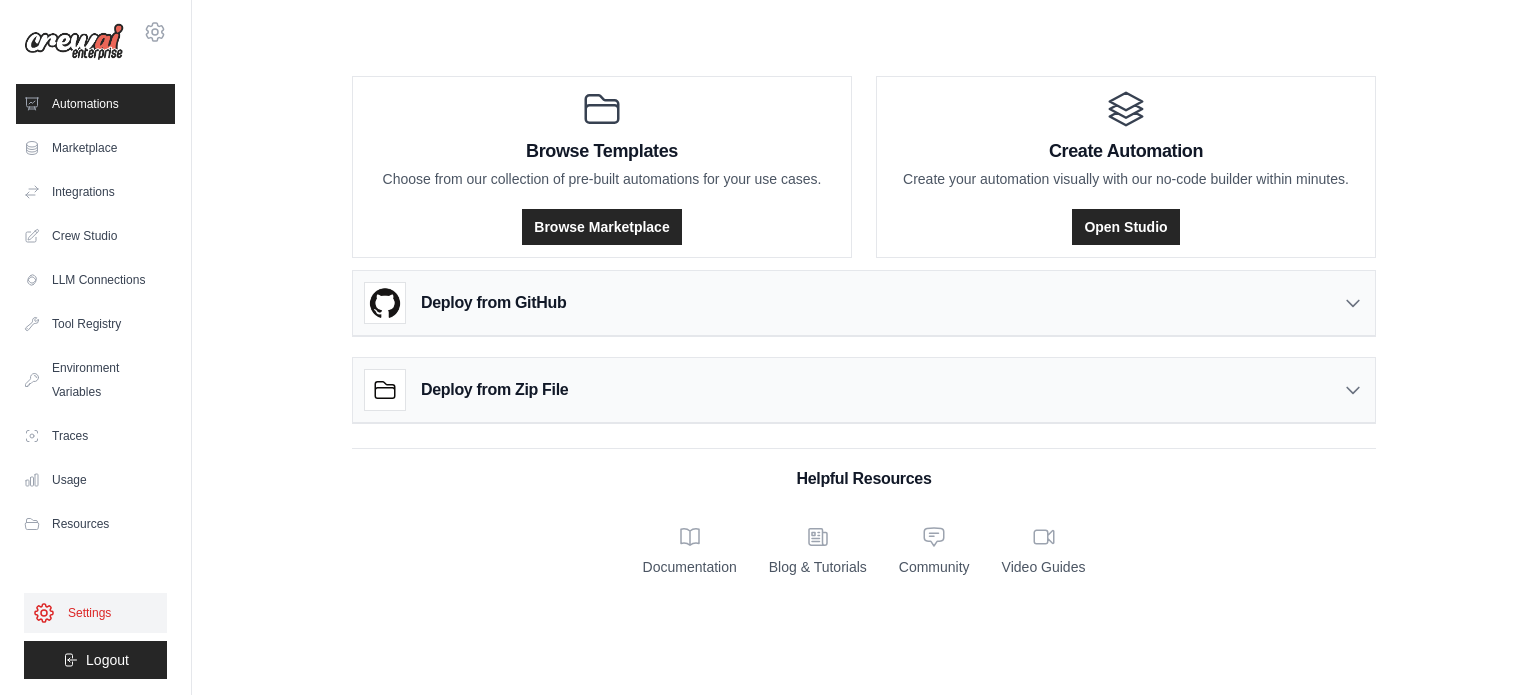 click on "Settings" at bounding box center (95, 613) 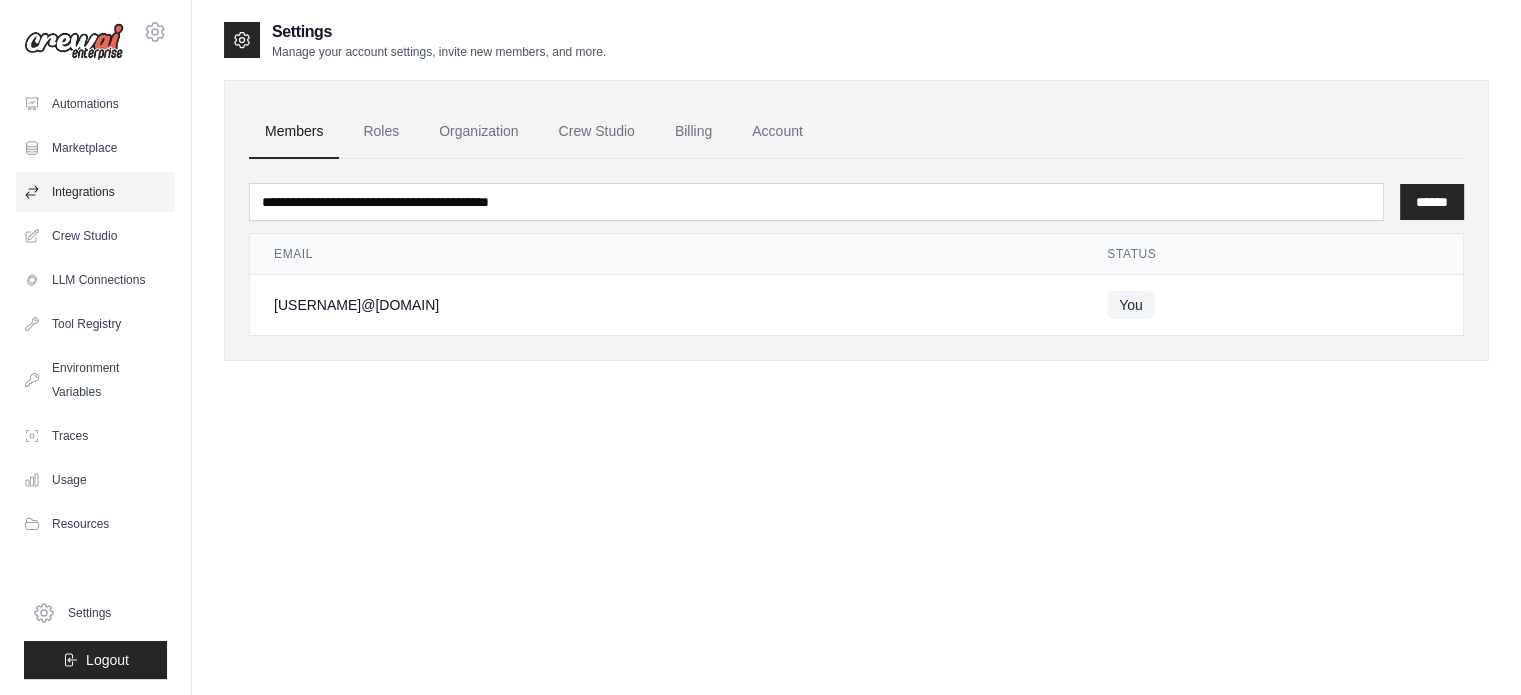 click on "Integrations" at bounding box center (95, 192) 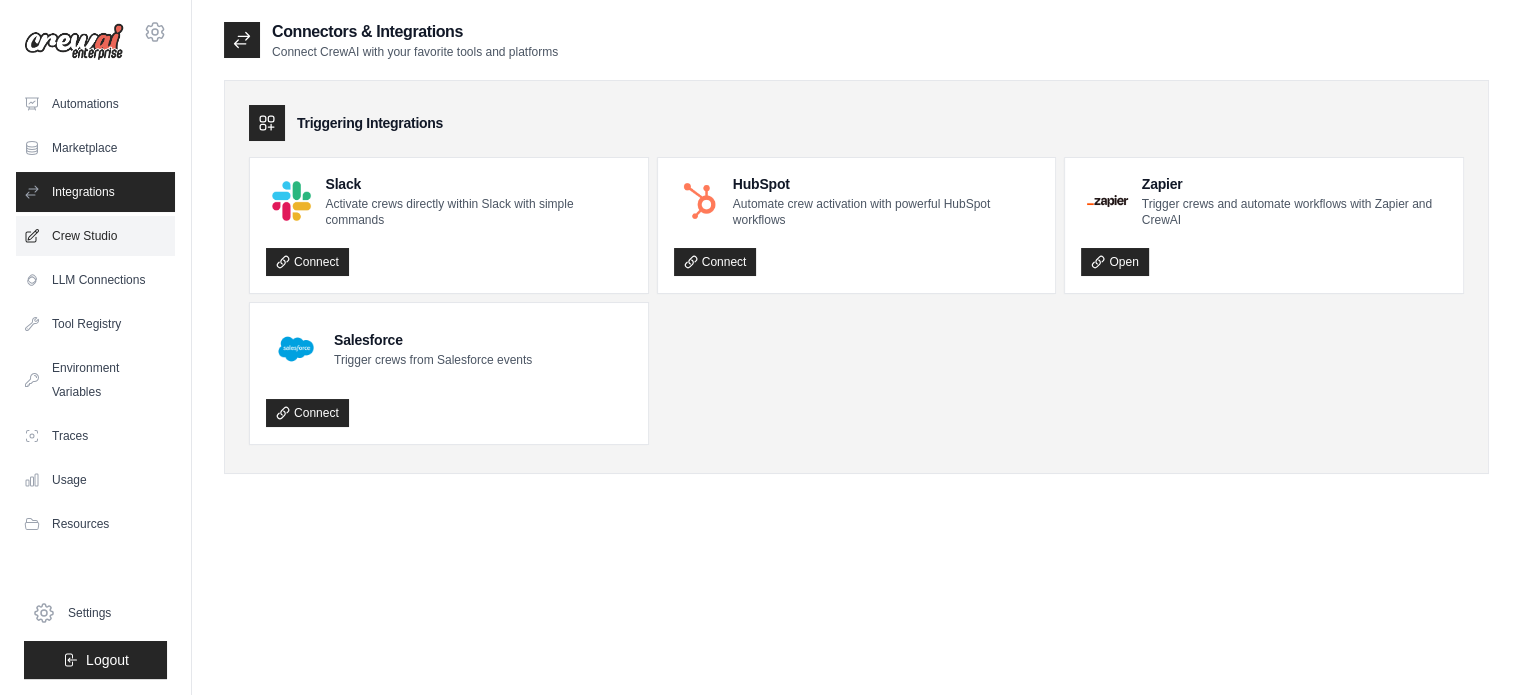 click on "Crew Studio" at bounding box center [95, 236] 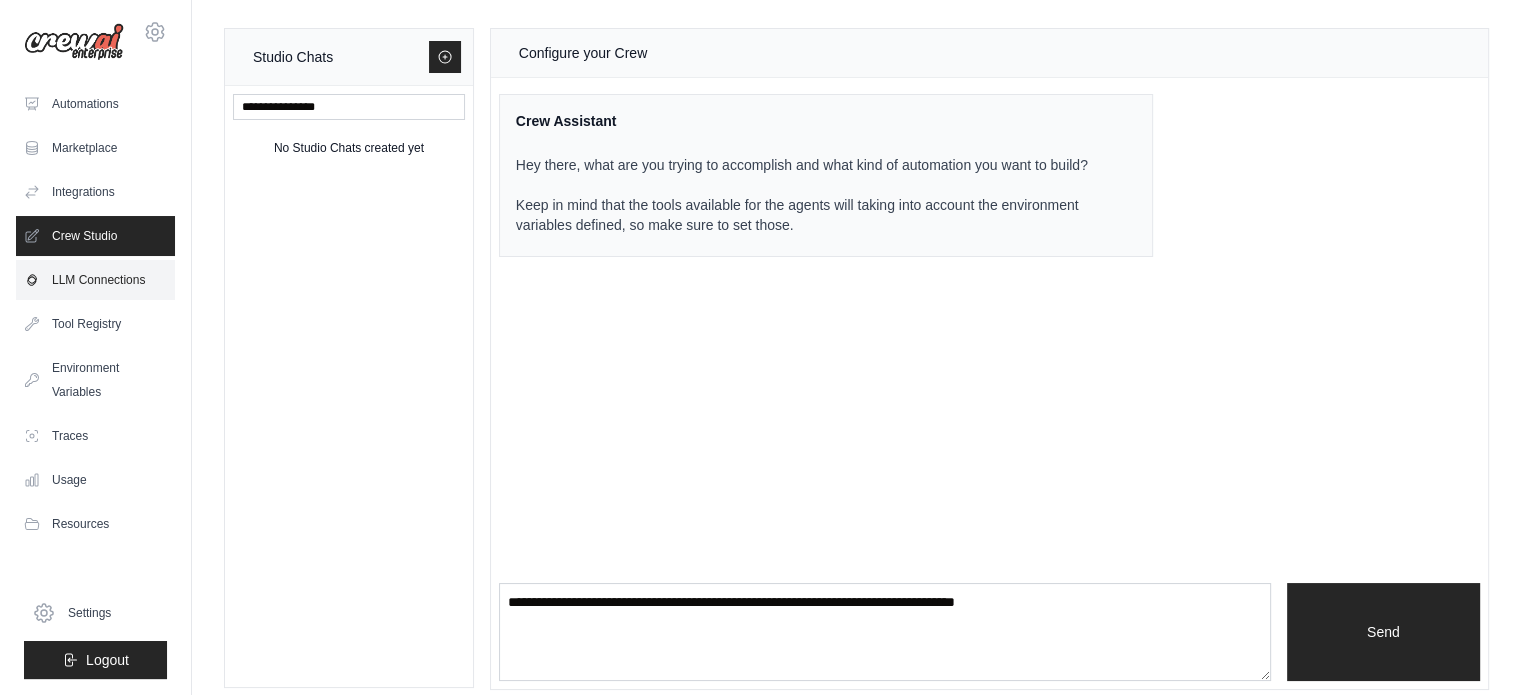 click on "LLM Connections" at bounding box center (95, 280) 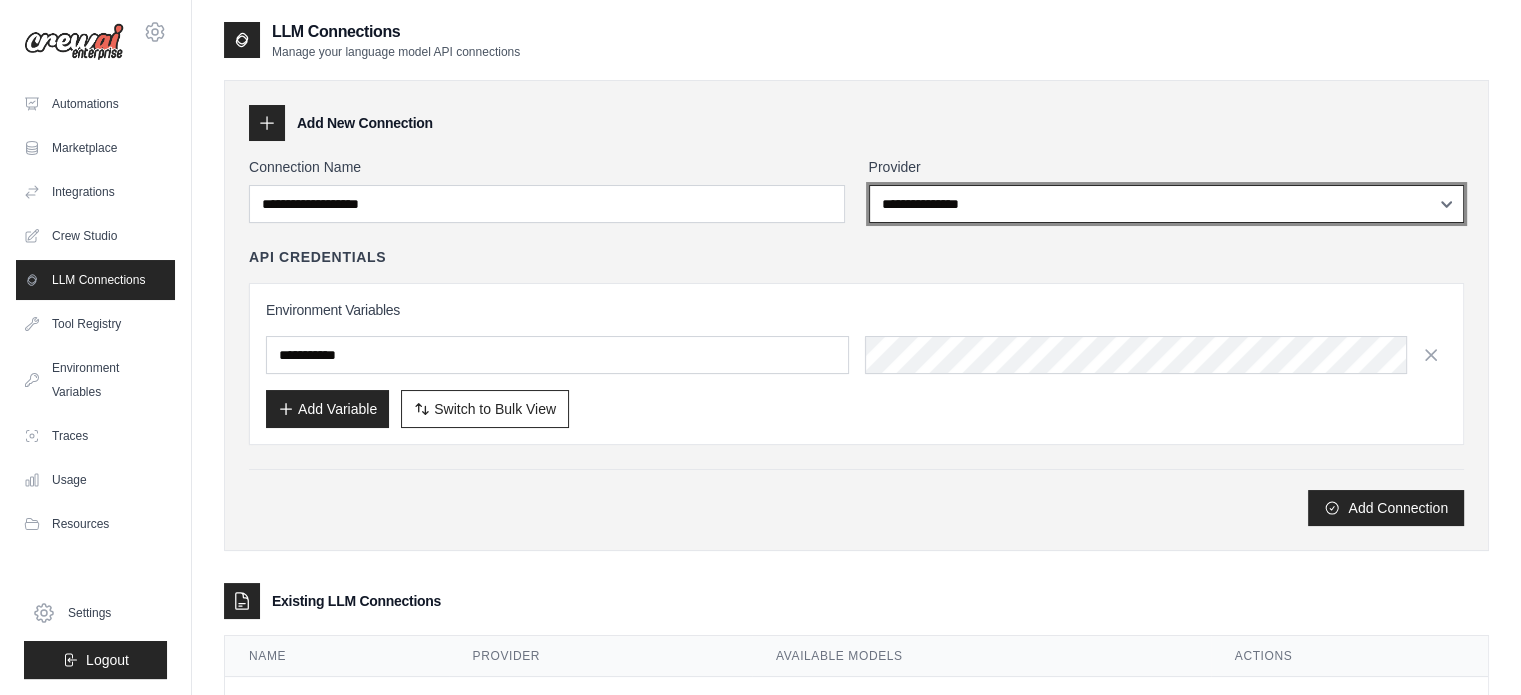 click on "**********" at bounding box center [1167, 204] 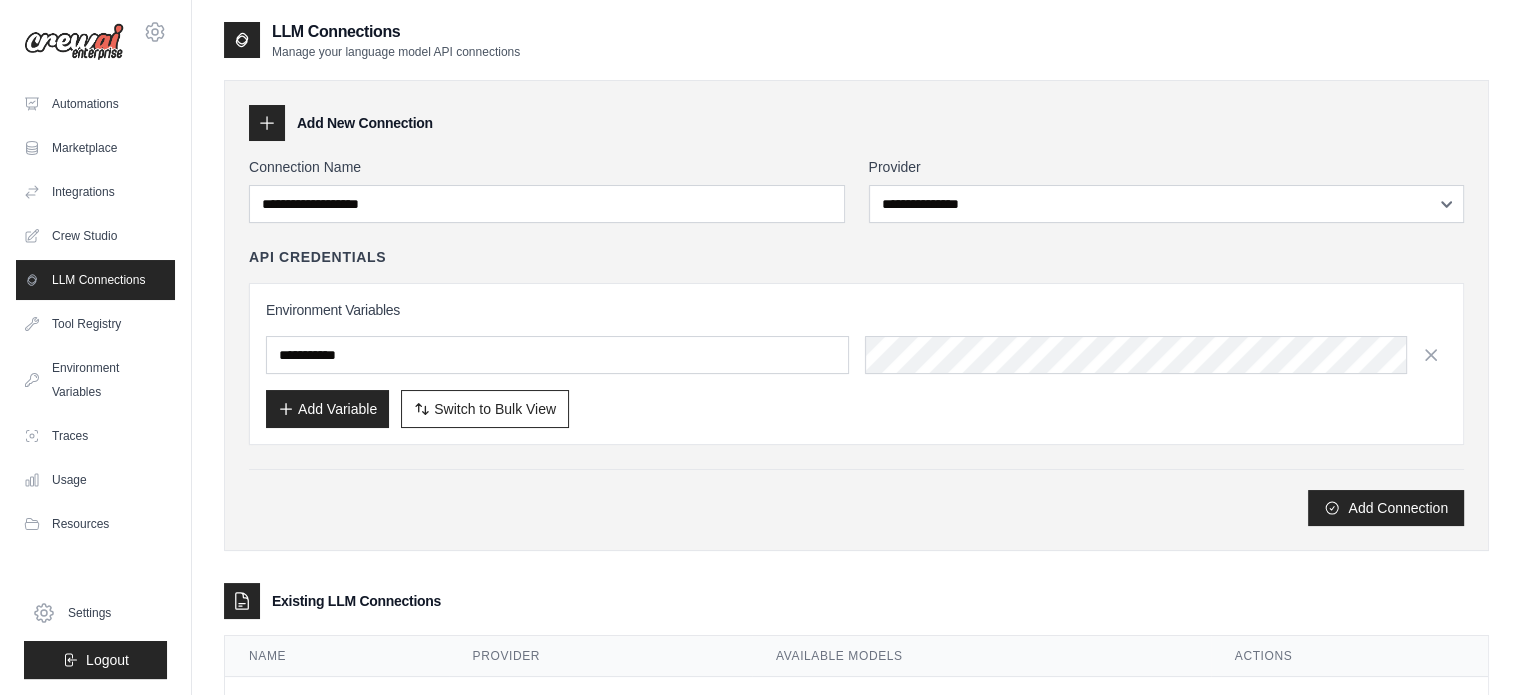 click on "Add New Connection" at bounding box center [856, 123] 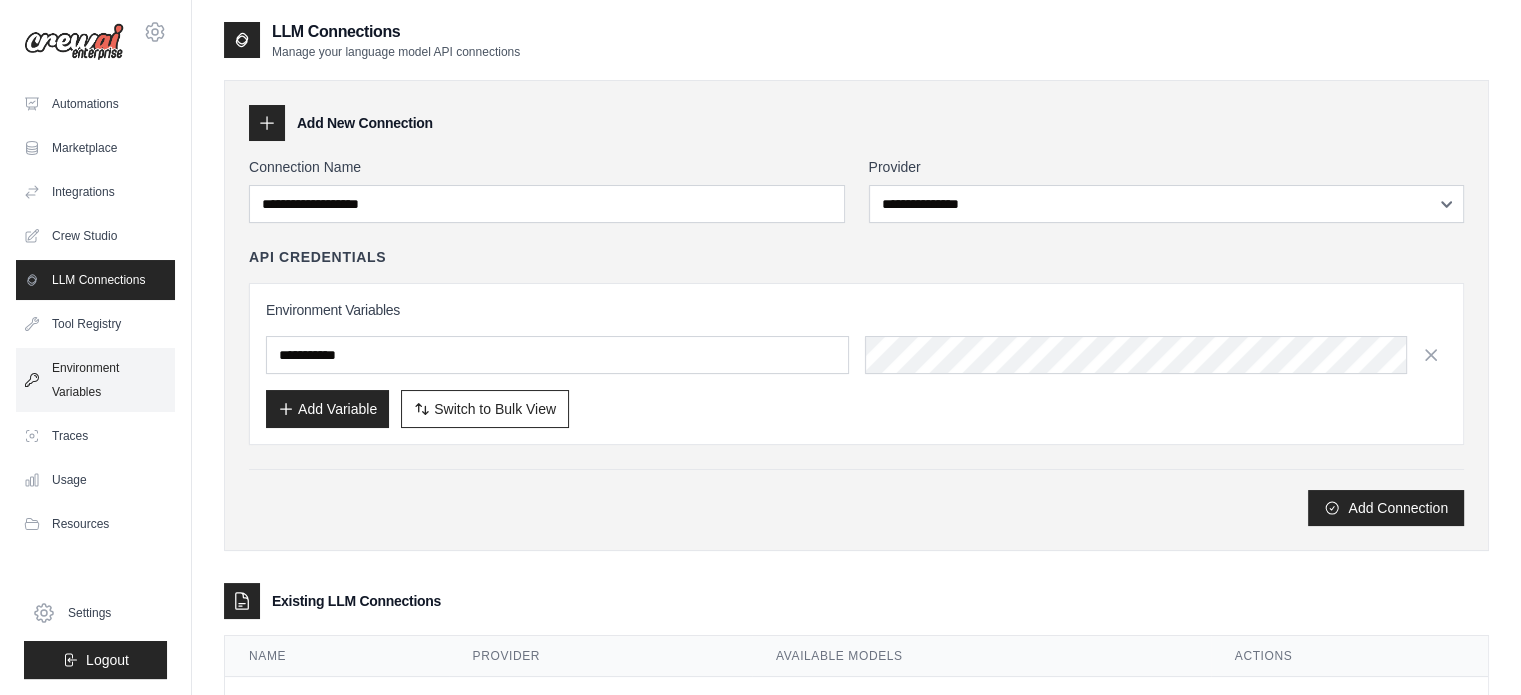 click on "Environment Variables" at bounding box center (95, 380) 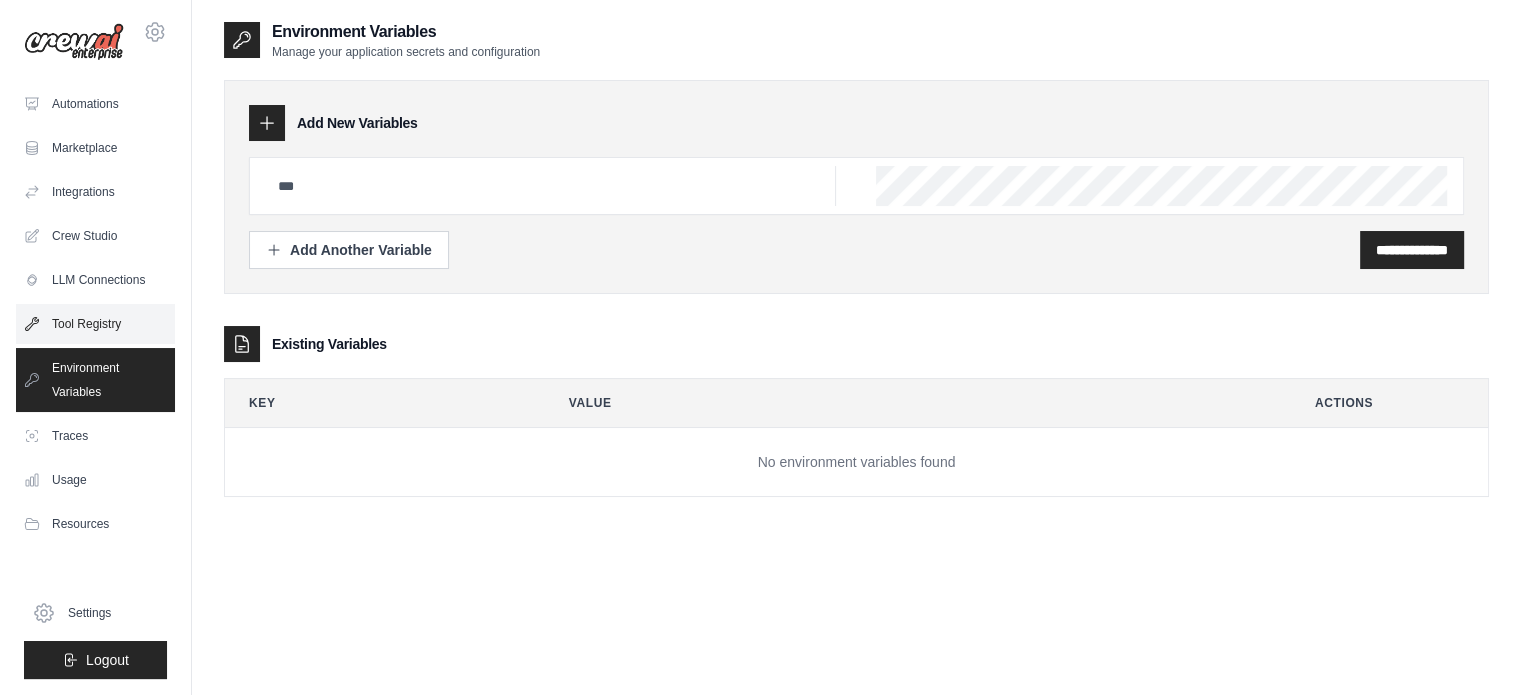 click on "Tool Registry" at bounding box center (95, 324) 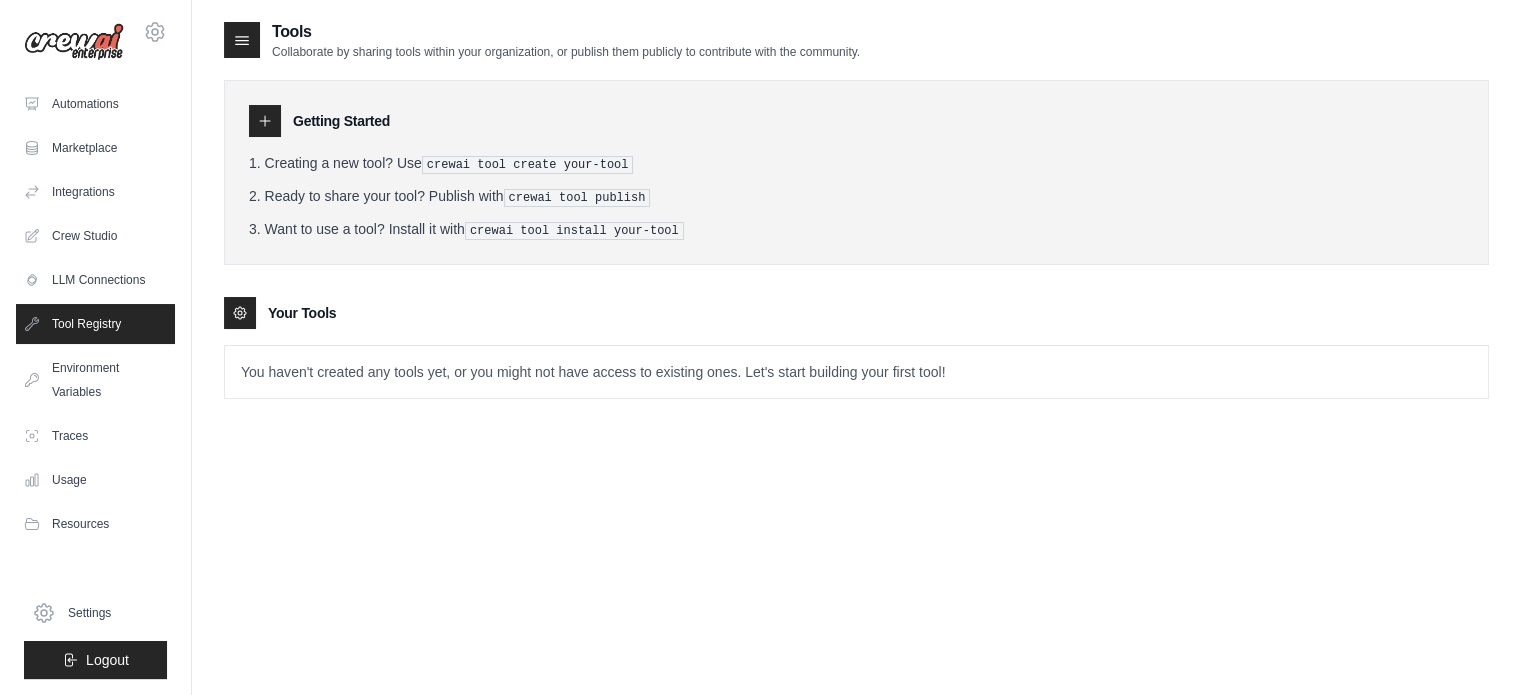 click 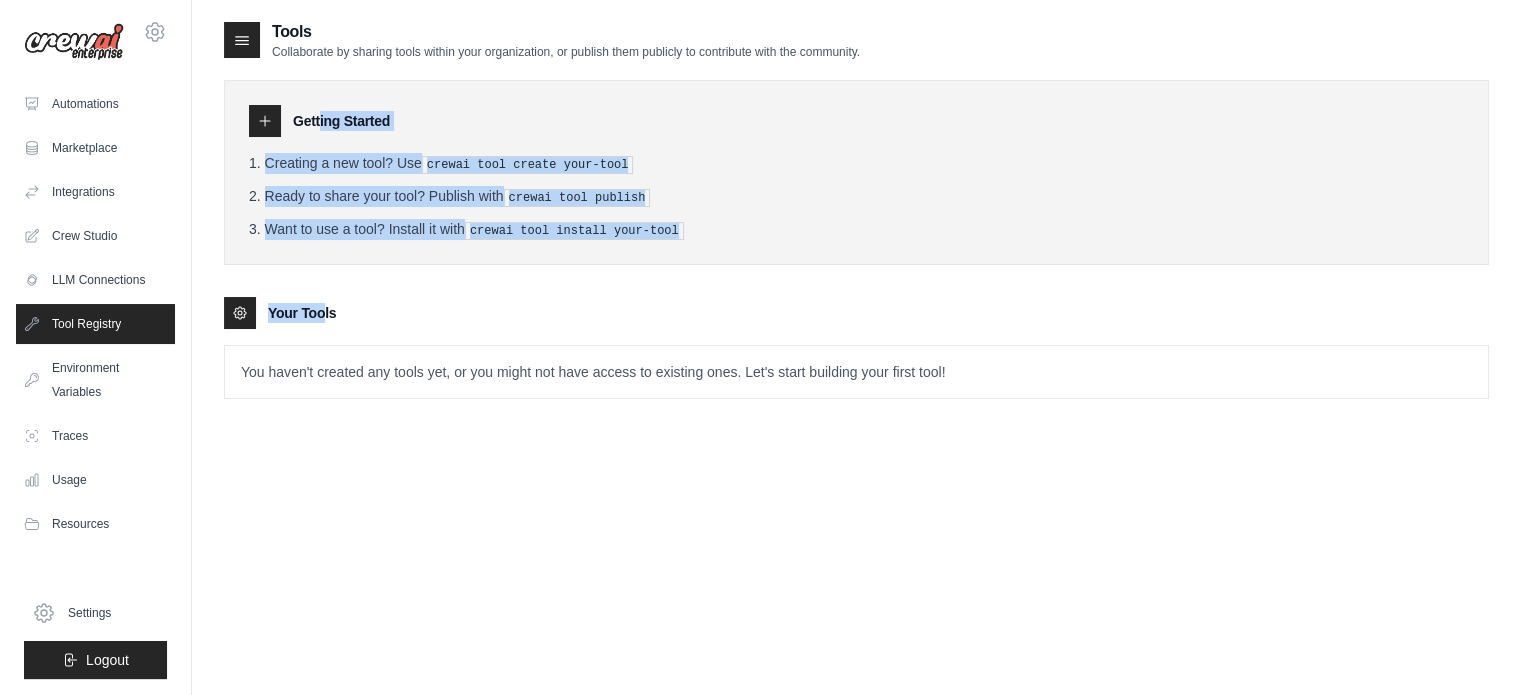 drag, startPoint x: 243, startPoint y: 313, endPoint x: 265, endPoint y: 119, distance: 195.24344 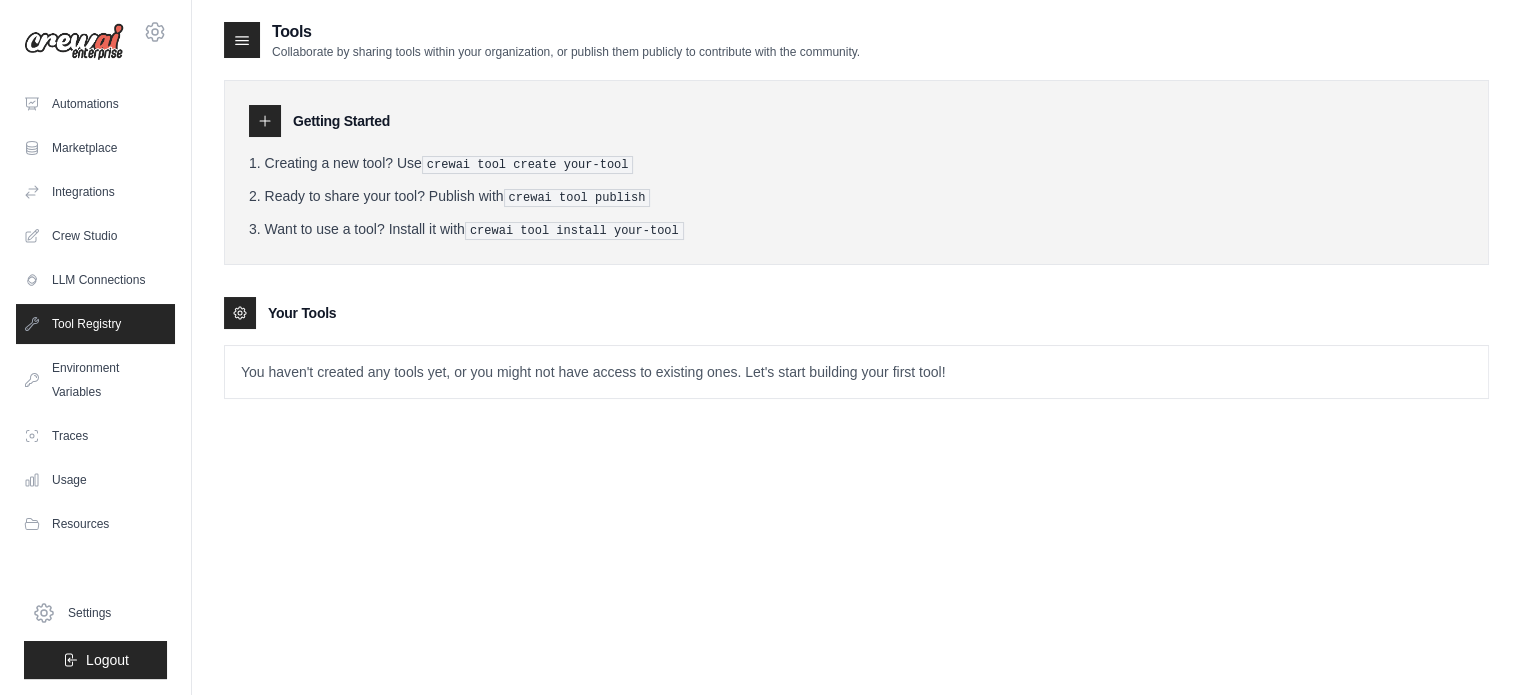 click 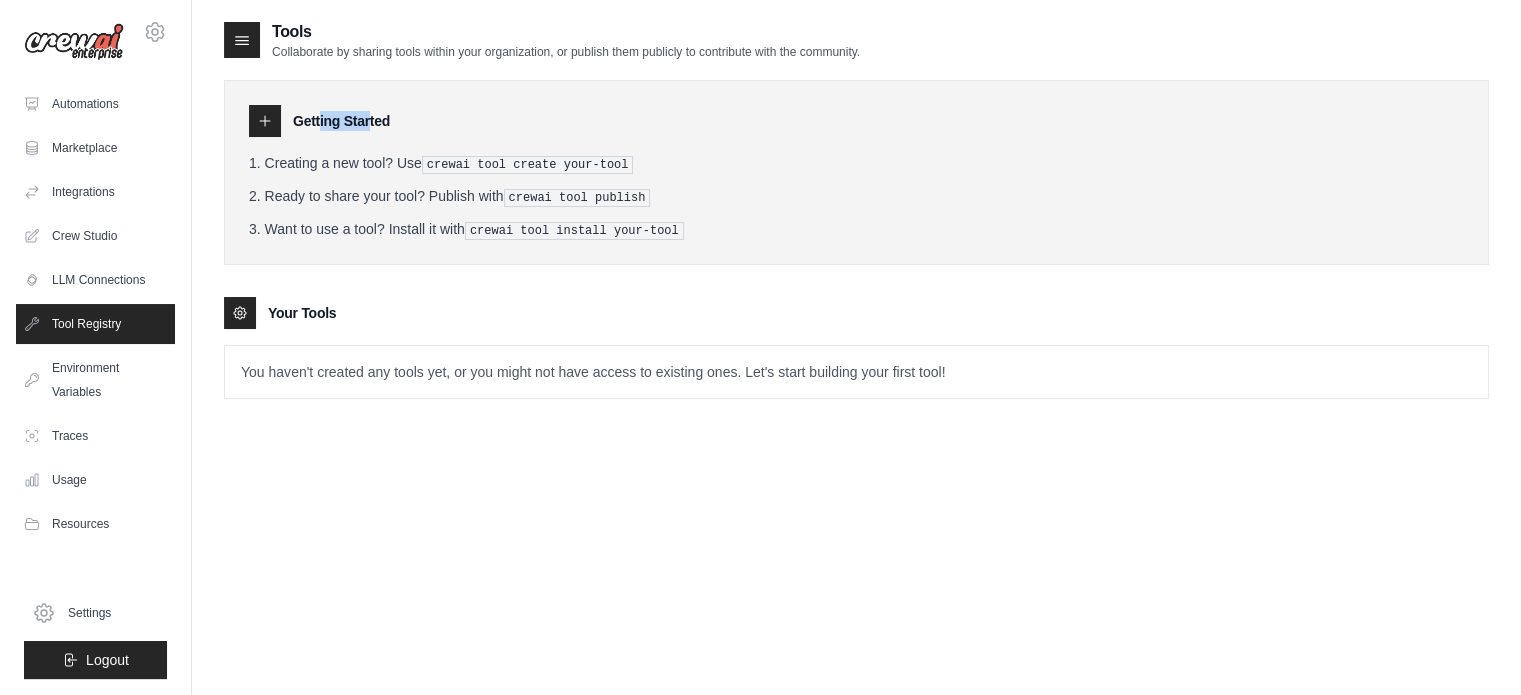 click 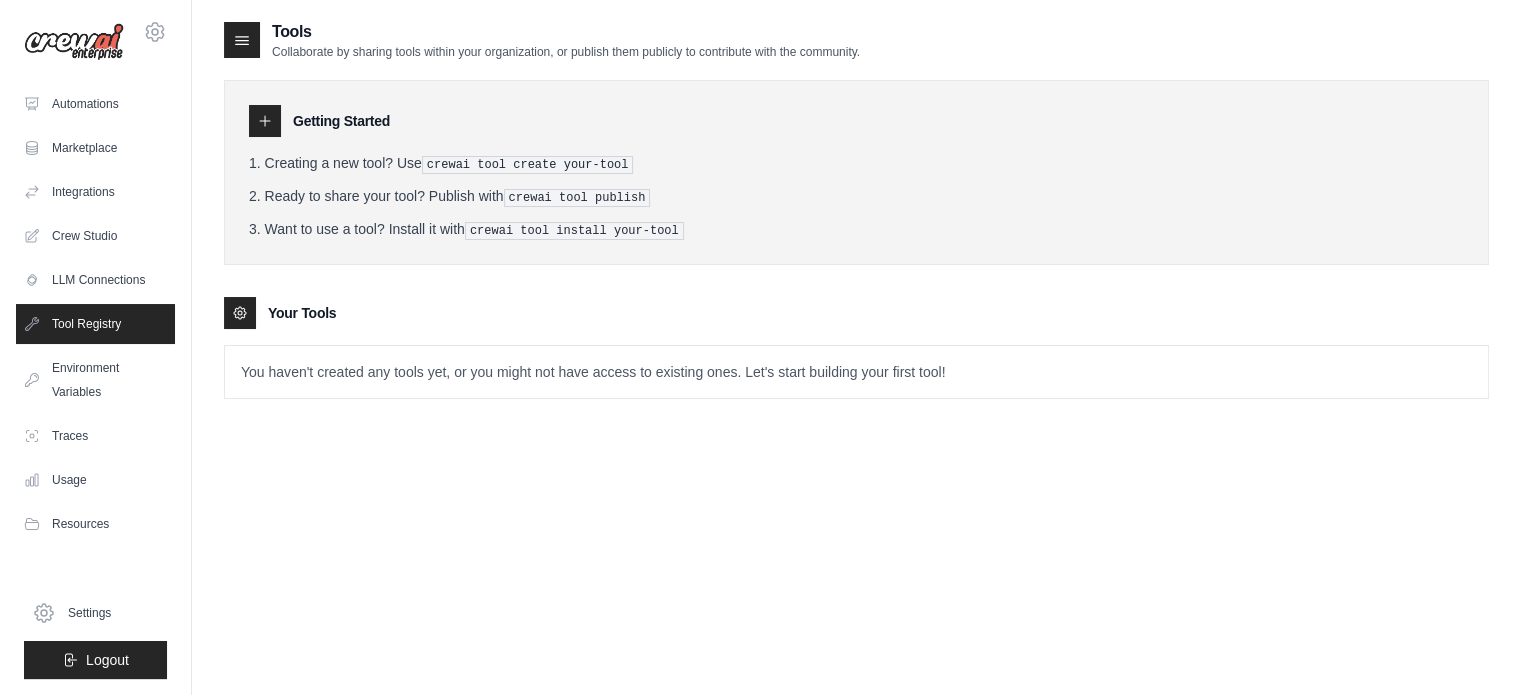 click 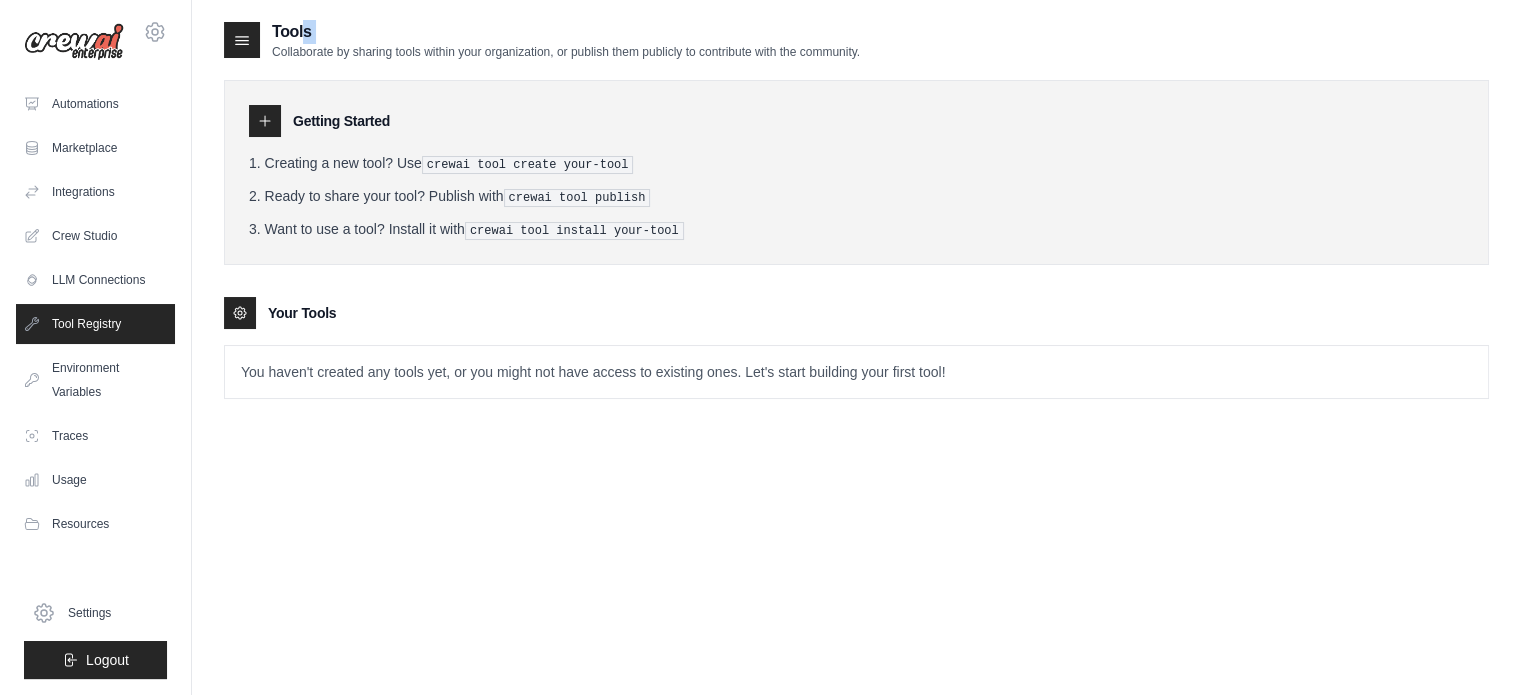 click 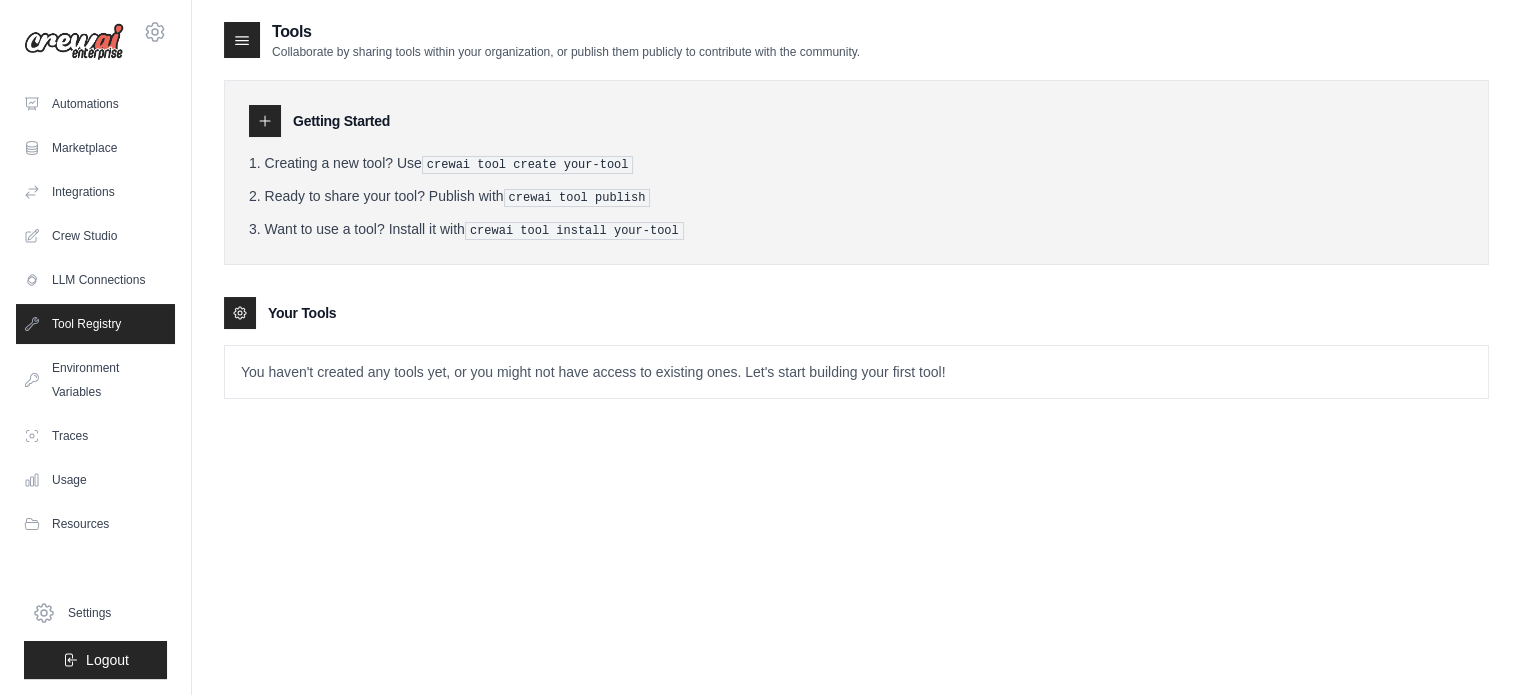 click on "Your Tools" at bounding box center (856, 313) 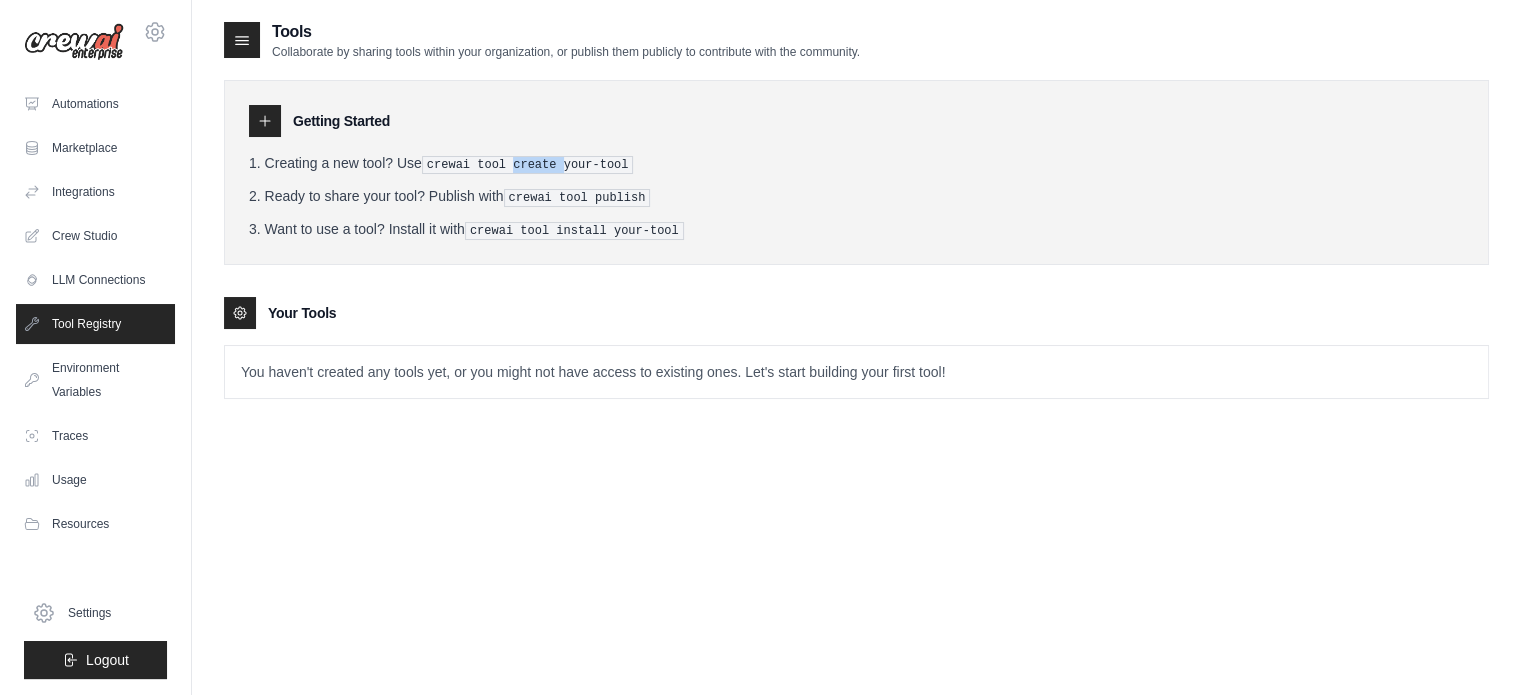 click on "crewai tool create your-tool" at bounding box center (528, 165) 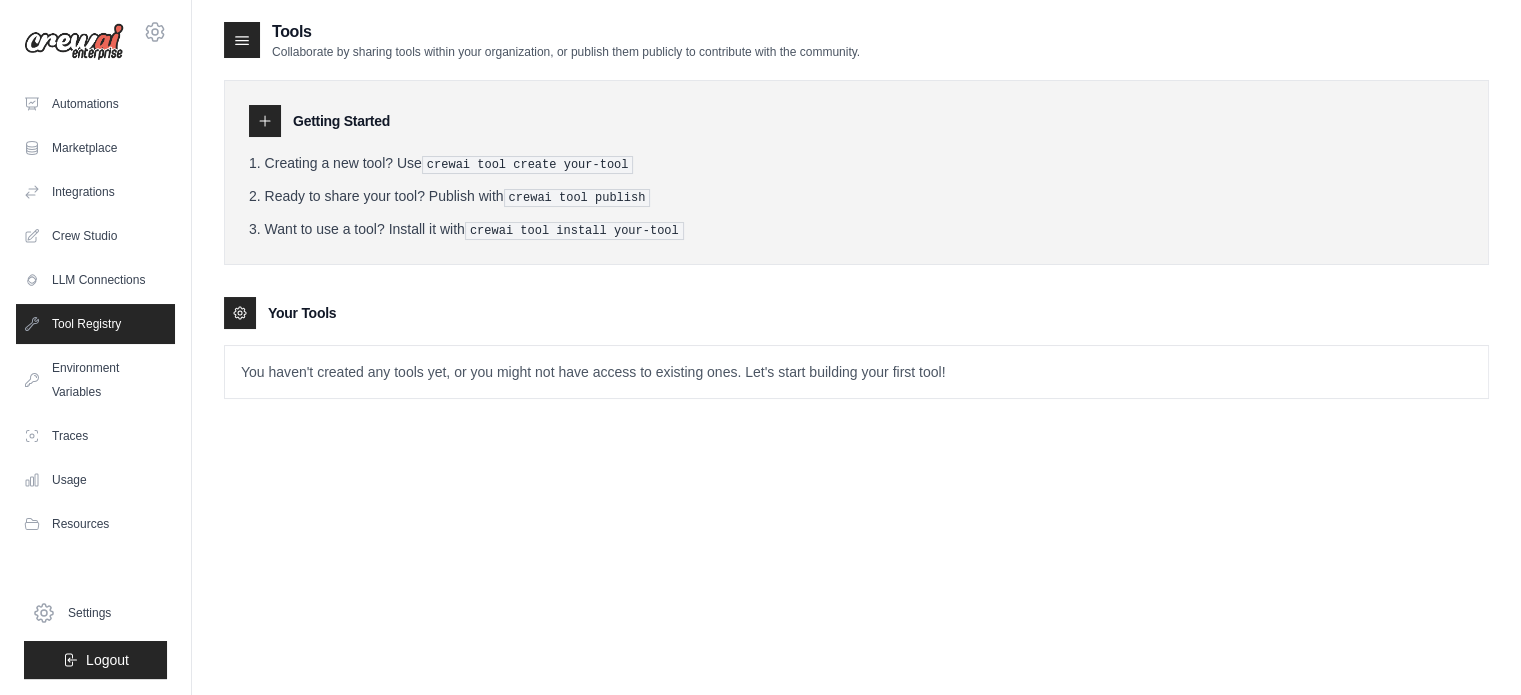 click on "Getting Started
Creating a new tool? Use
crewai tool create your-tool
Ready to share your tool? Publish with
crewai tool publish
Want to use a tool? Install it with
crewai tool install your-tool
Your Tools
You haven't created any tools yet, or you might not have access to
existing ones. Let's start building your first tool!" at bounding box center (856, 229) 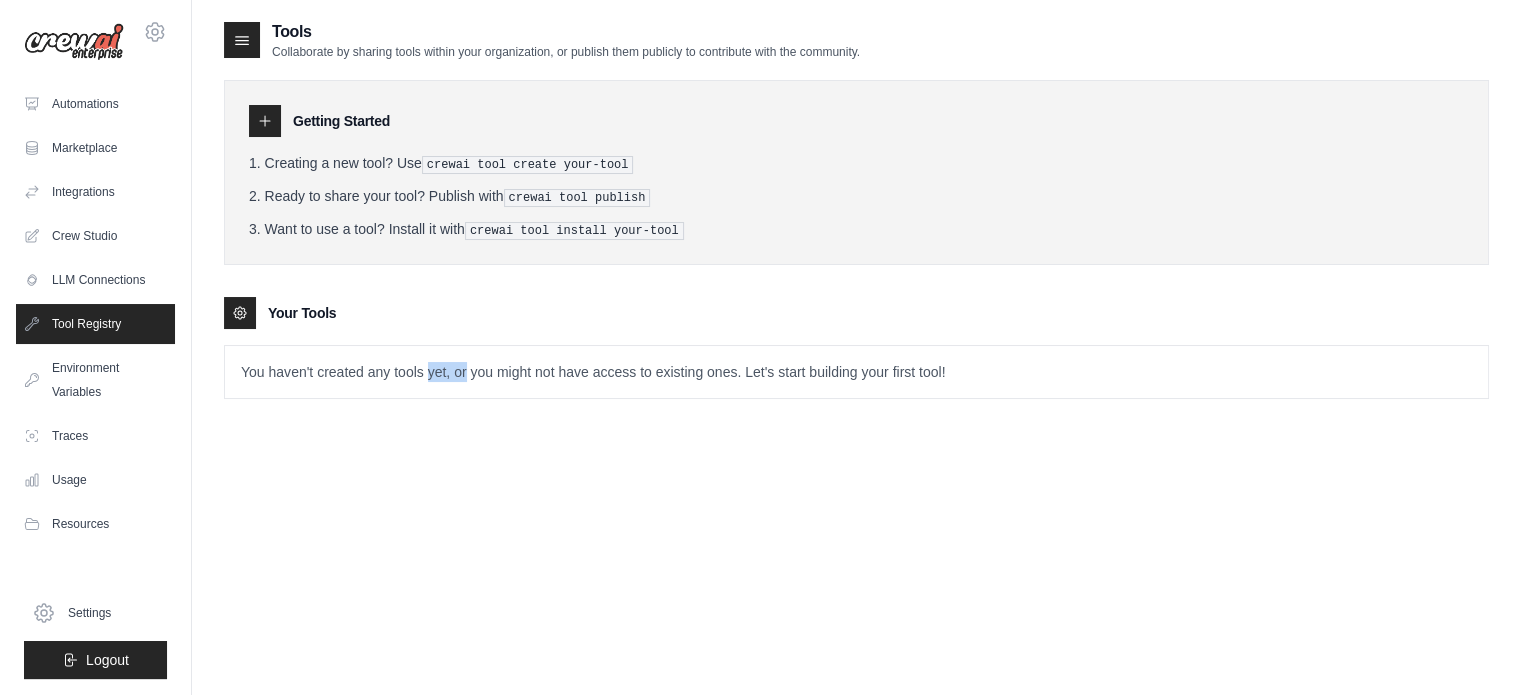 drag, startPoint x: 449, startPoint y: 362, endPoint x: 503, endPoint y: 526, distance: 172.66151 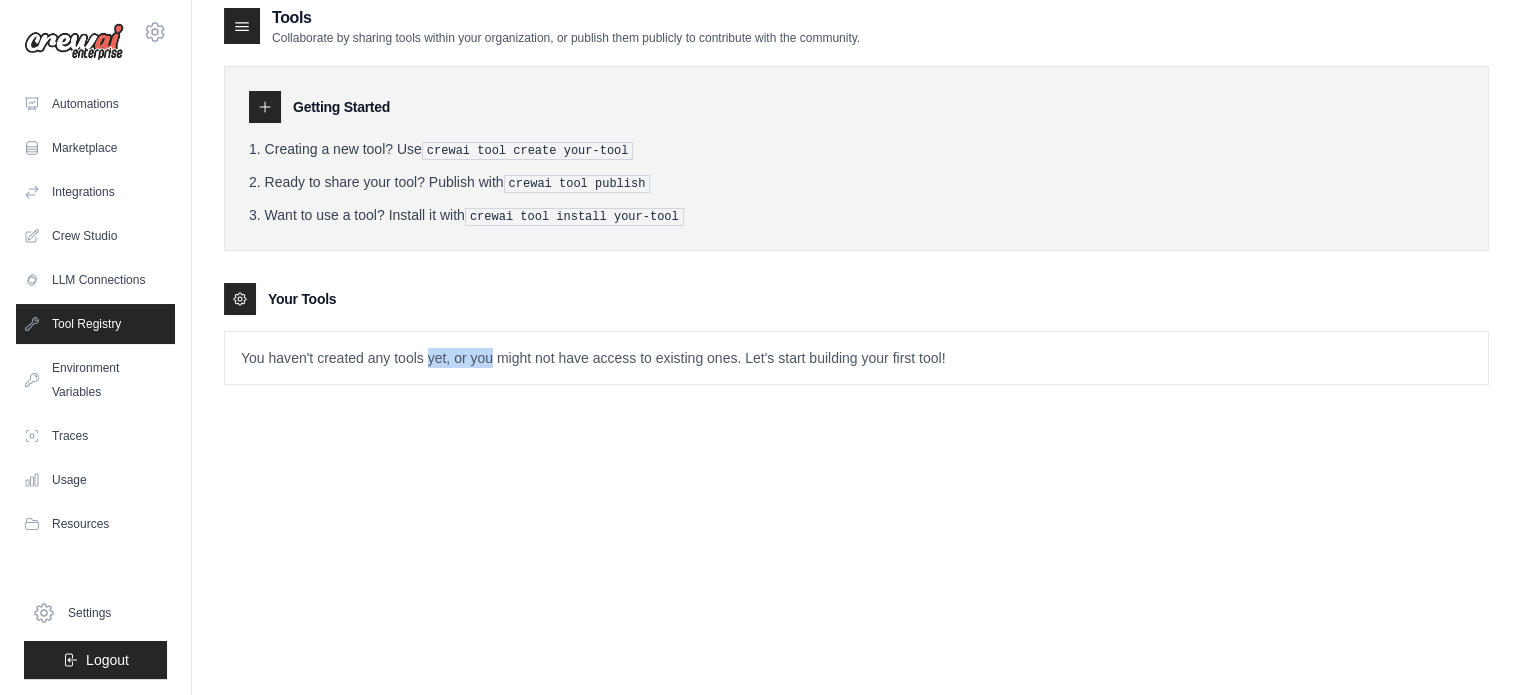 scroll, scrollTop: 40, scrollLeft: 0, axis: vertical 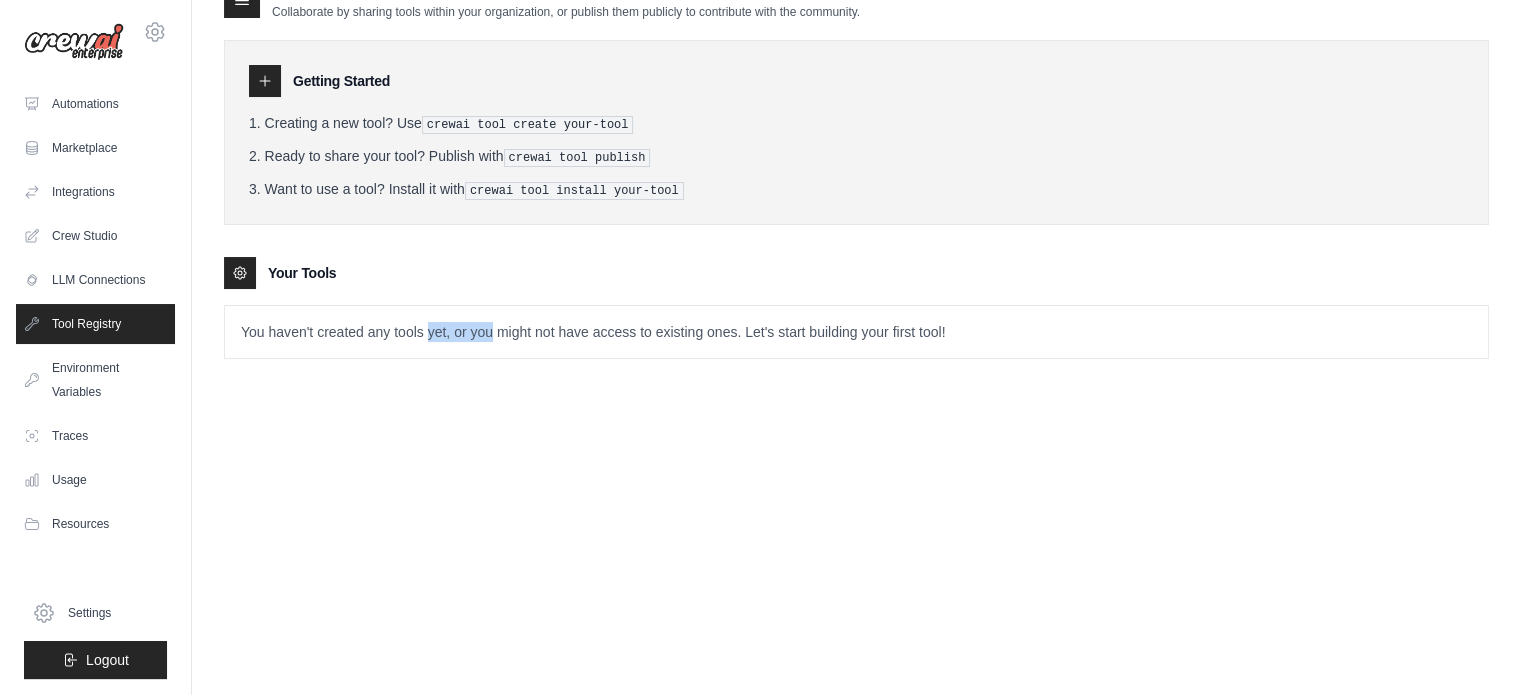 click on "Tools
Collaborate by sharing tools within your organization, or publish them
publicly to contribute with the community.
Getting Started
Creating a new tool? Use
crewai tool create your-tool
Ready to share your tool? Publish with
crewai tool publish
Want to use a tool? Install it with
crewai tool install your-tool
Your Tools" at bounding box center [856, 327] 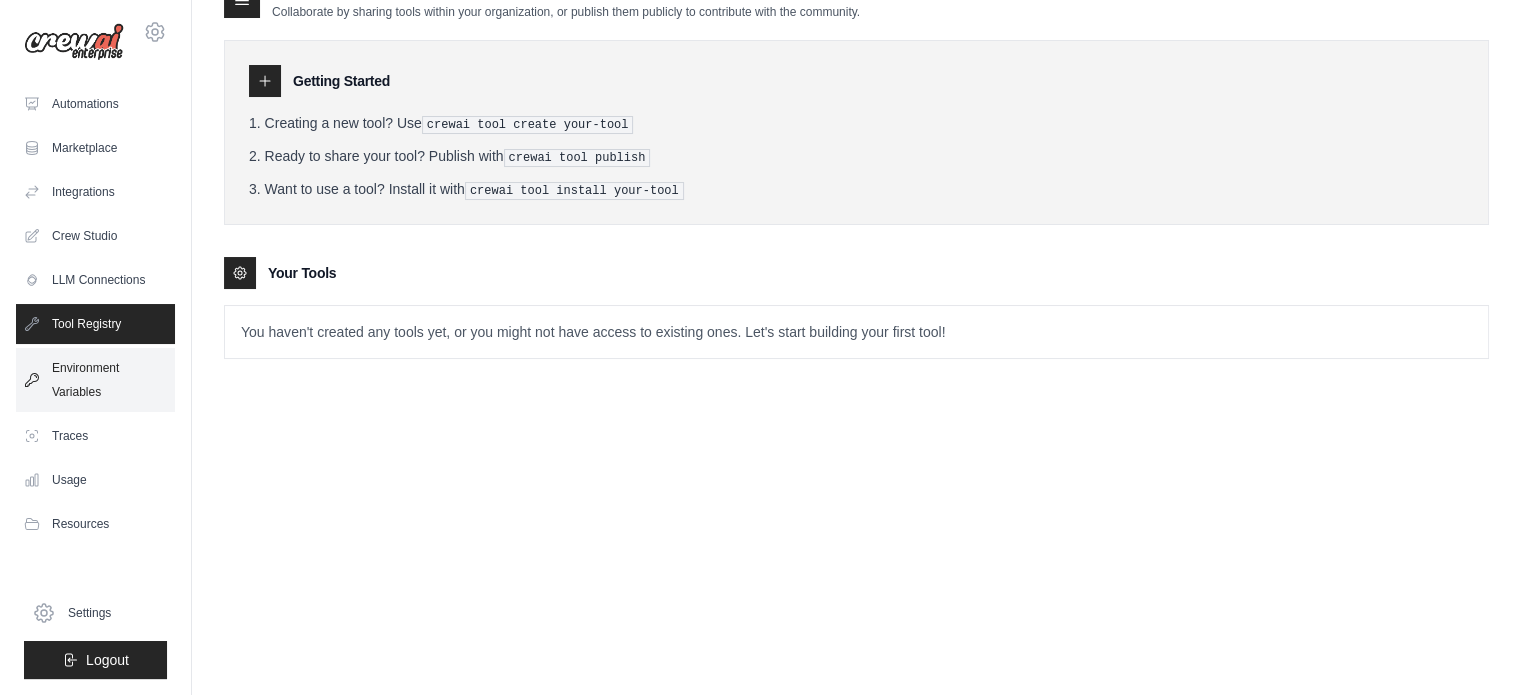 click on "Environment Variables" at bounding box center [95, 380] 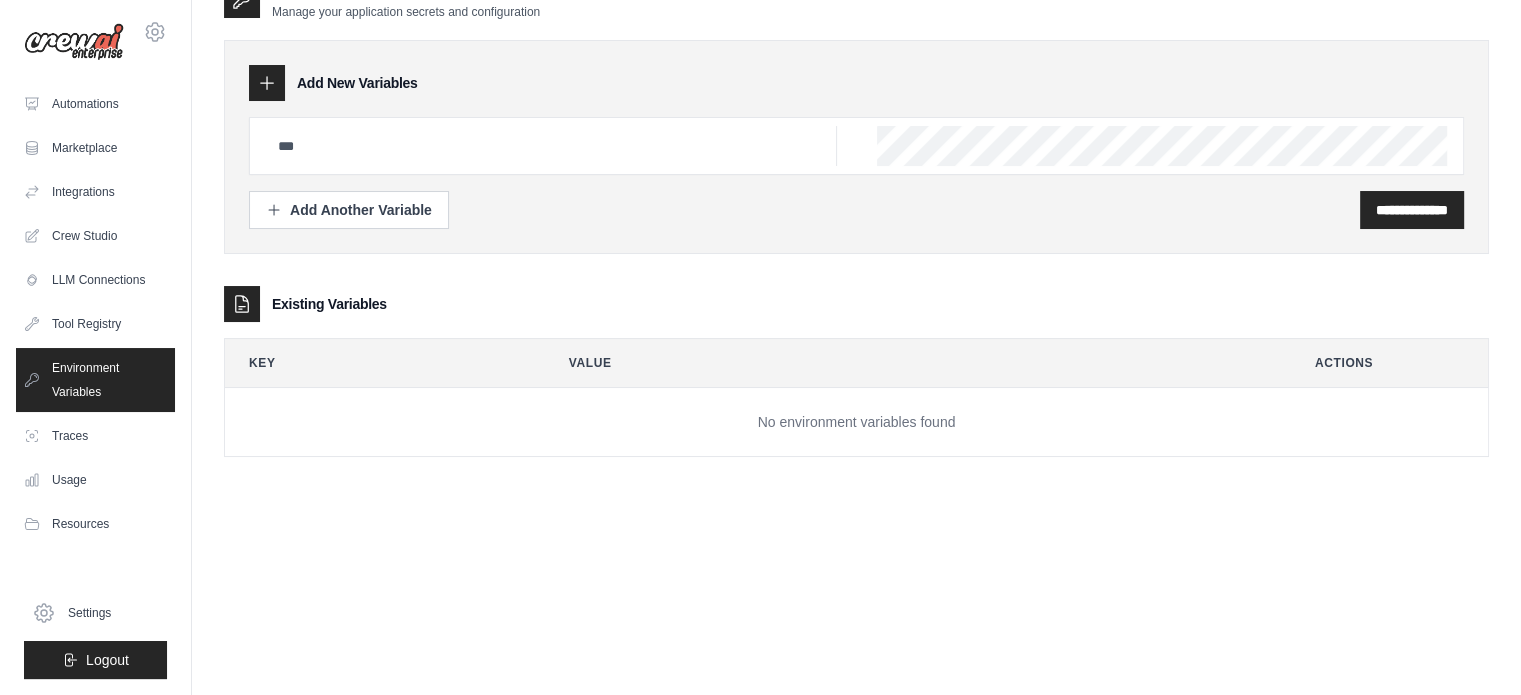 scroll, scrollTop: 0, scrollLeft: 0, axis: both 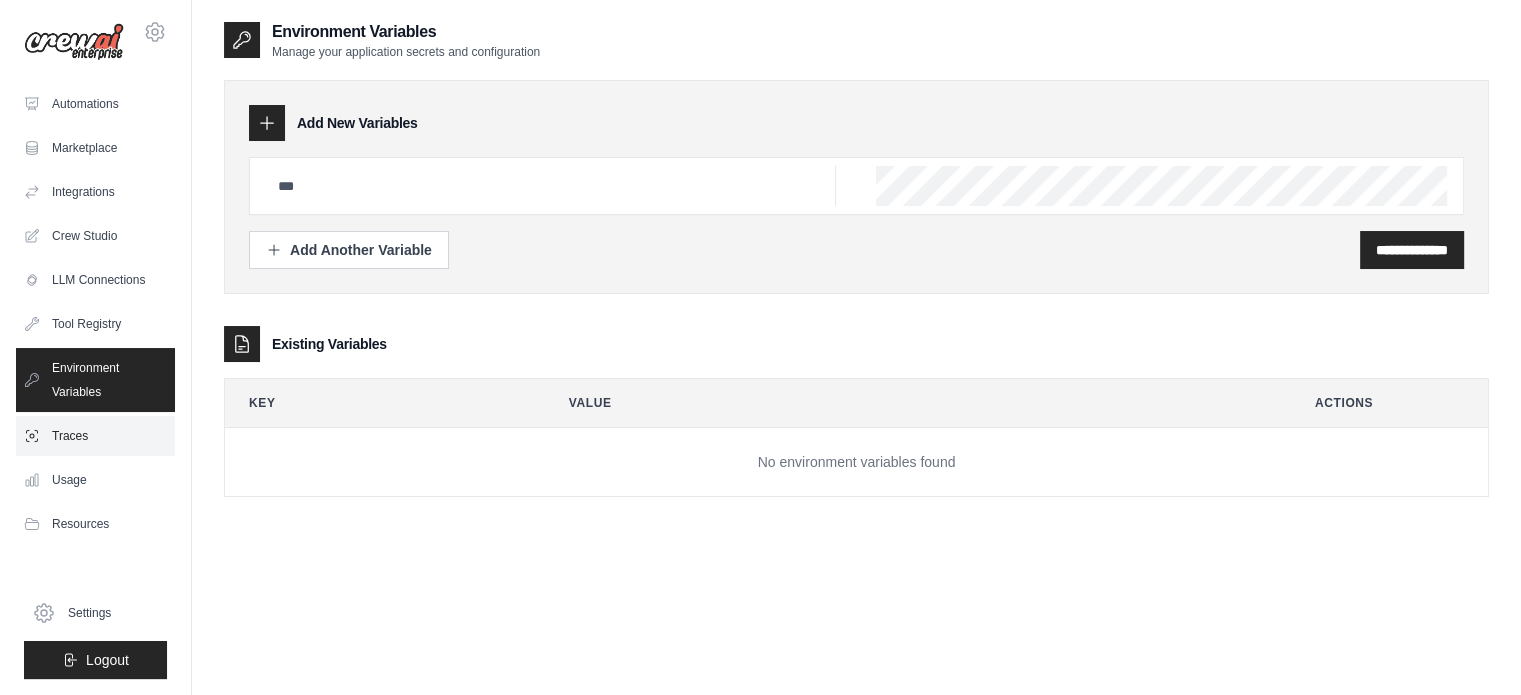 click on "Traces" at bounding box center (95, 436) 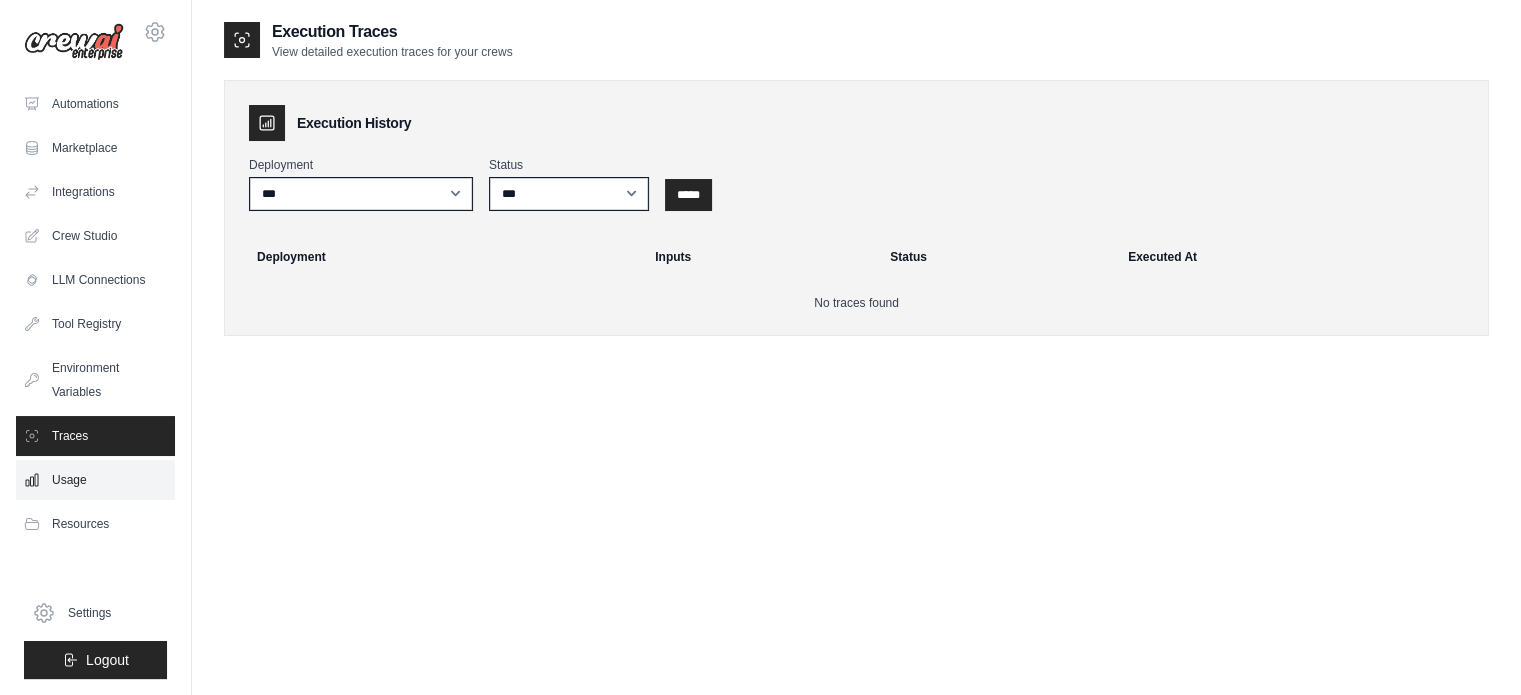click on "Usage" at bounding box center [95, 480] 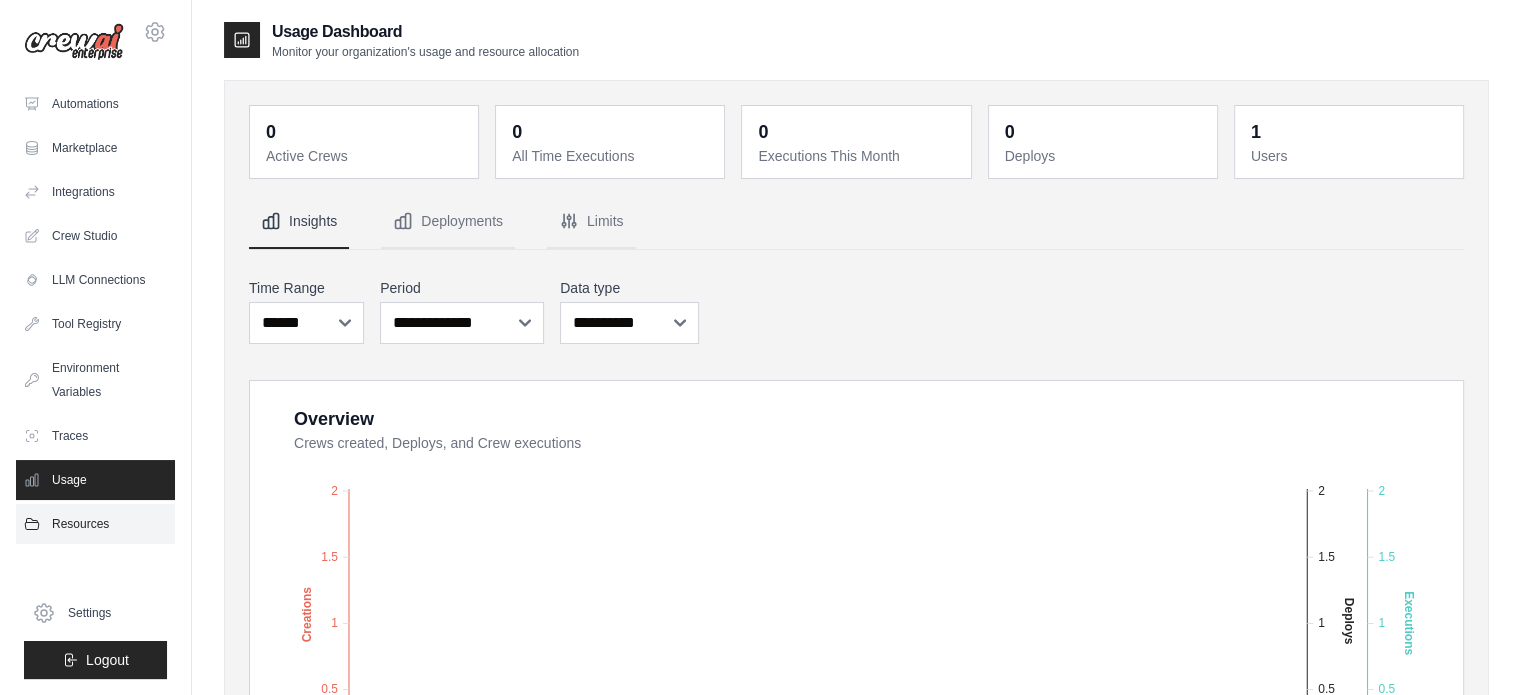 click on "Resources" at bounding box center (95, 524) 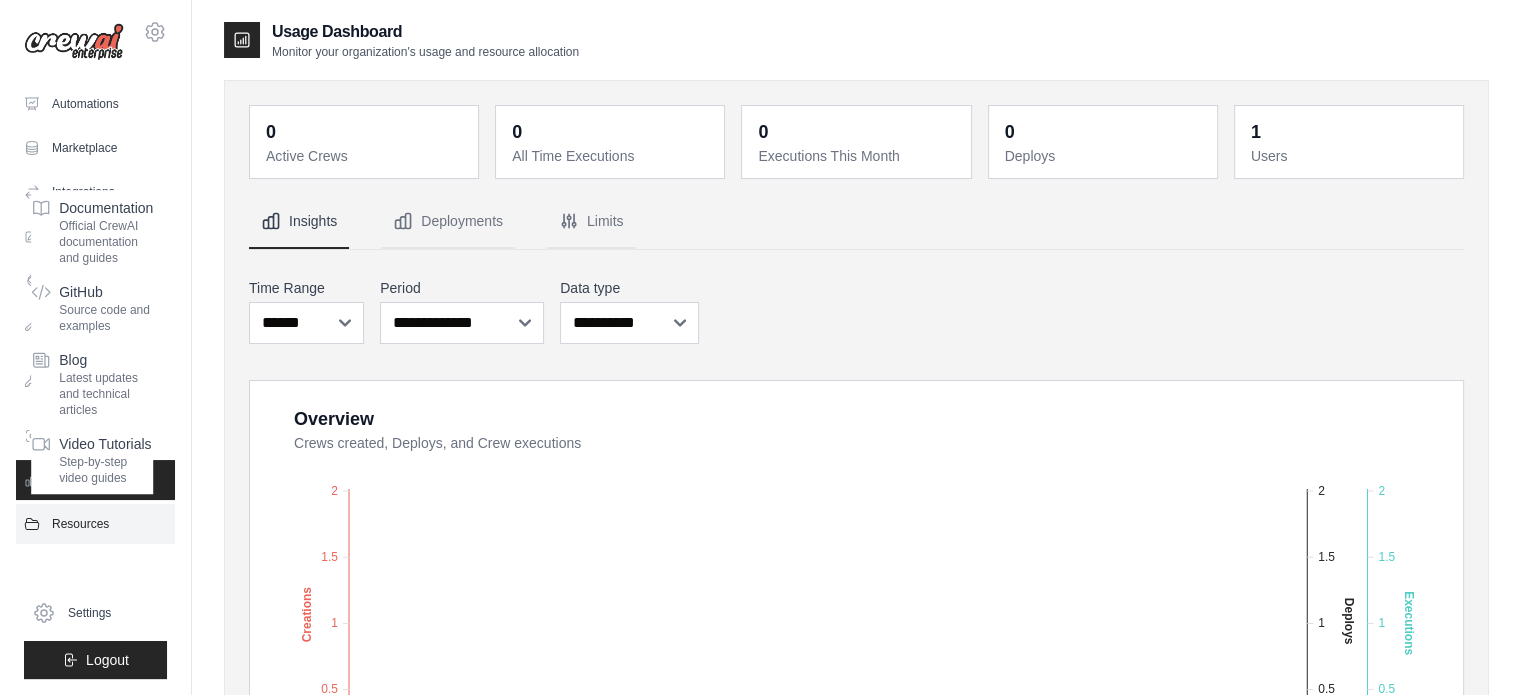click on "Resources" at bounding box center [95, 524] 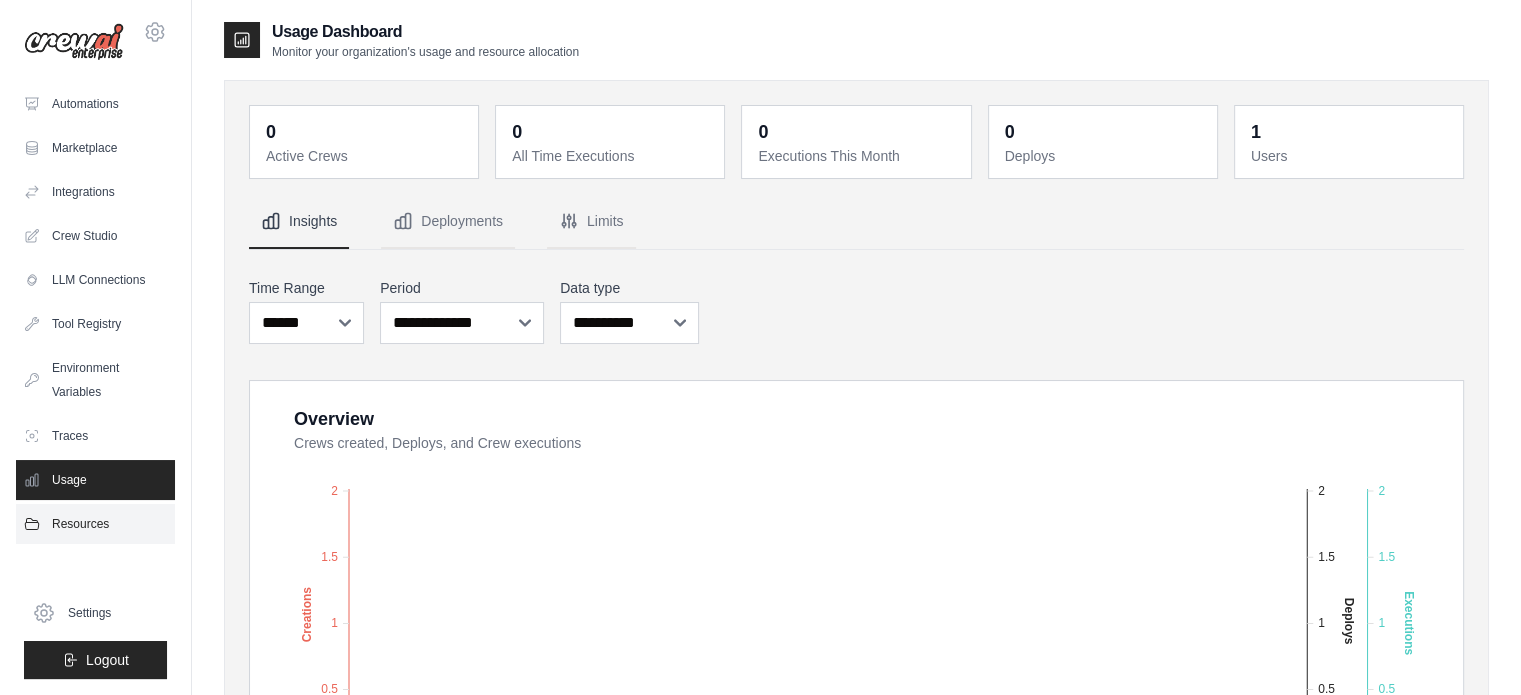 click on "Resources" at bounding box center (95, 524) 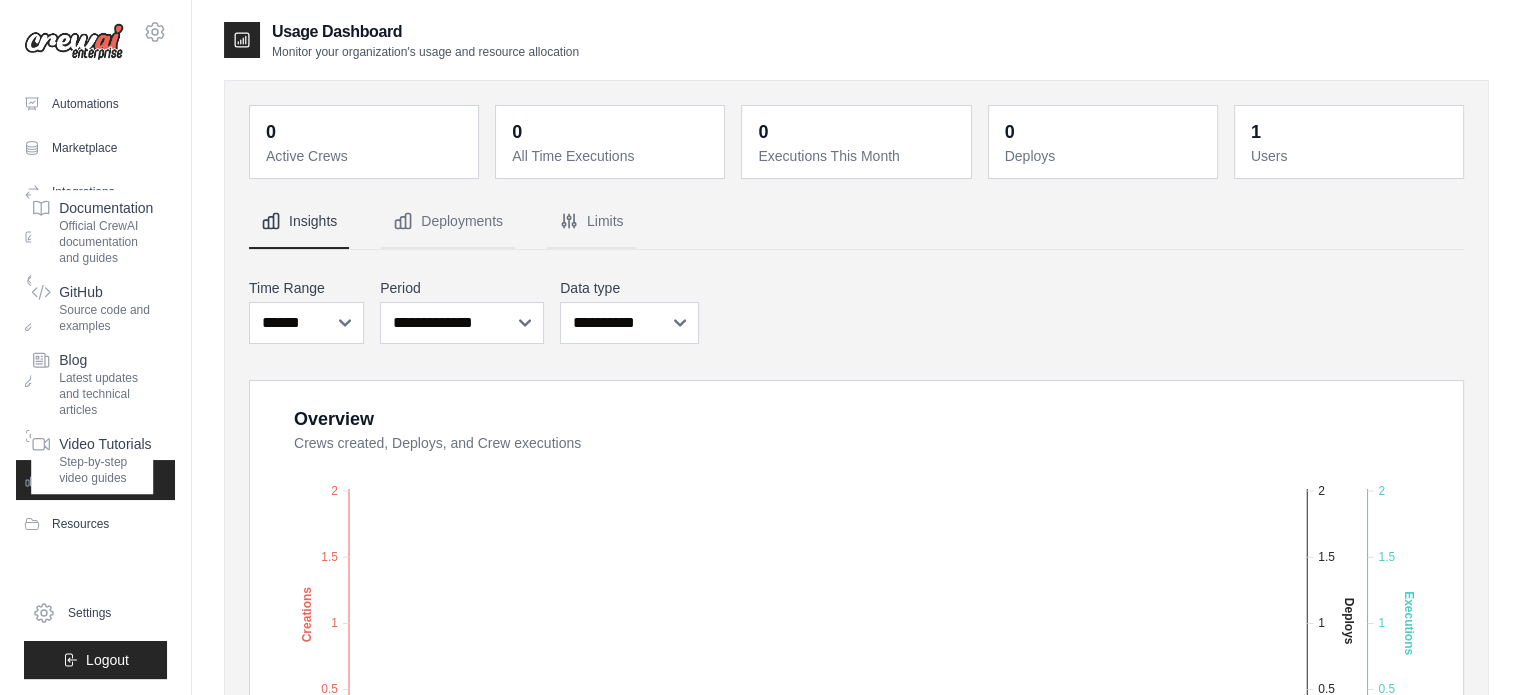 click on "Usage Dashboard
Monitor your organization's usage and resource allocation
0
Active Crews
0
All Time Executions
0
Executions This Month
0
Deploys" at bounding box center [856, 725] 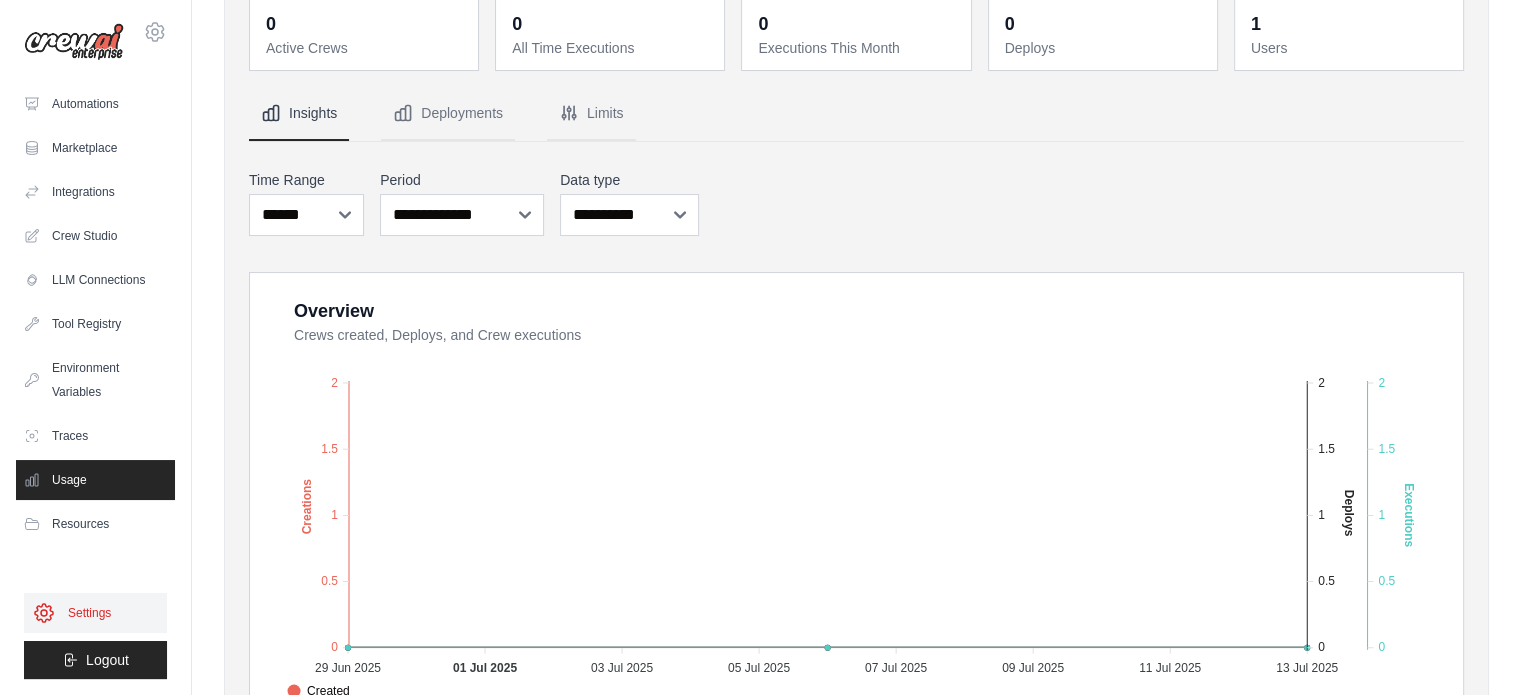 scroll, scrollTop: 108, scrollLeft: 0, axis: vertical 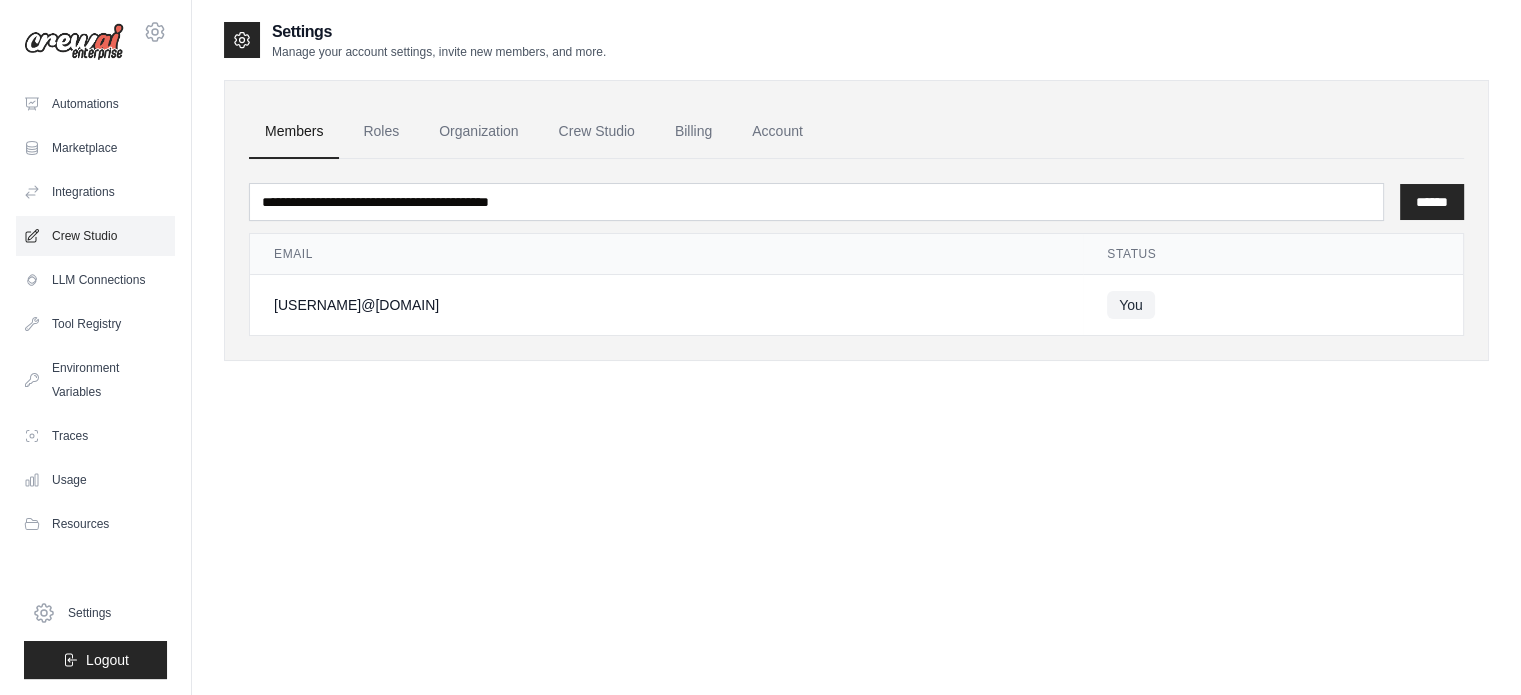 click on "Crew Studio" at bounding box center [95, 236] 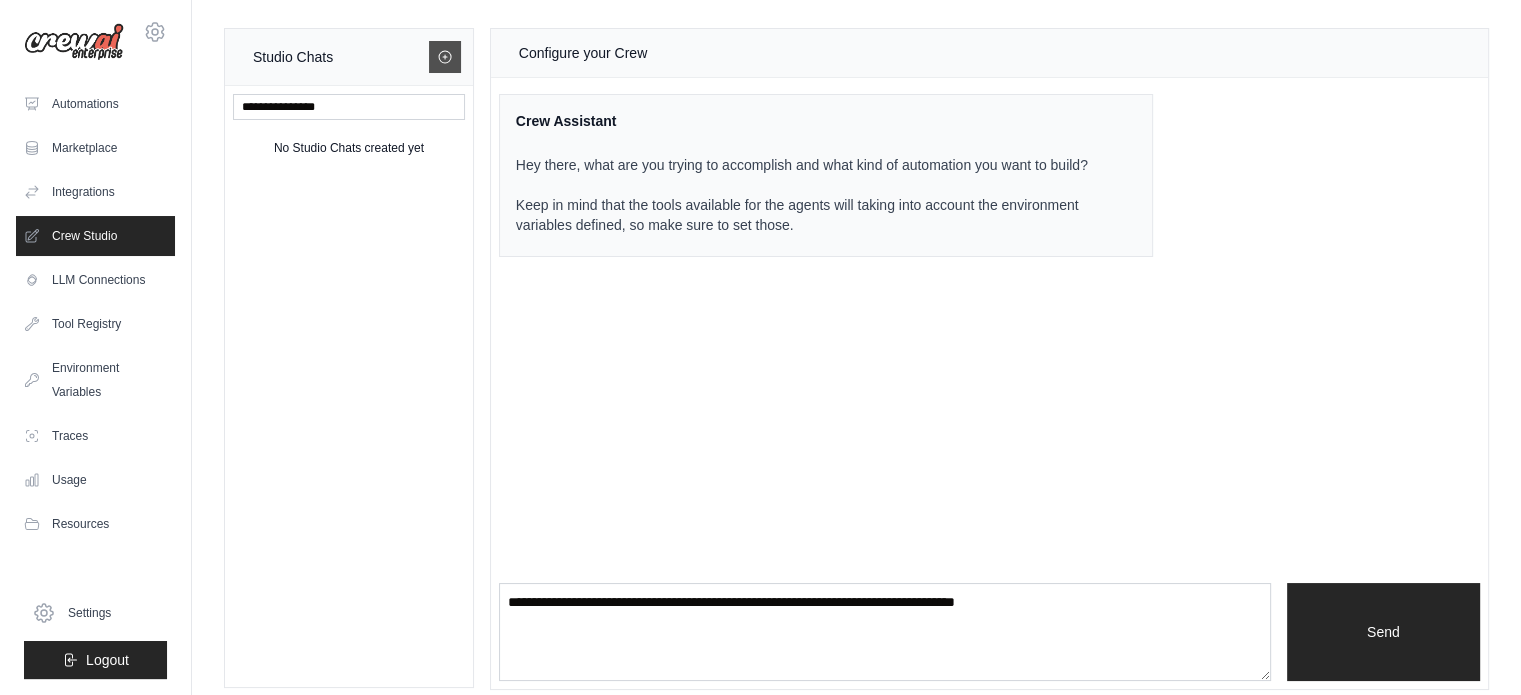click 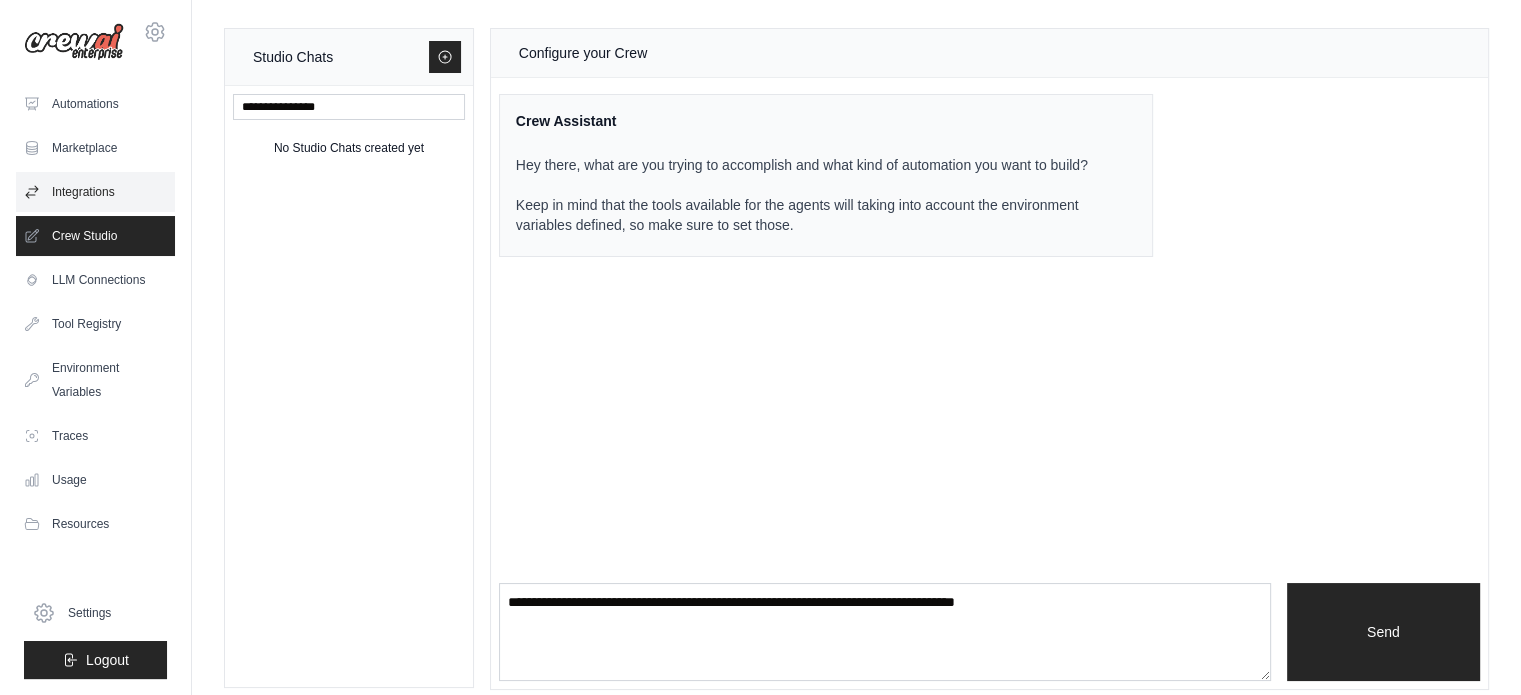 click on "Integrations" at bounding box center [95, 192] 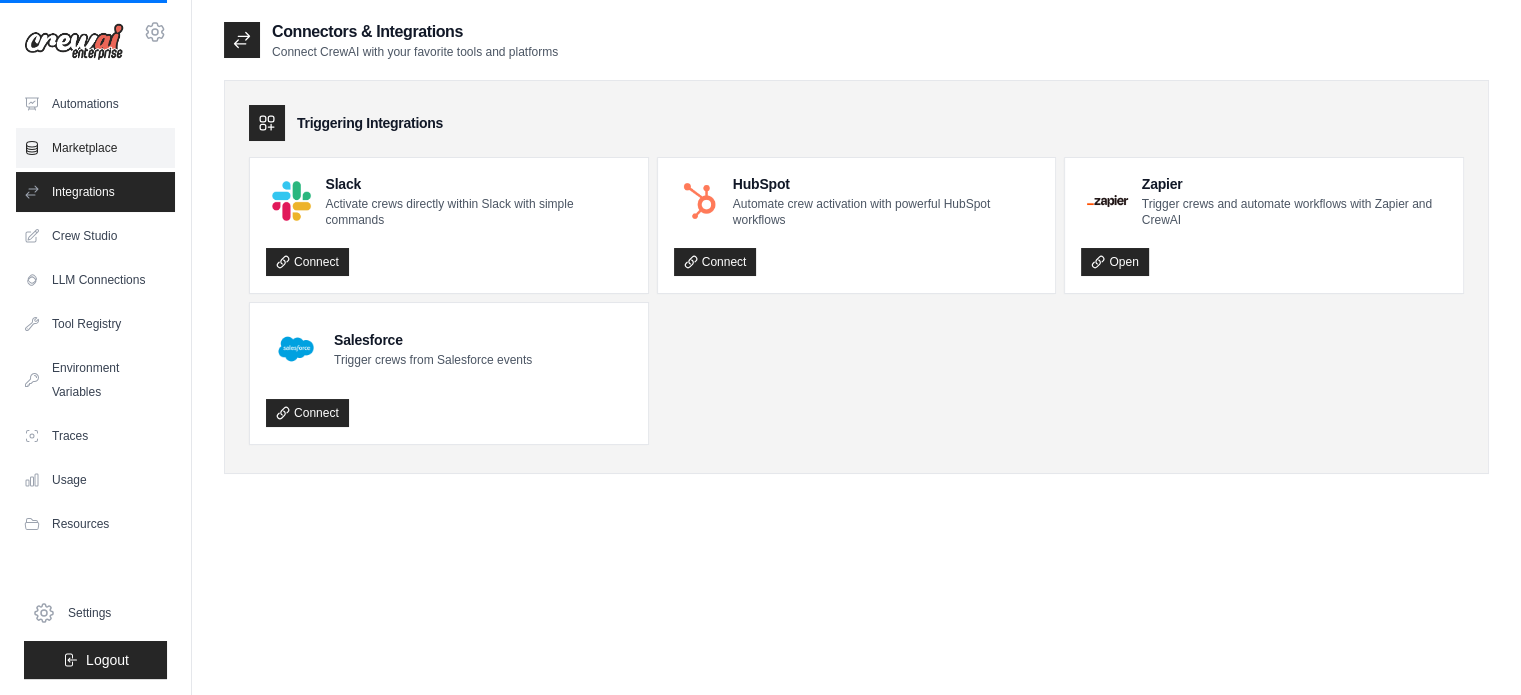 click on "Marketplace" at bounding box center [95, 148] 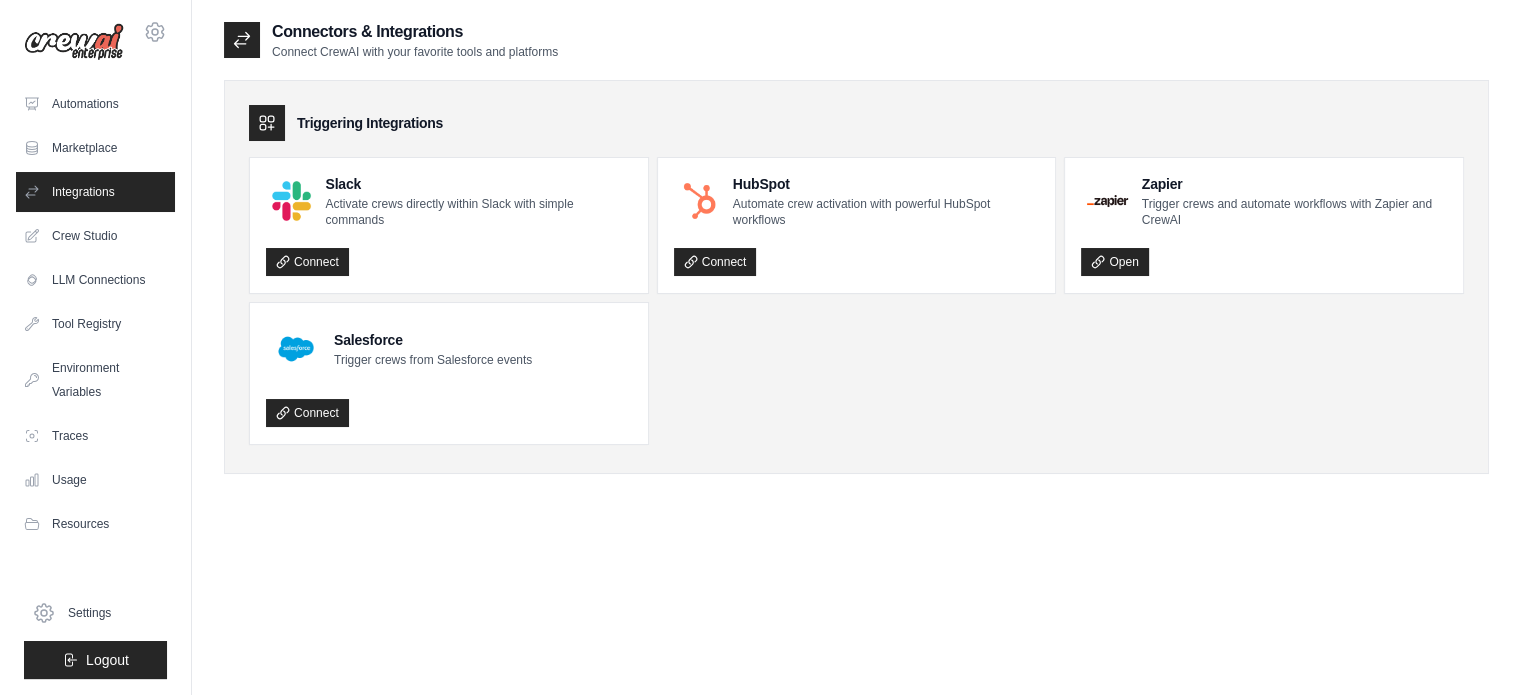click on "Marketplace" at bounding box center [95, 148] 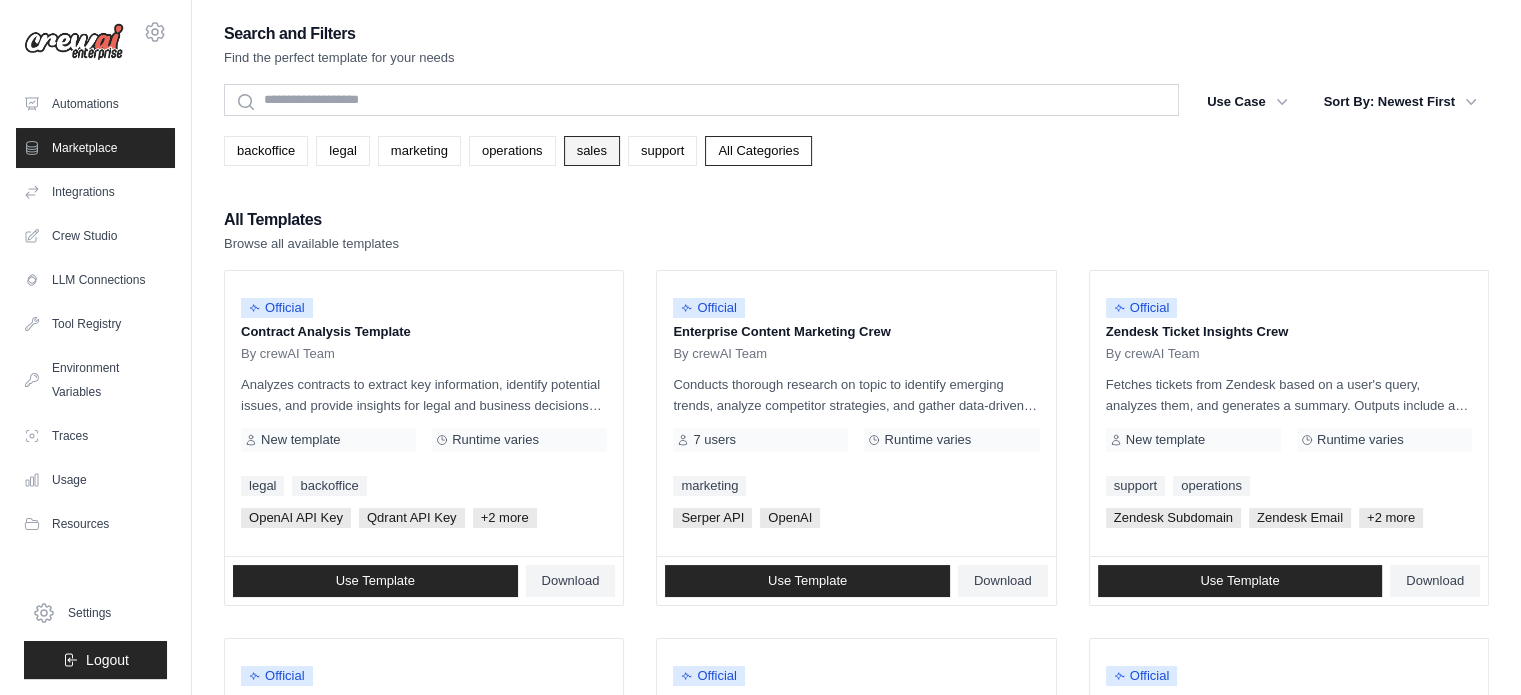 click on "sales" at bounding box center [592, 151] 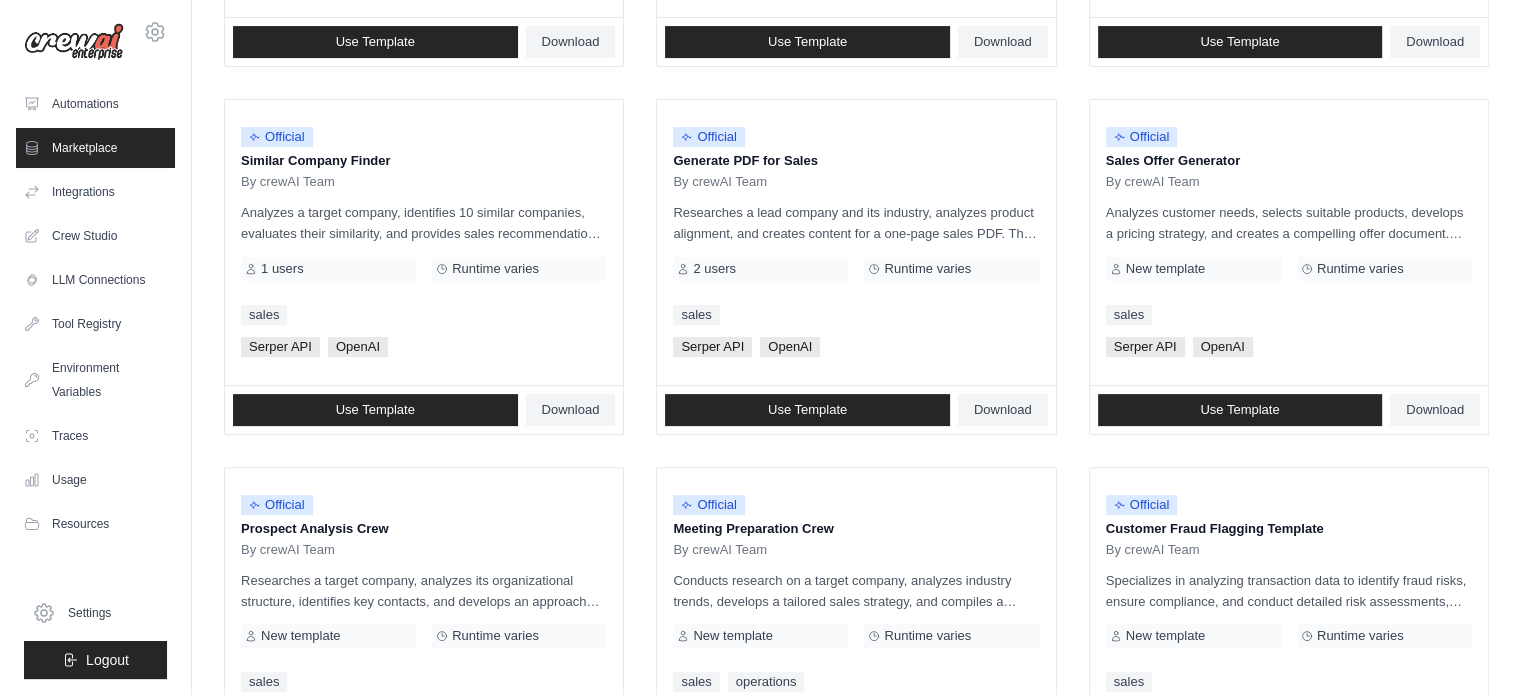scroll, scrollTop: 623, scrollLeft: 0, axis: vertical 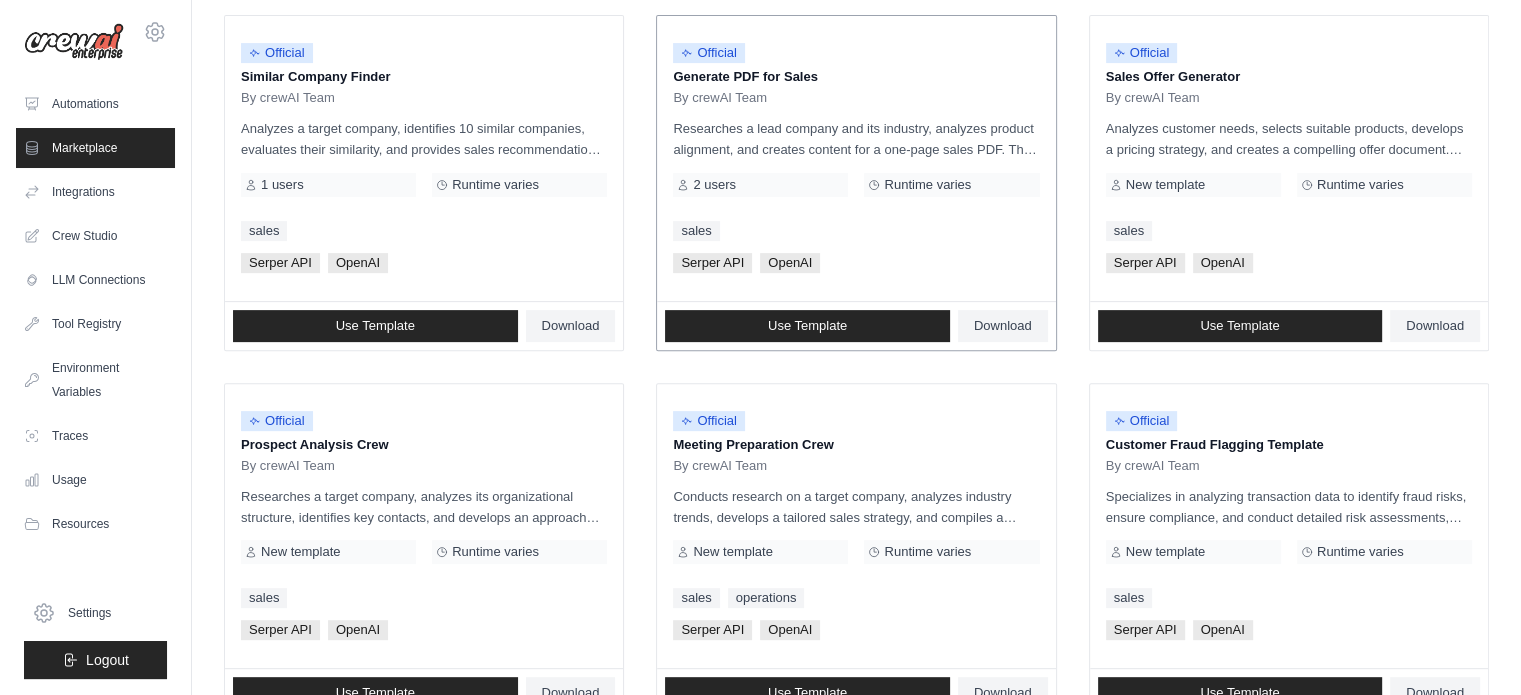 click on "2
users" at bounding box center (714, 185) 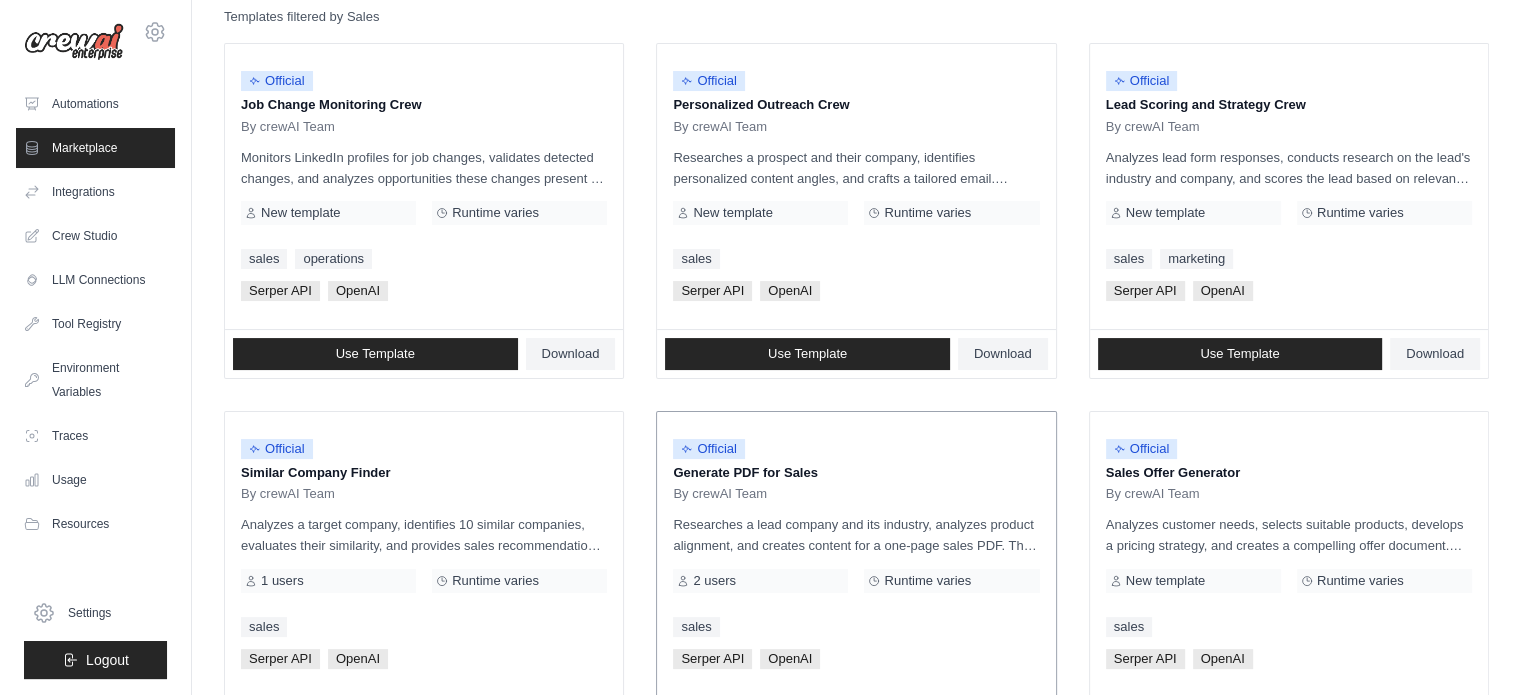 scroll, scrollTop: 0, scrollLeft: 0, axis: both 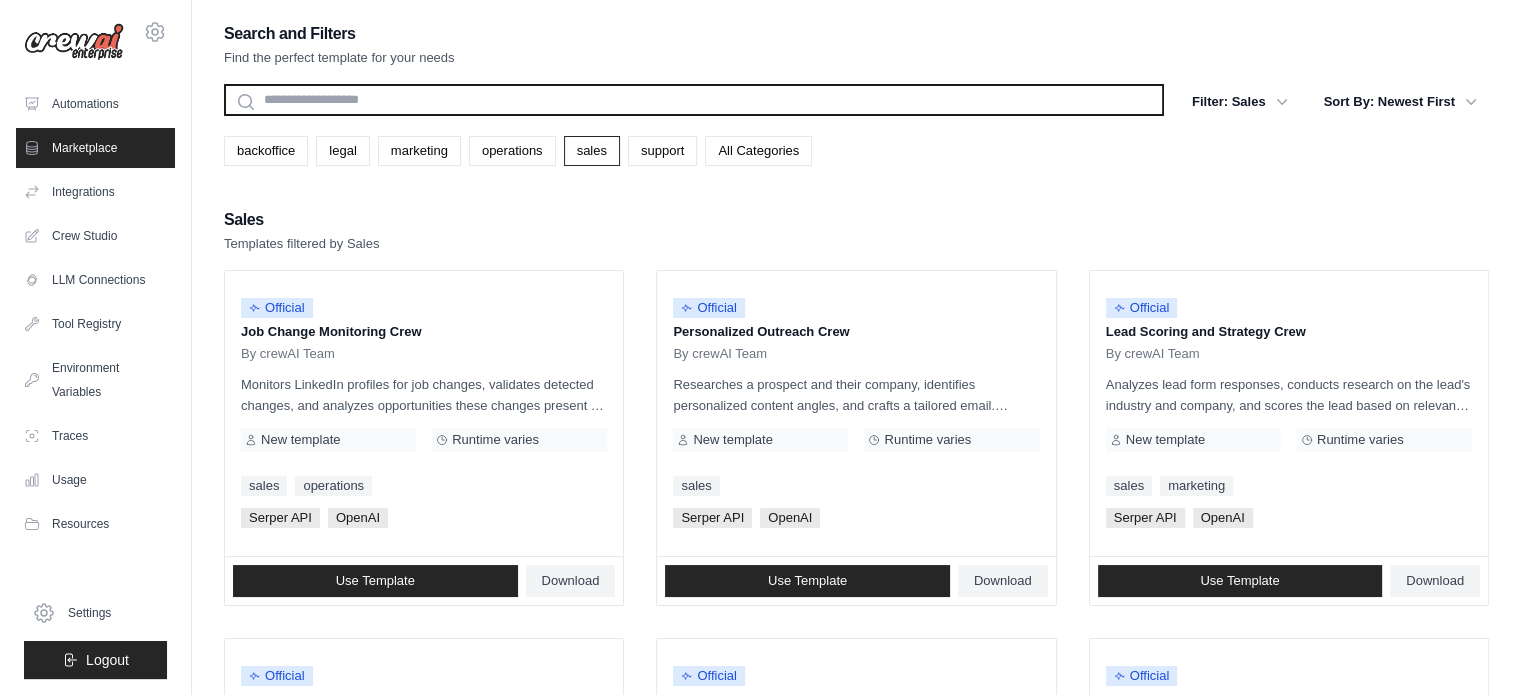 click at bounding box center [694, 100] 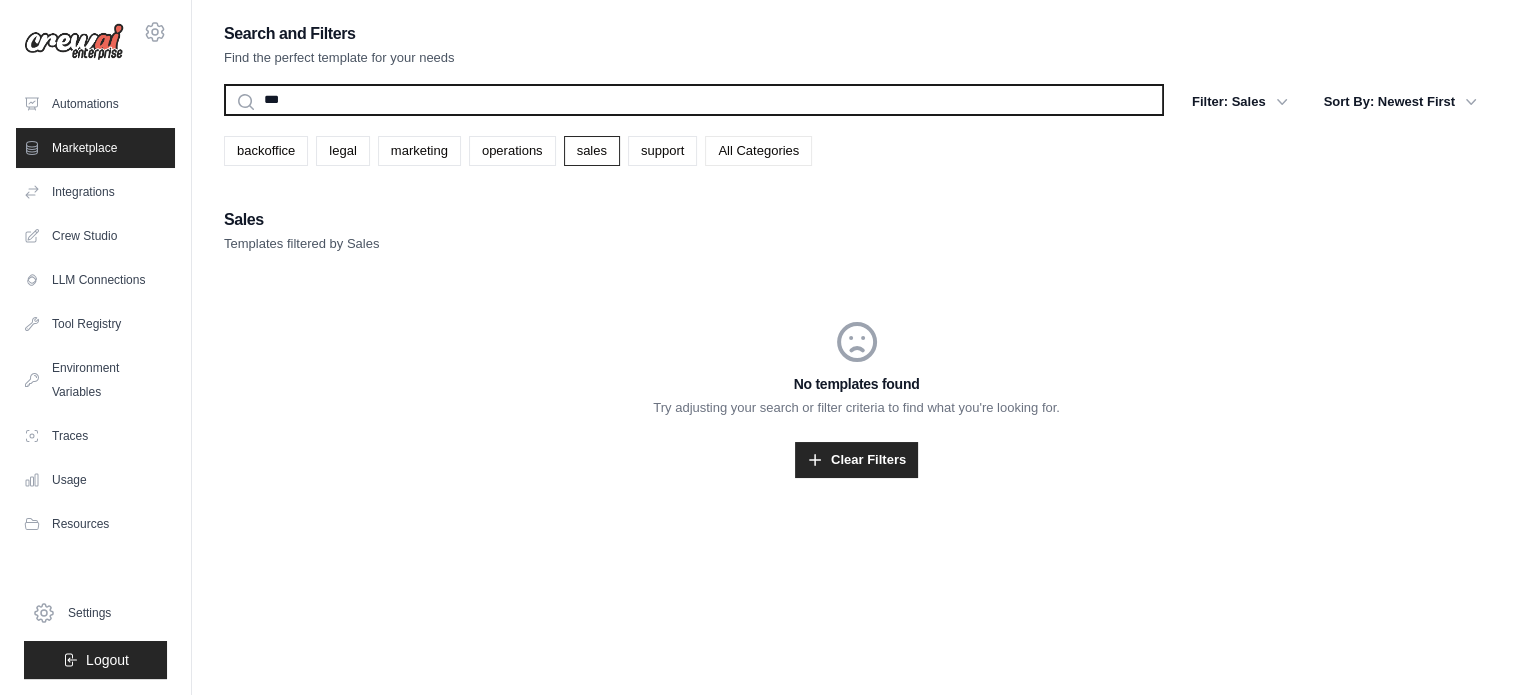 type on "***" 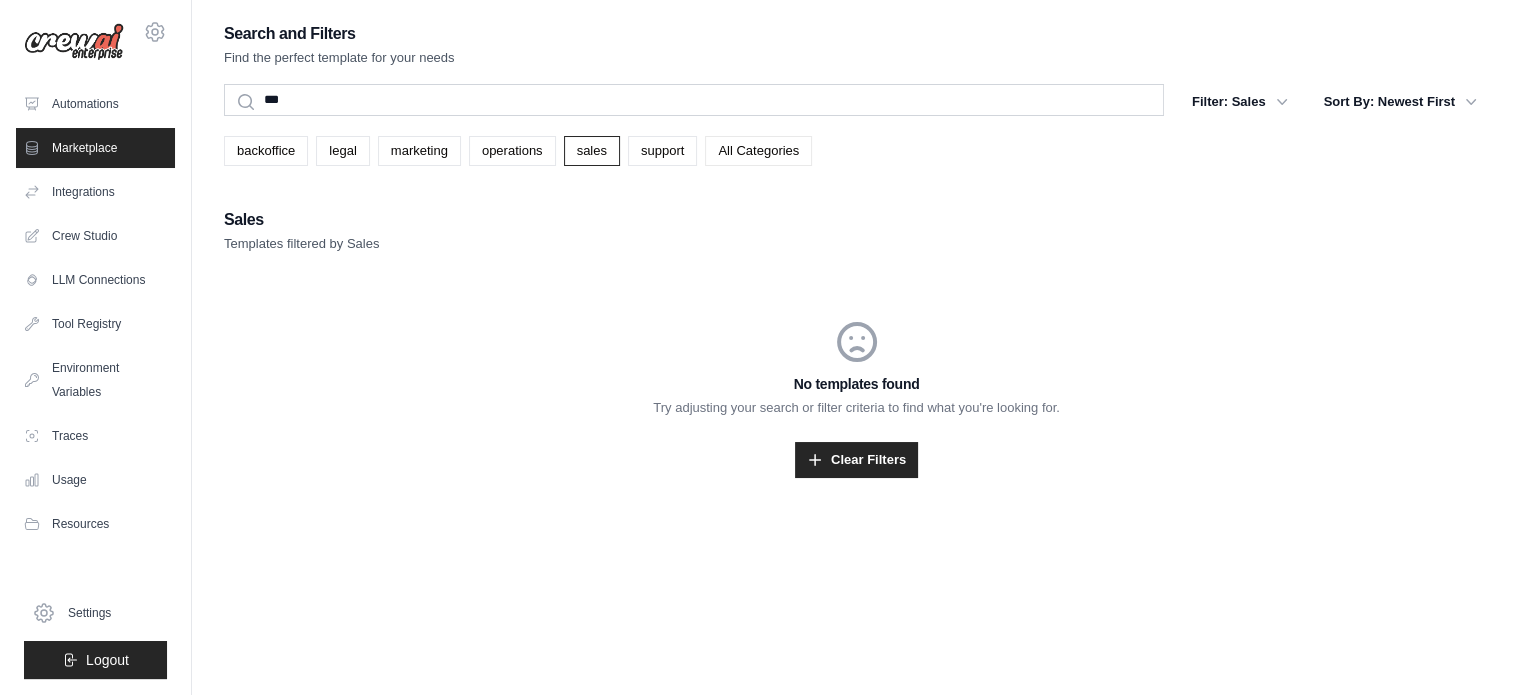 click on "All Categories" at bounding box center [758, 151] 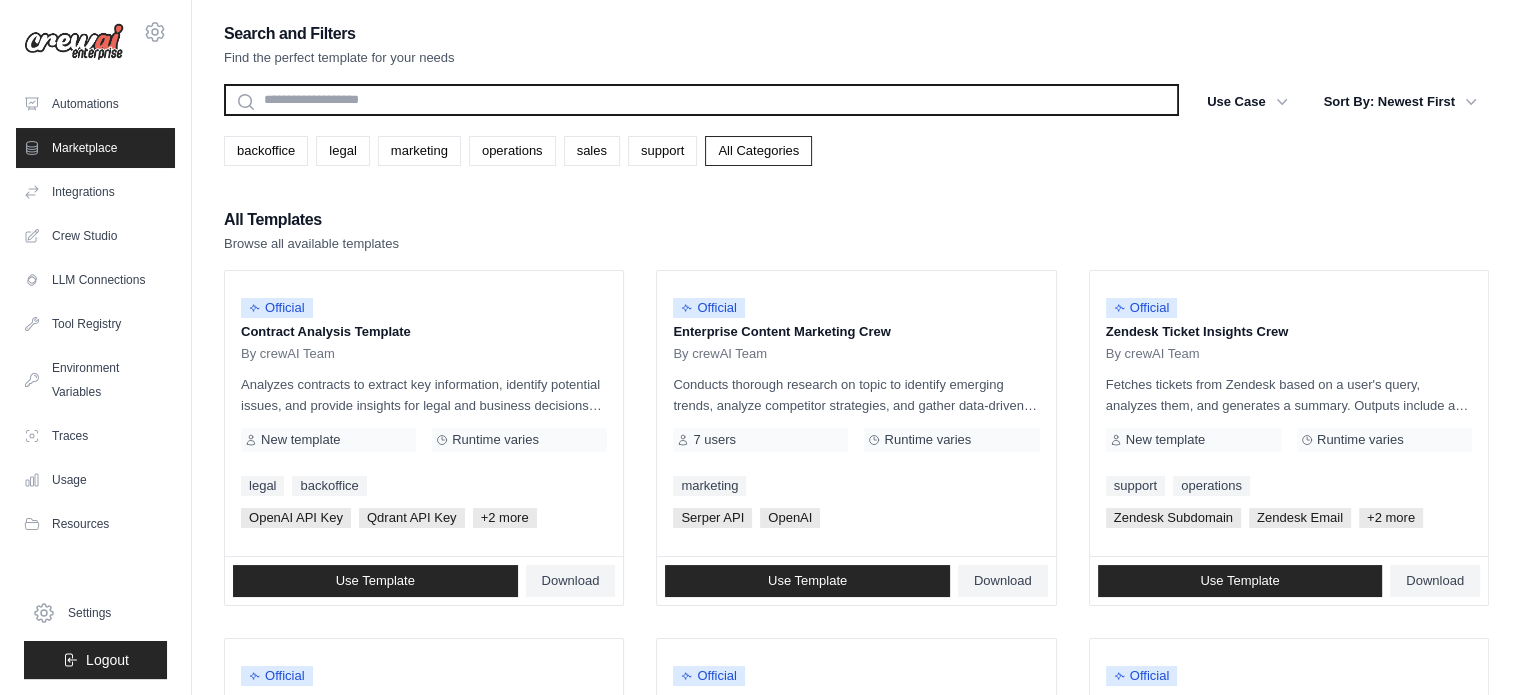 click at bounding box center (701, 100) 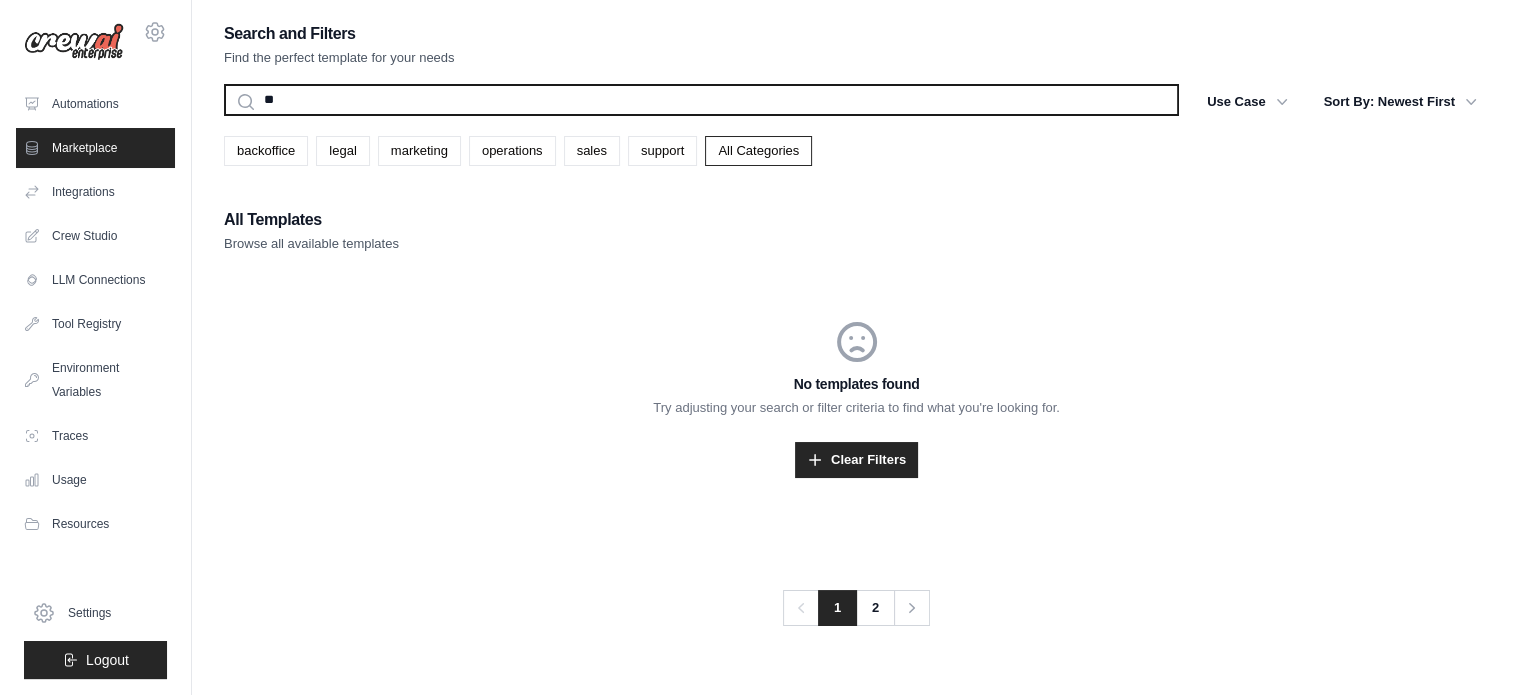 type on "*" 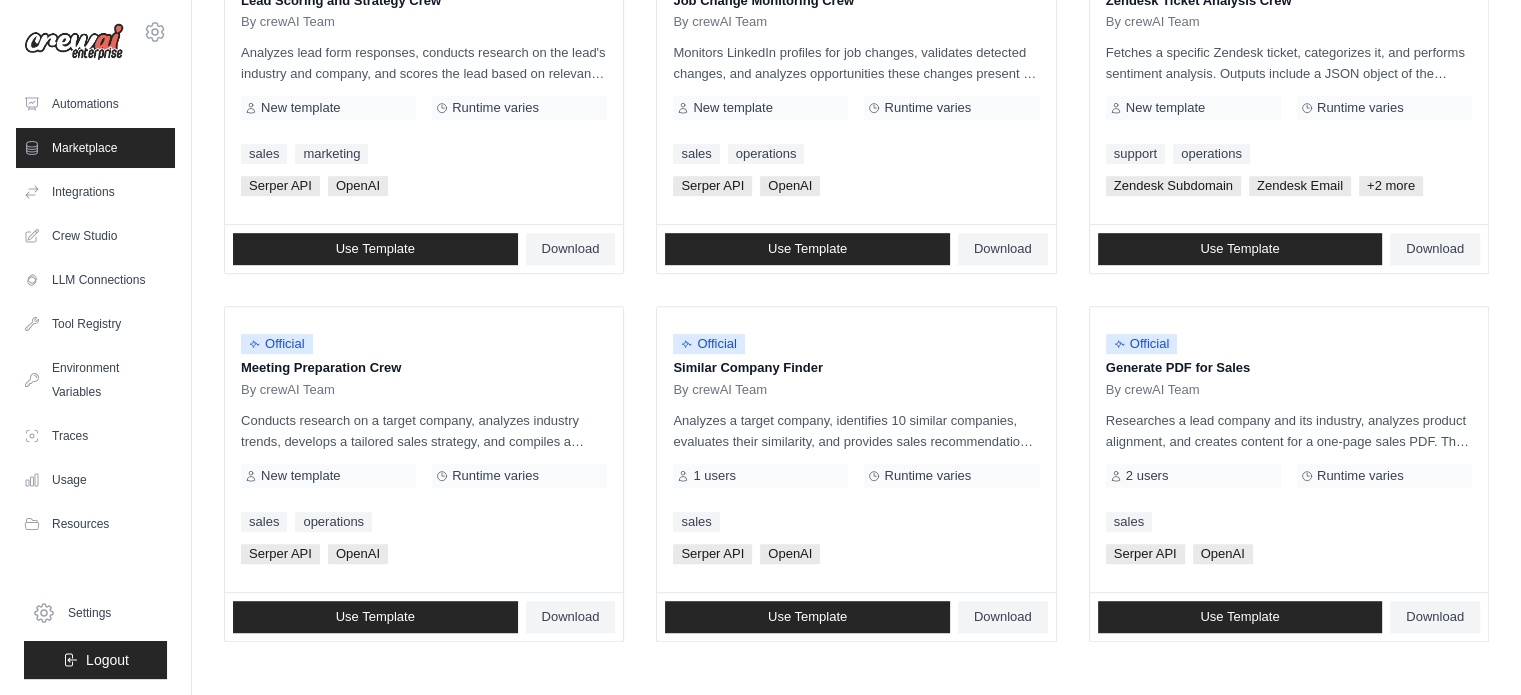scroll, scrollTop: 1068, scrollLeft: 0, axis: vertical 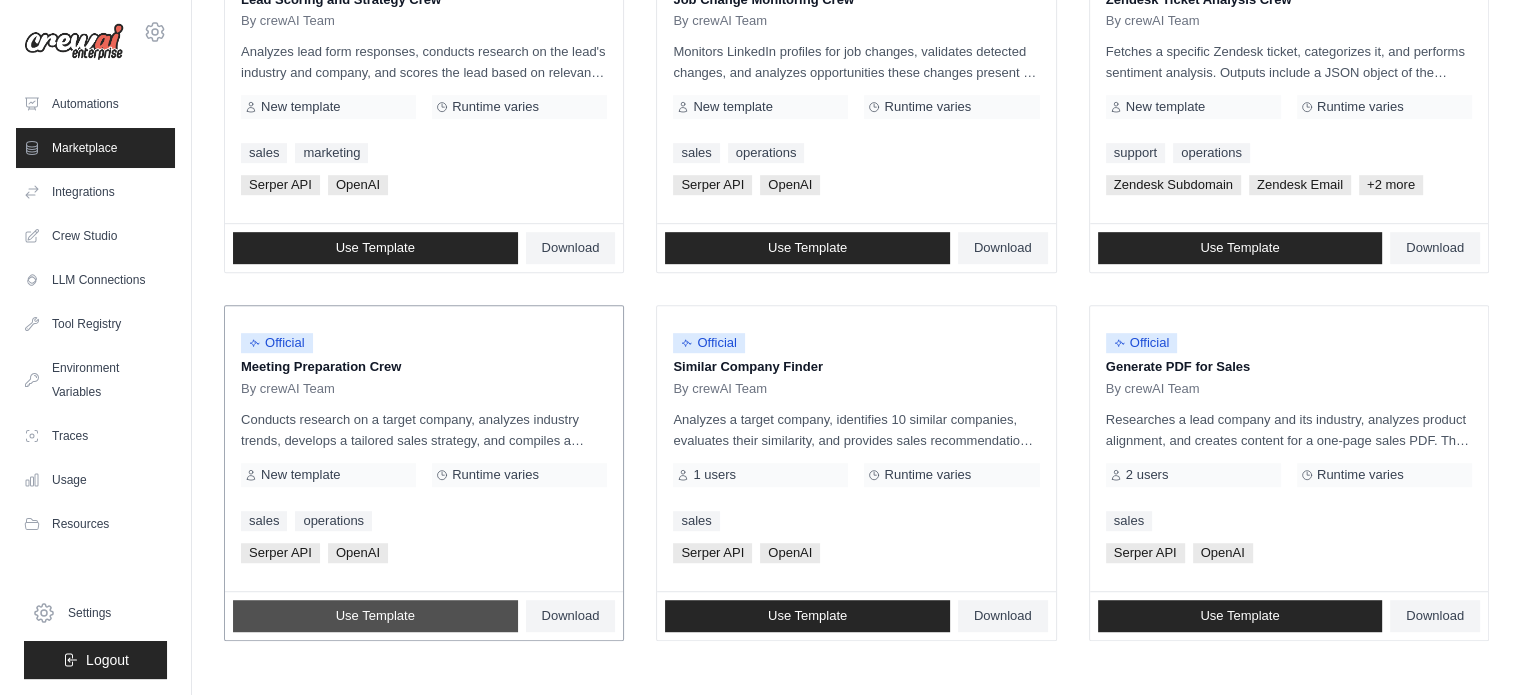 type 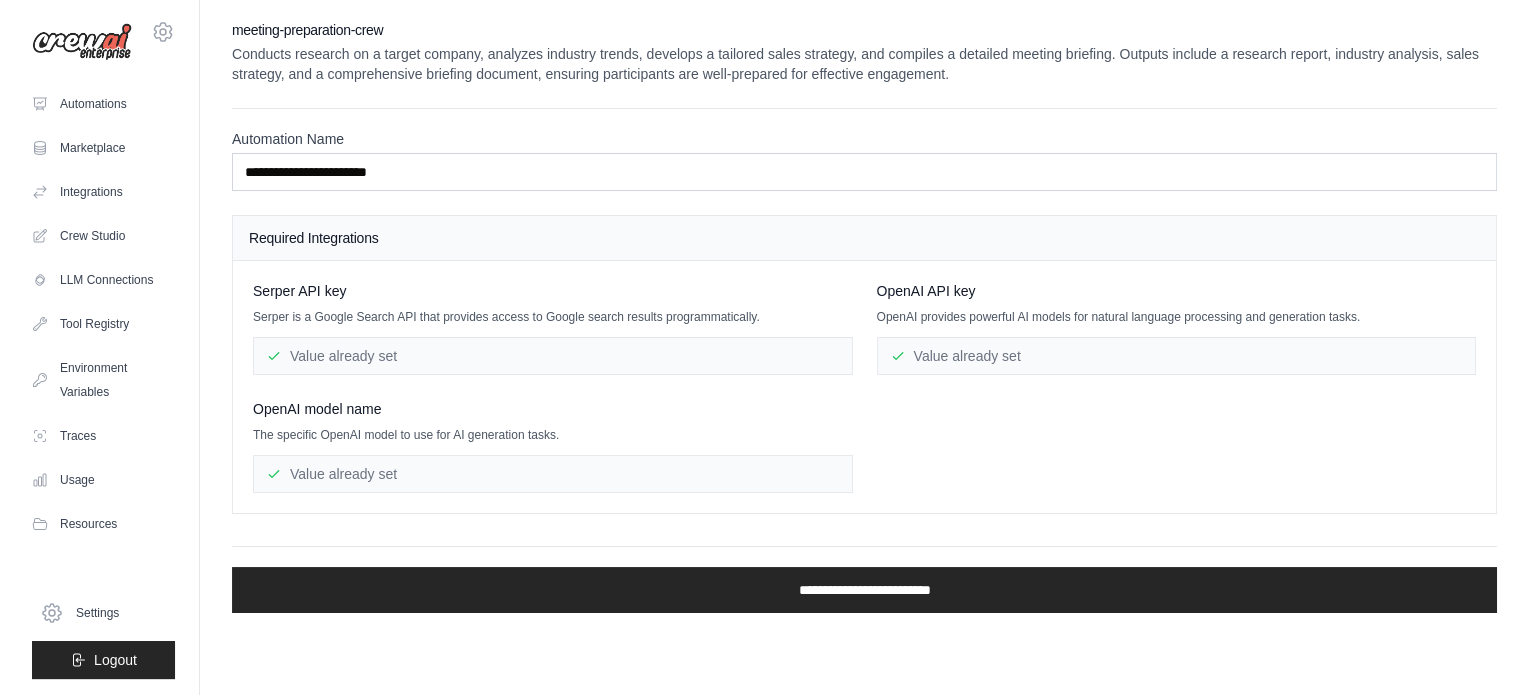 scroll, scrollTop: 0, scrollLeft: 0, axis: both 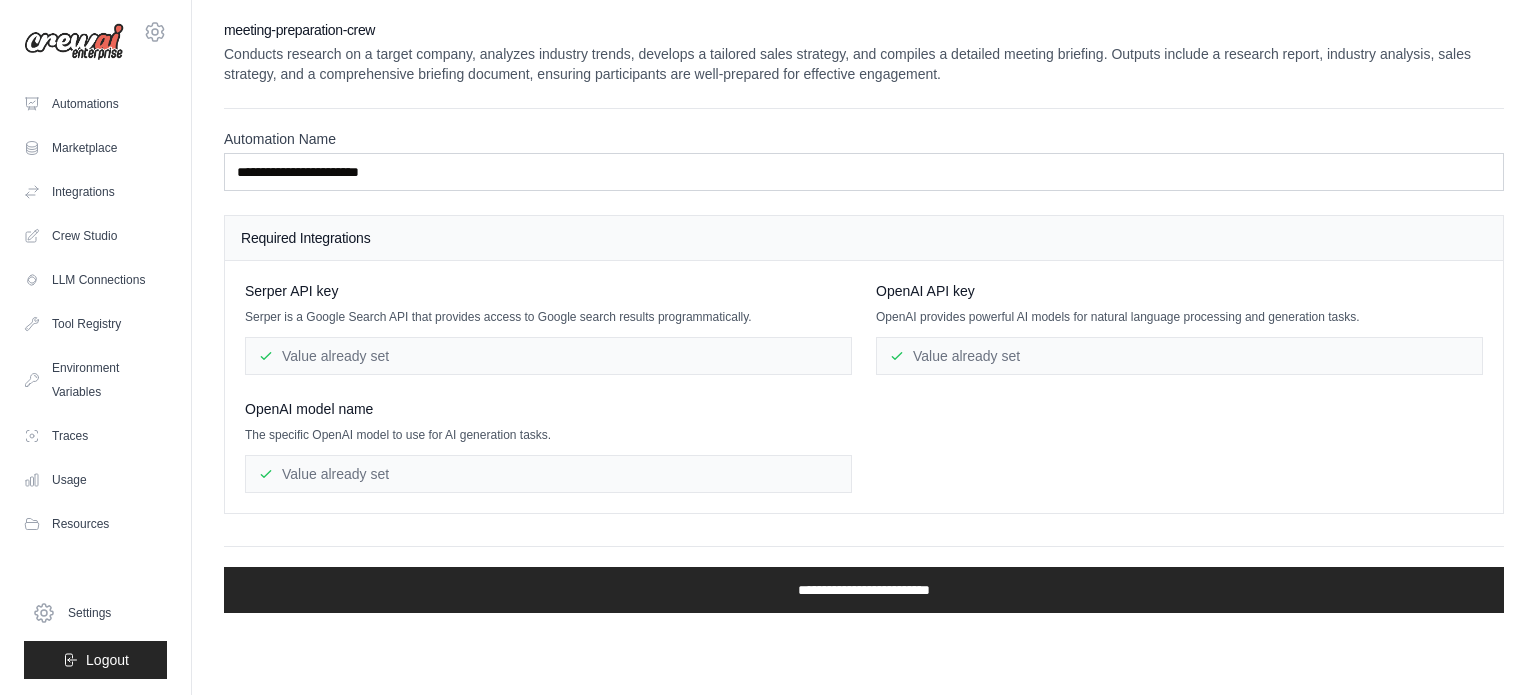 click on "**********" at bounding box center [864, 316] 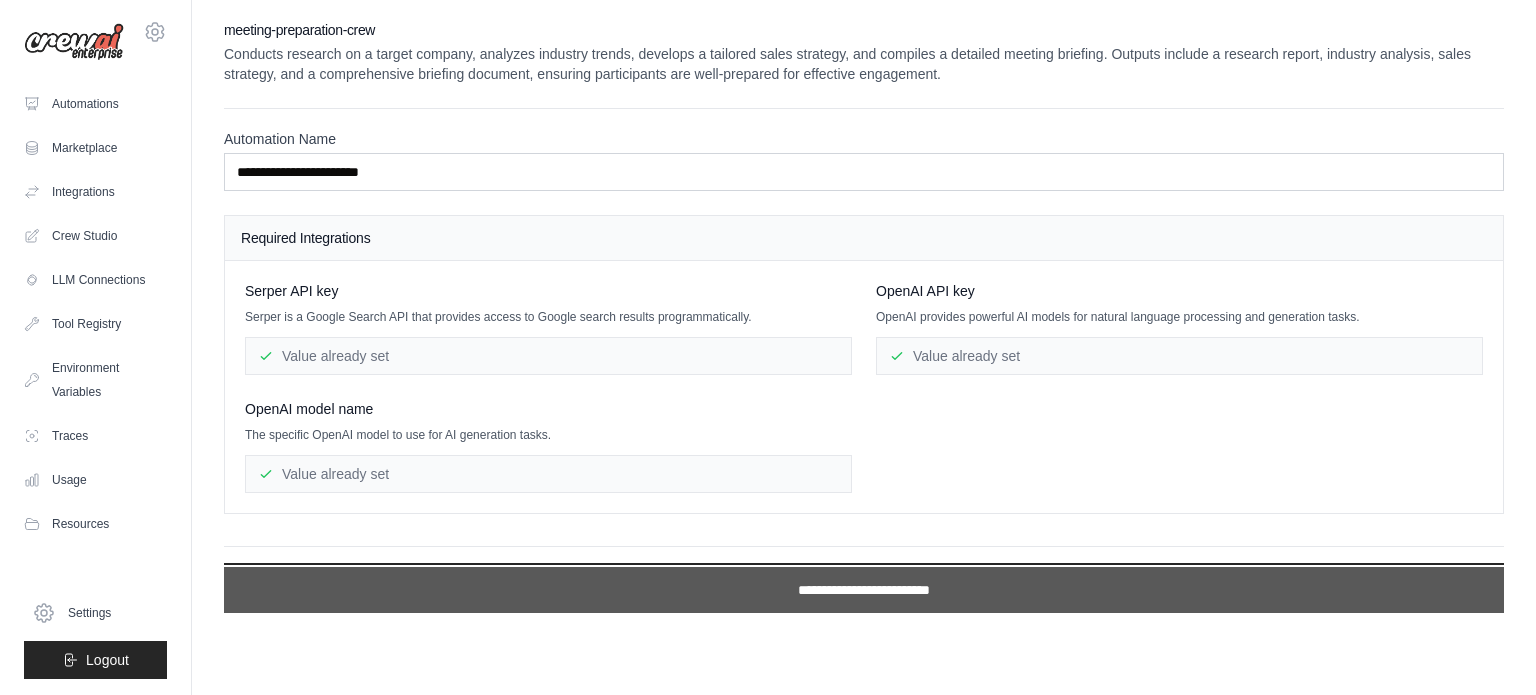 click on "**********" at bounding box center [864, 590] 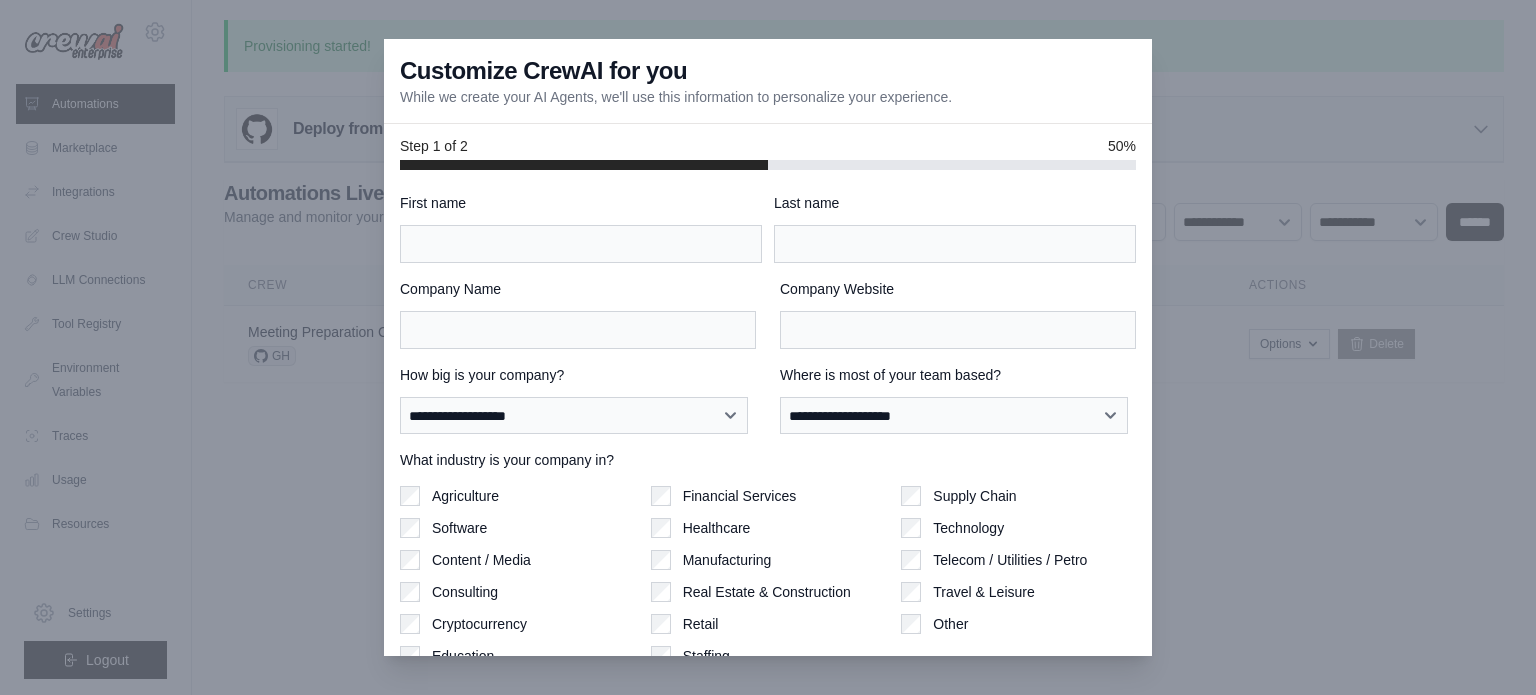 scroll, scrollTop: 0, scrollLeft: 0, axis: both 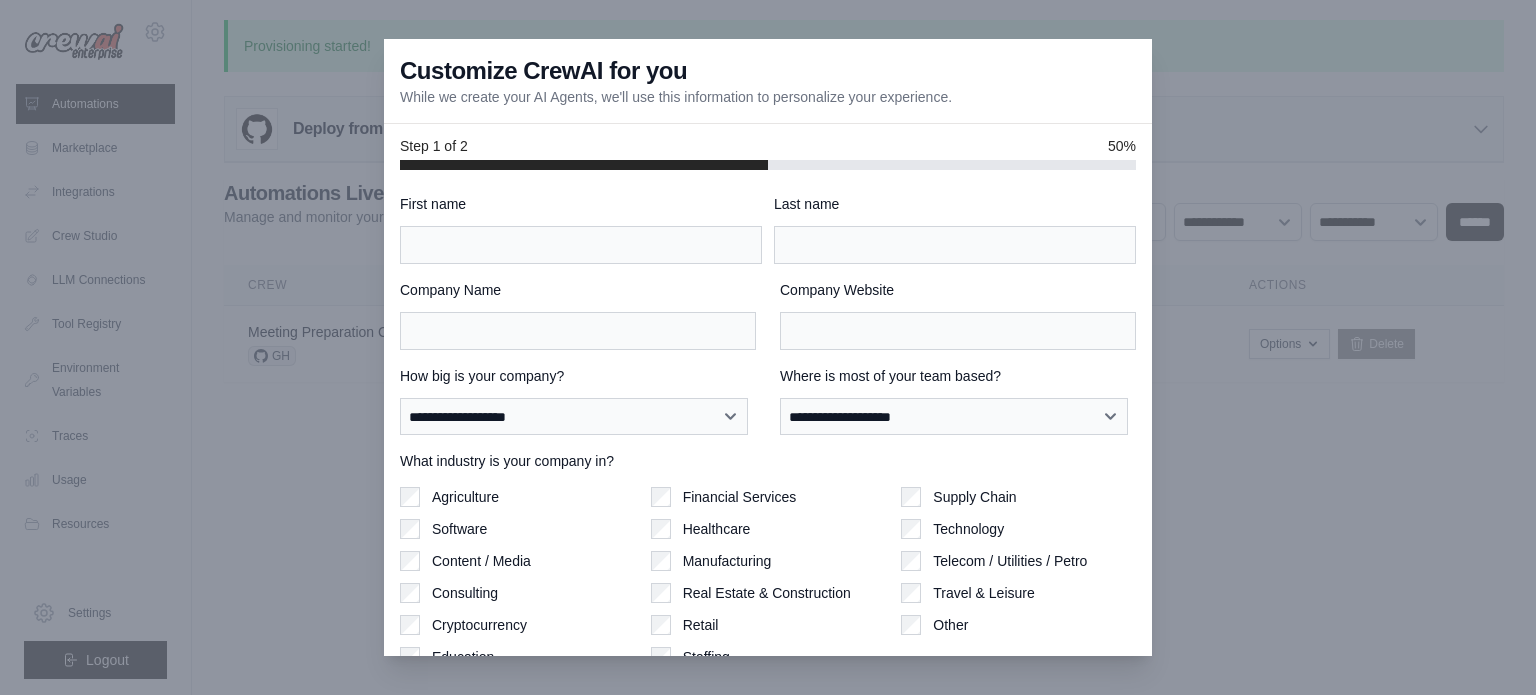 click at bounding box center (768, 347) 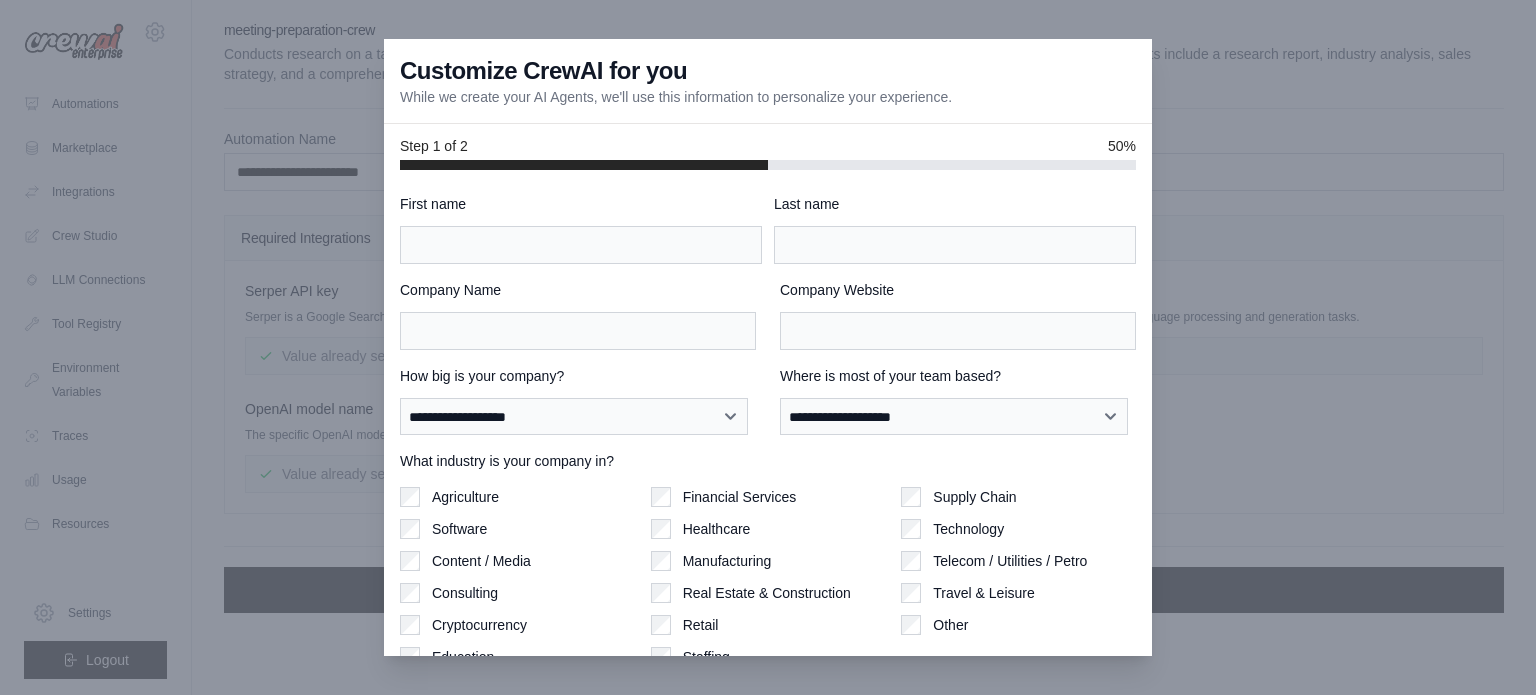 click on "**********" at bounding box center (768, 413) 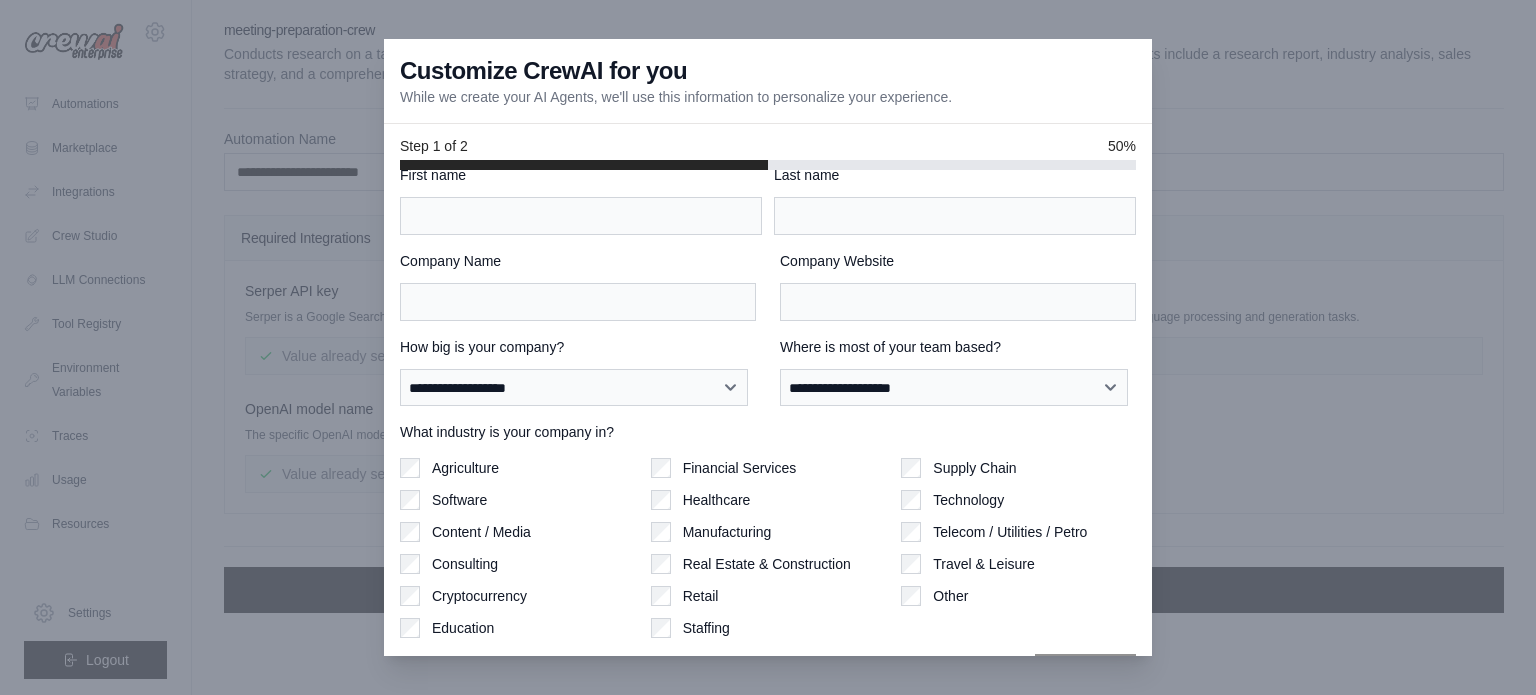 scroll, scrollTop: 0, scrollLeft: 0, axis: both 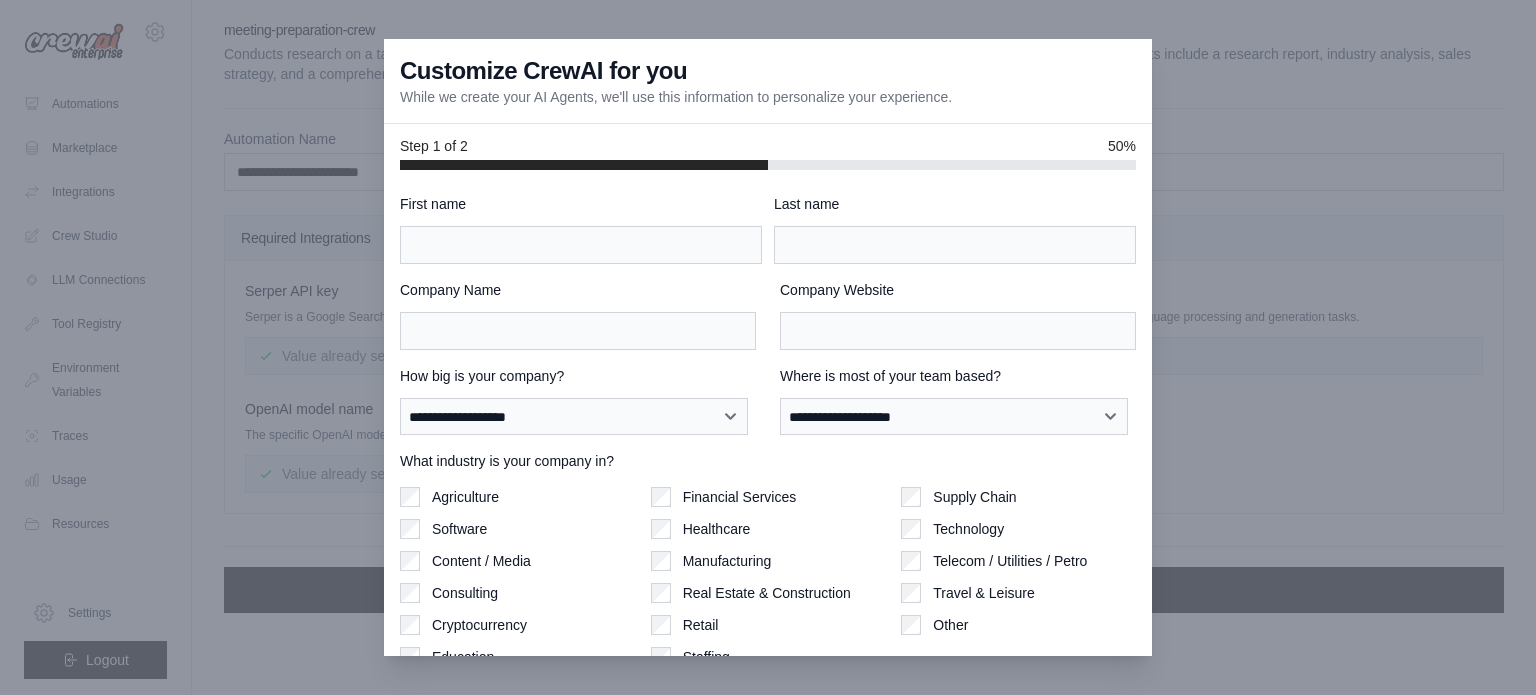 click at bounding box center (768, 347) 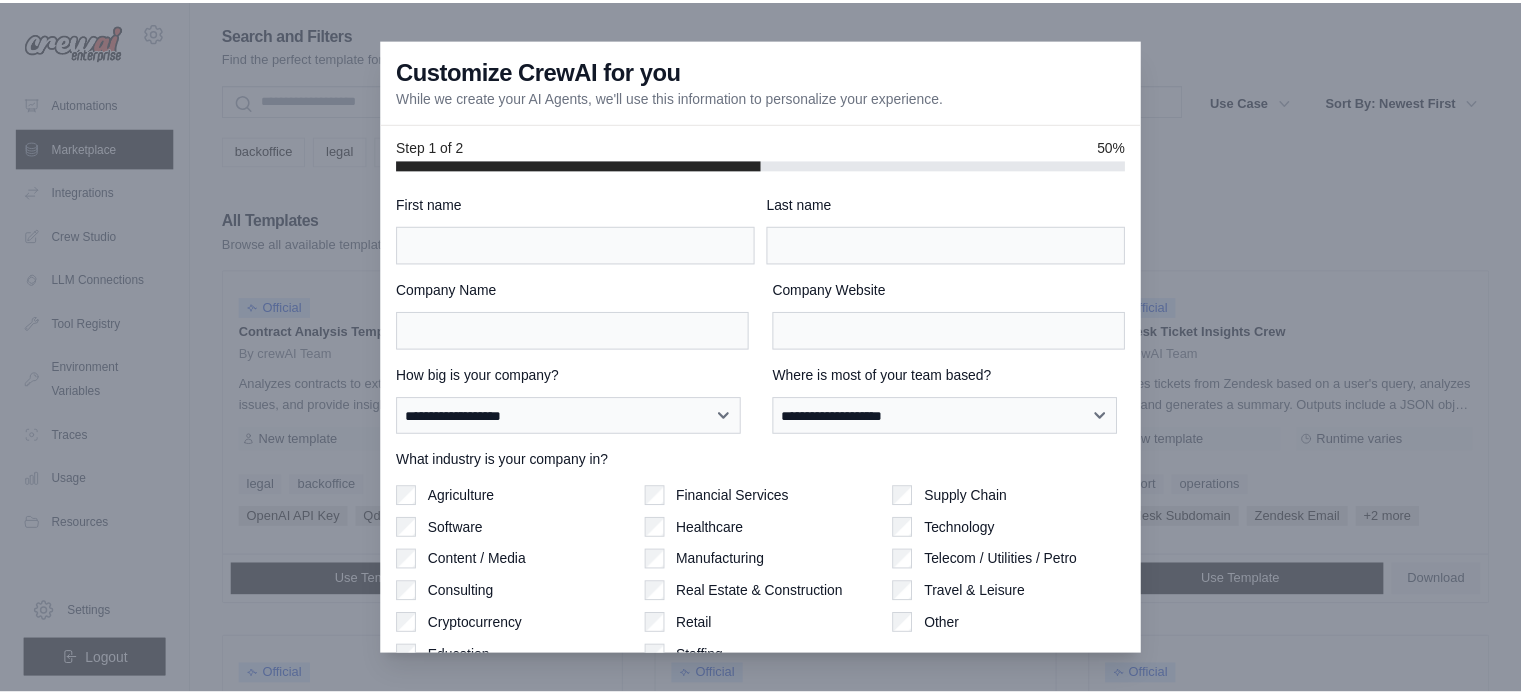 scroll, scrollTop: 1068, scrollLeft: 0, axis: vertical 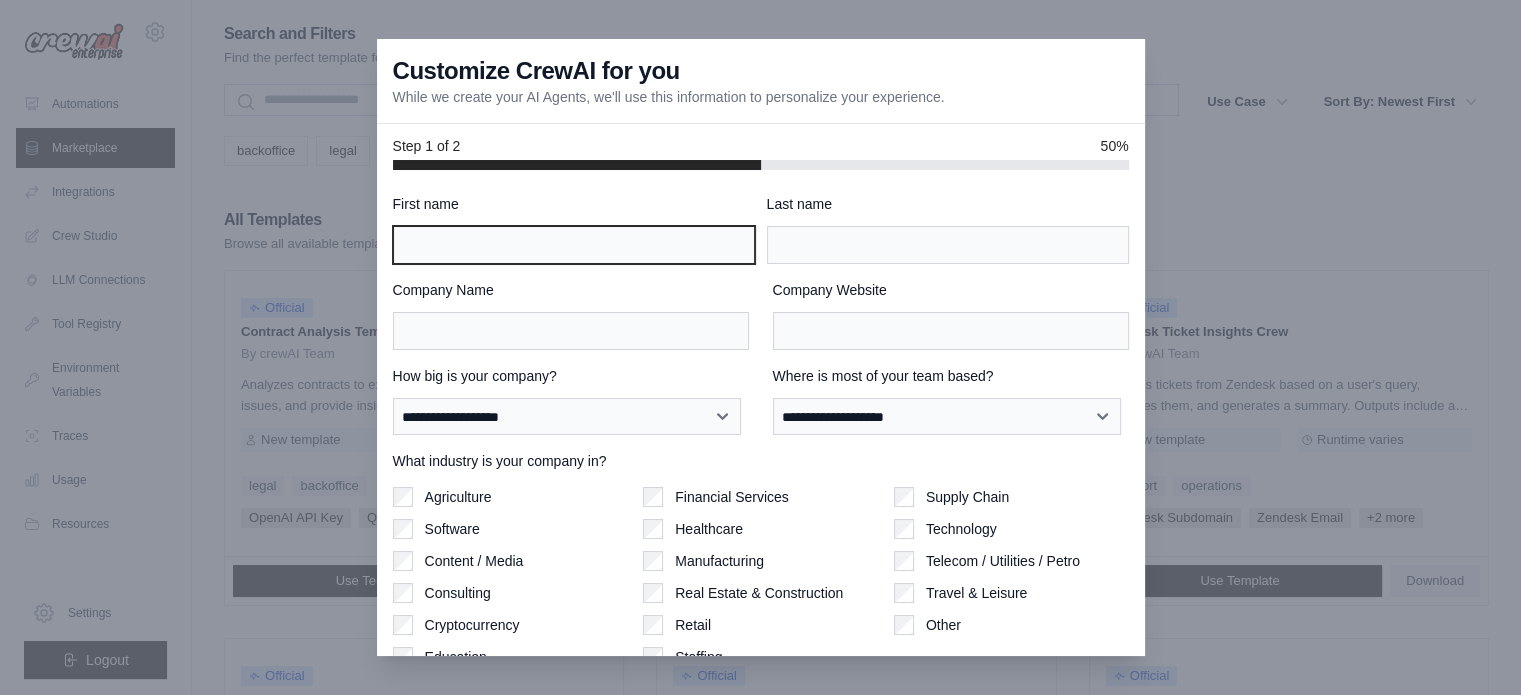 click on "First name" at bounding box center [574, 245] 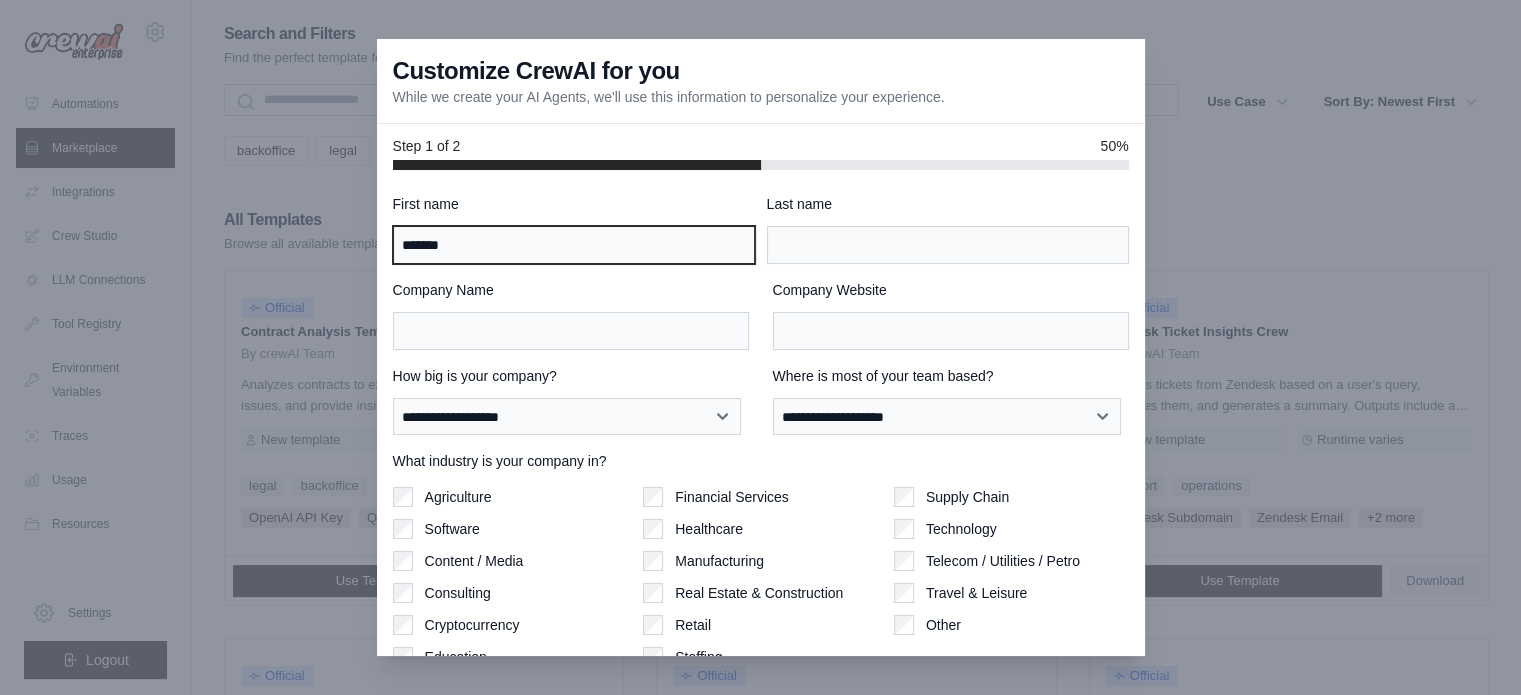 type on "*******" 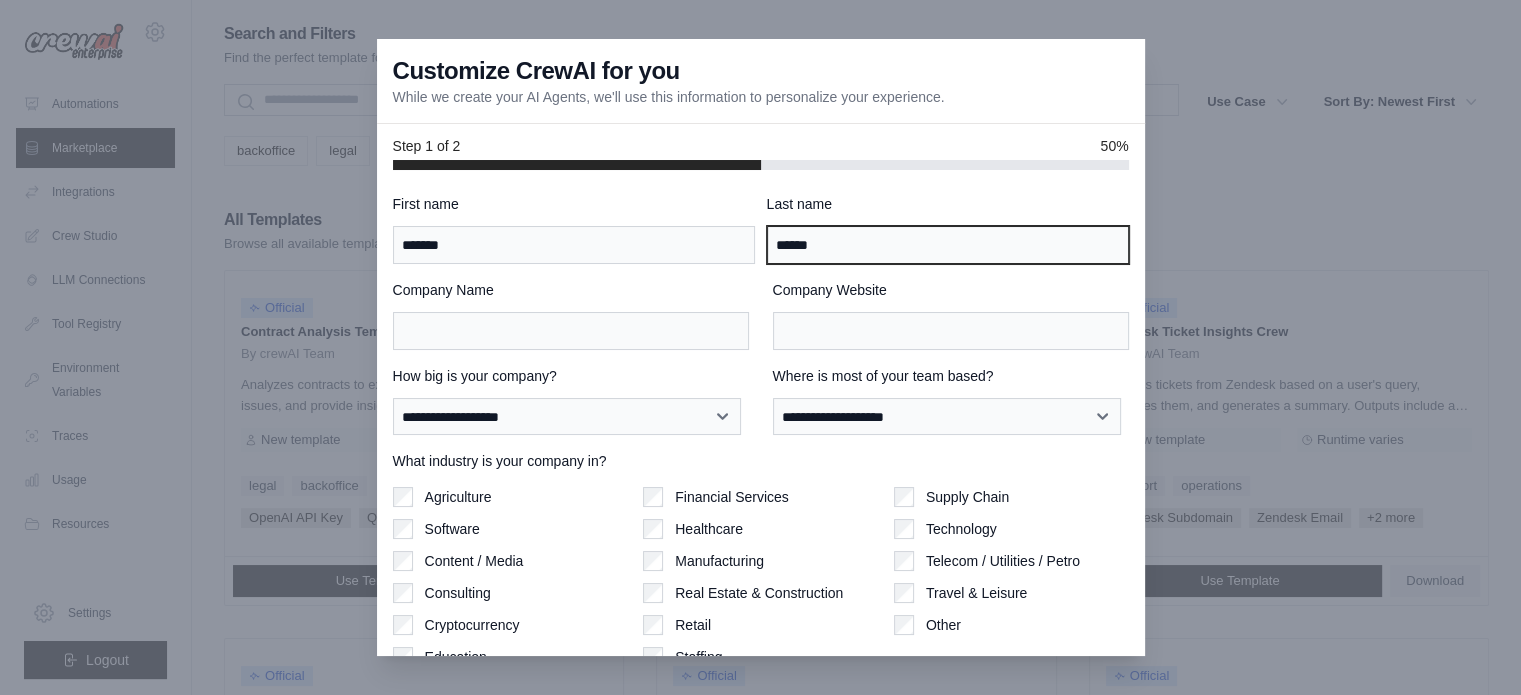 type on "******" 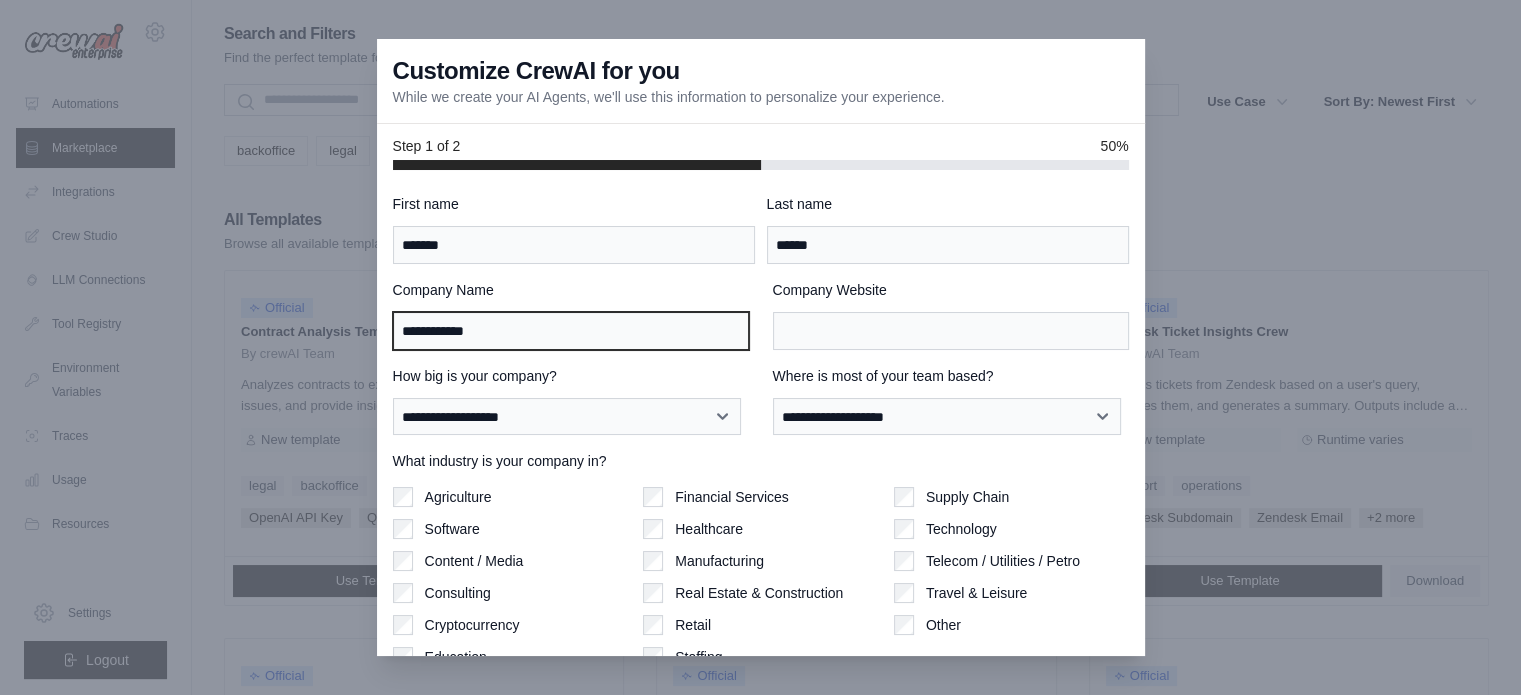 type on "**********" 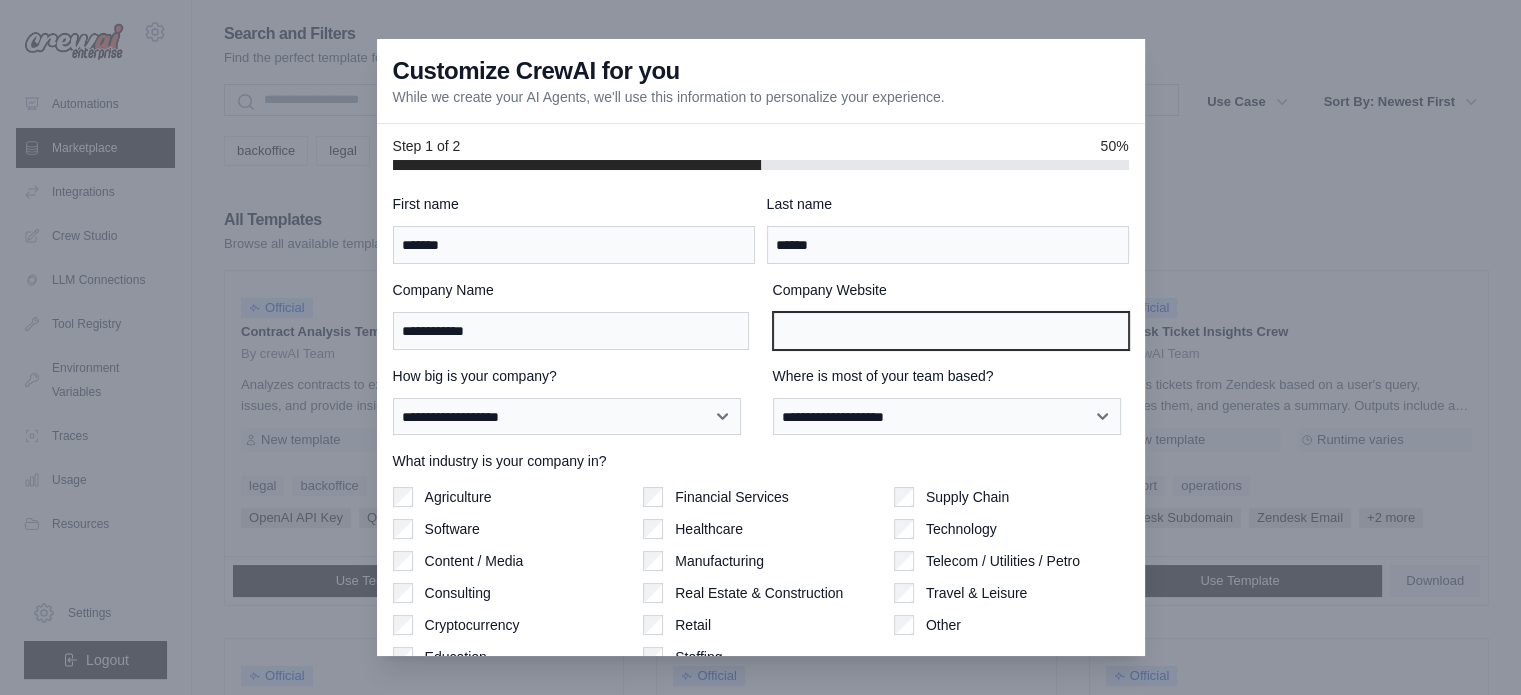scroll, scrollTop: 86, scrollLeft: 0, axis: vertical 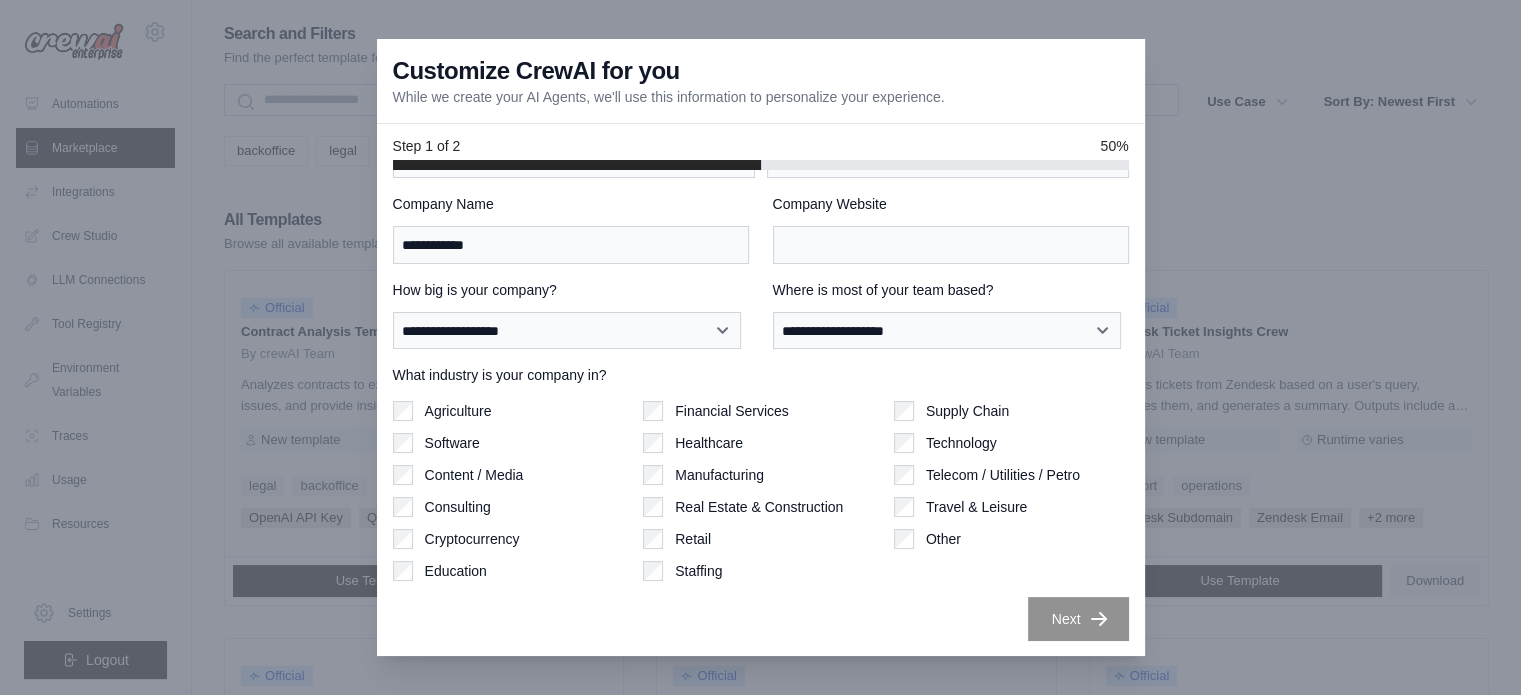 click on "Technology" at bounding box center [1011, 443] 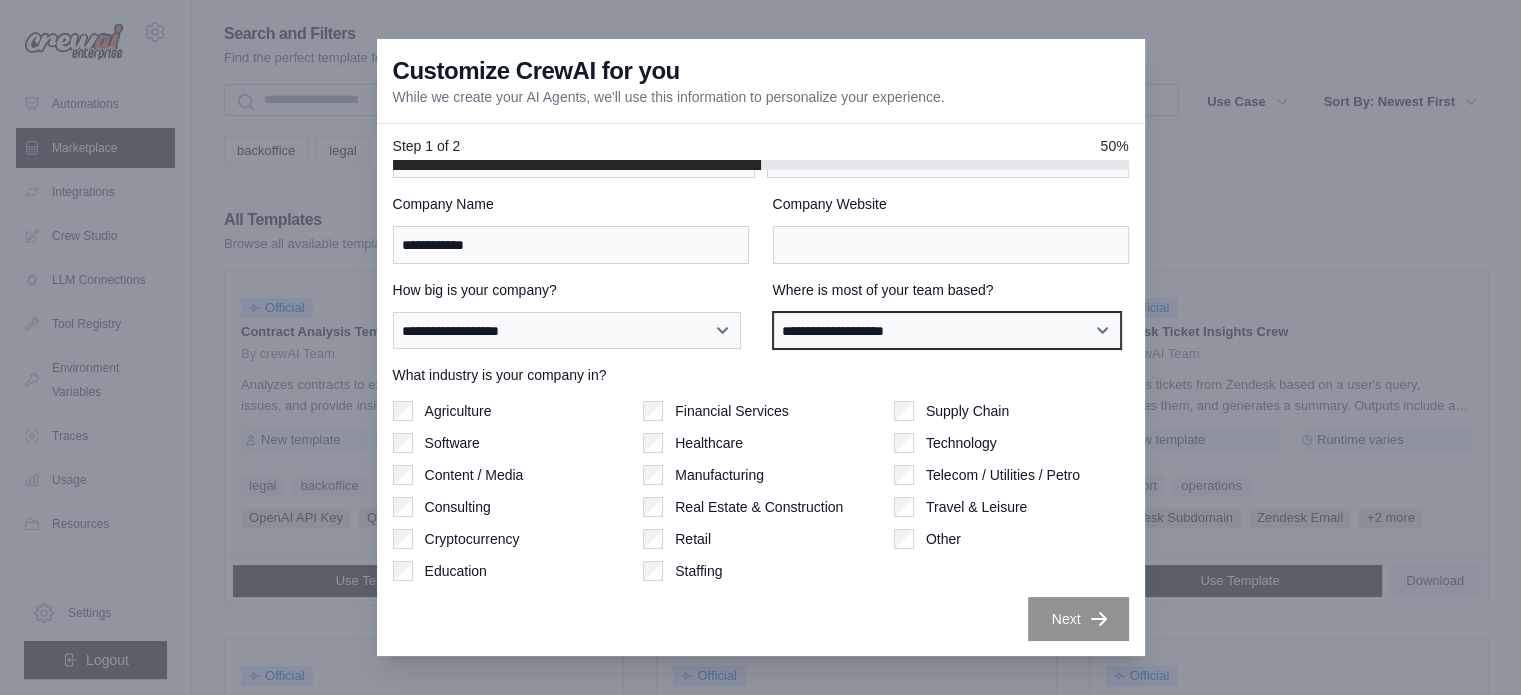 click on "**********" at bounding box center (947, 331) 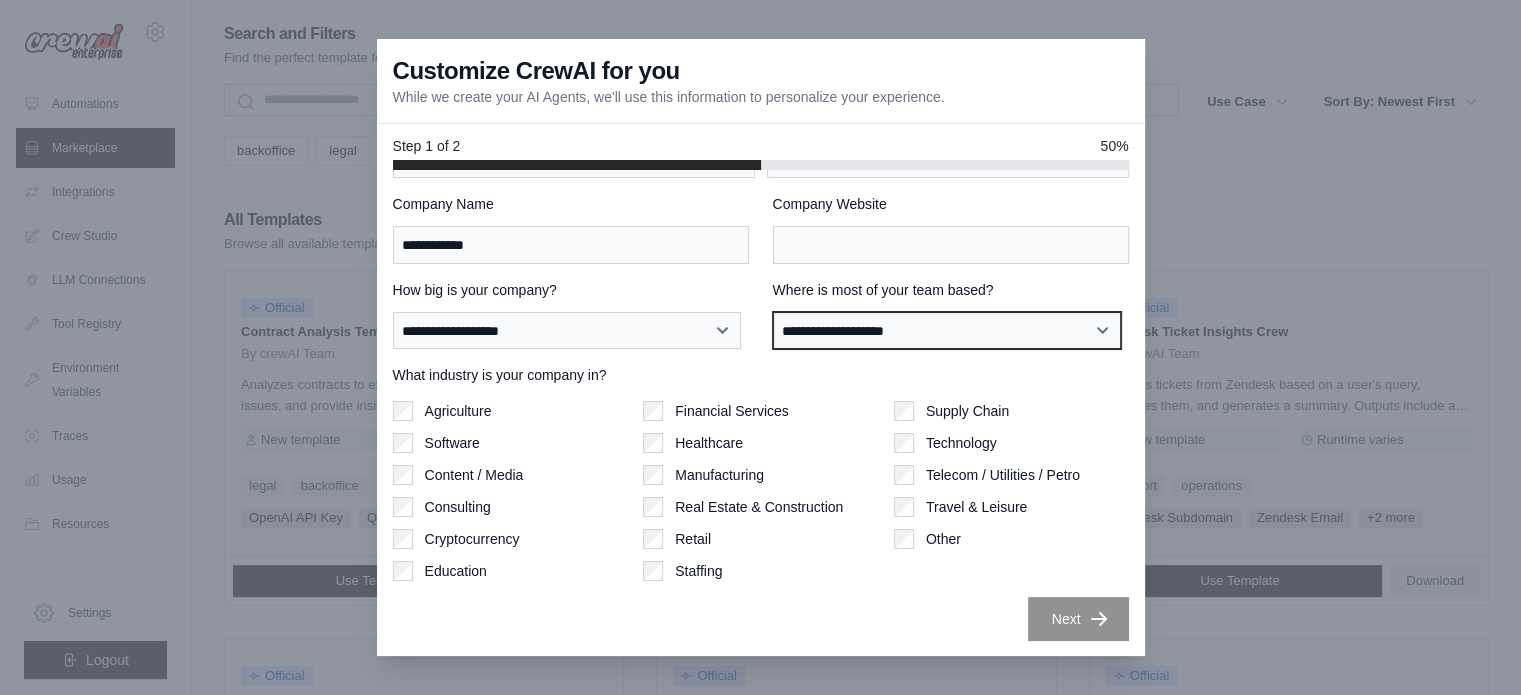 select on "**********" 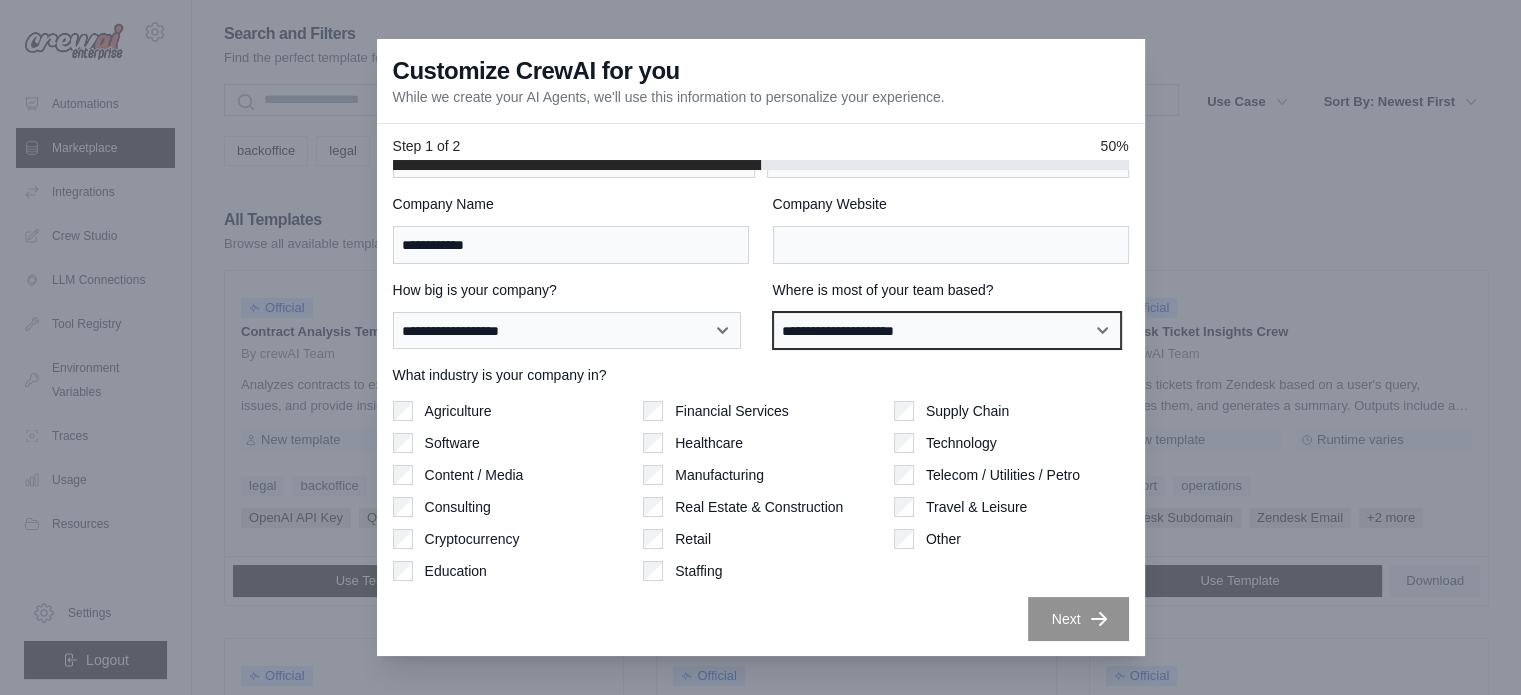 click on "**********" at bounding box center [947, 331] 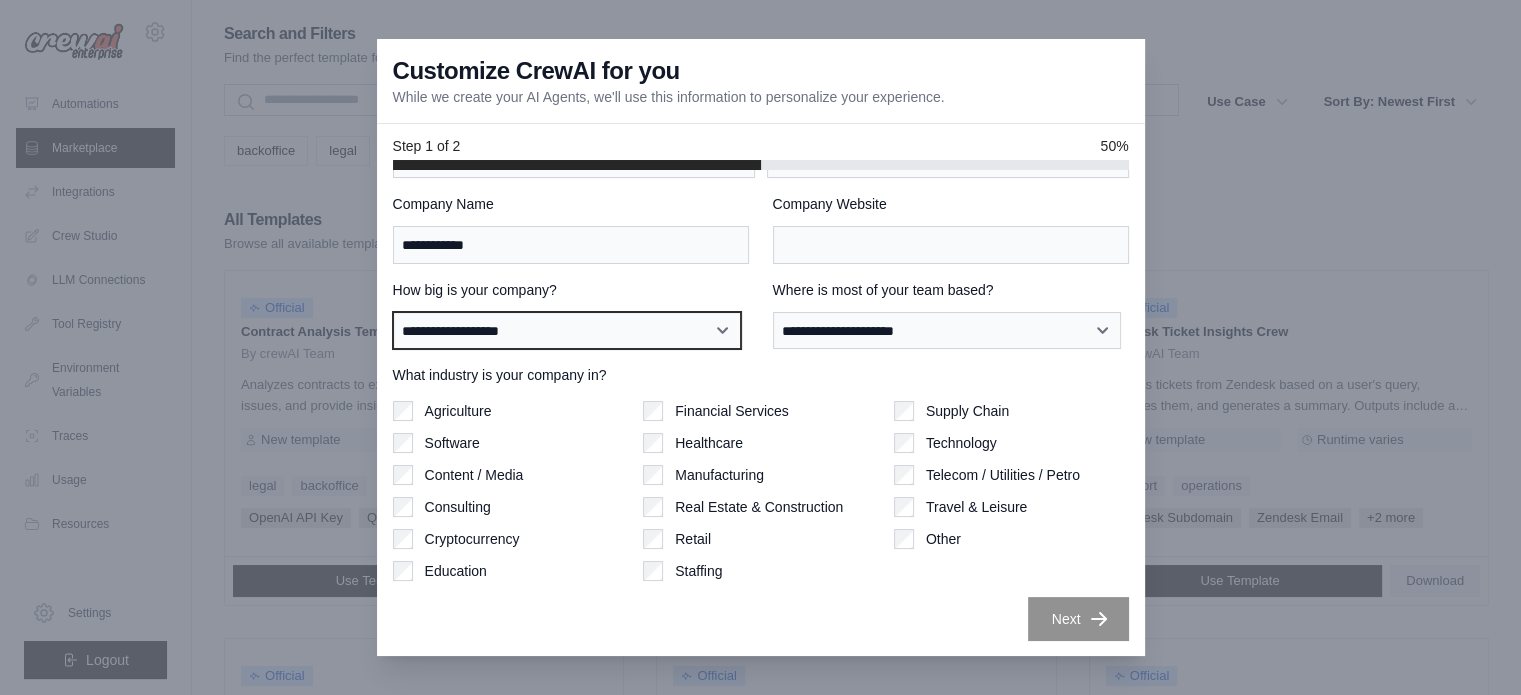 click on "**********" at bounding box center (567, 331) 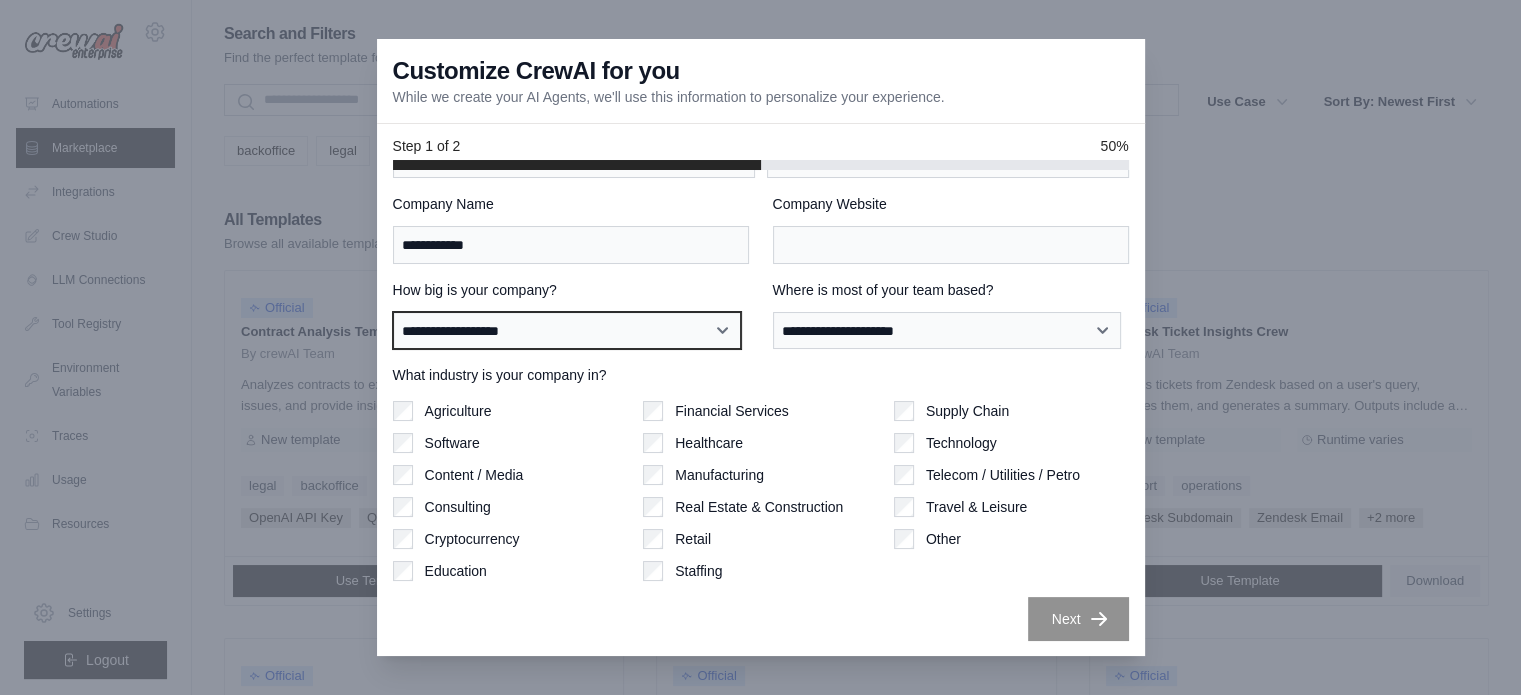 select on "**********" 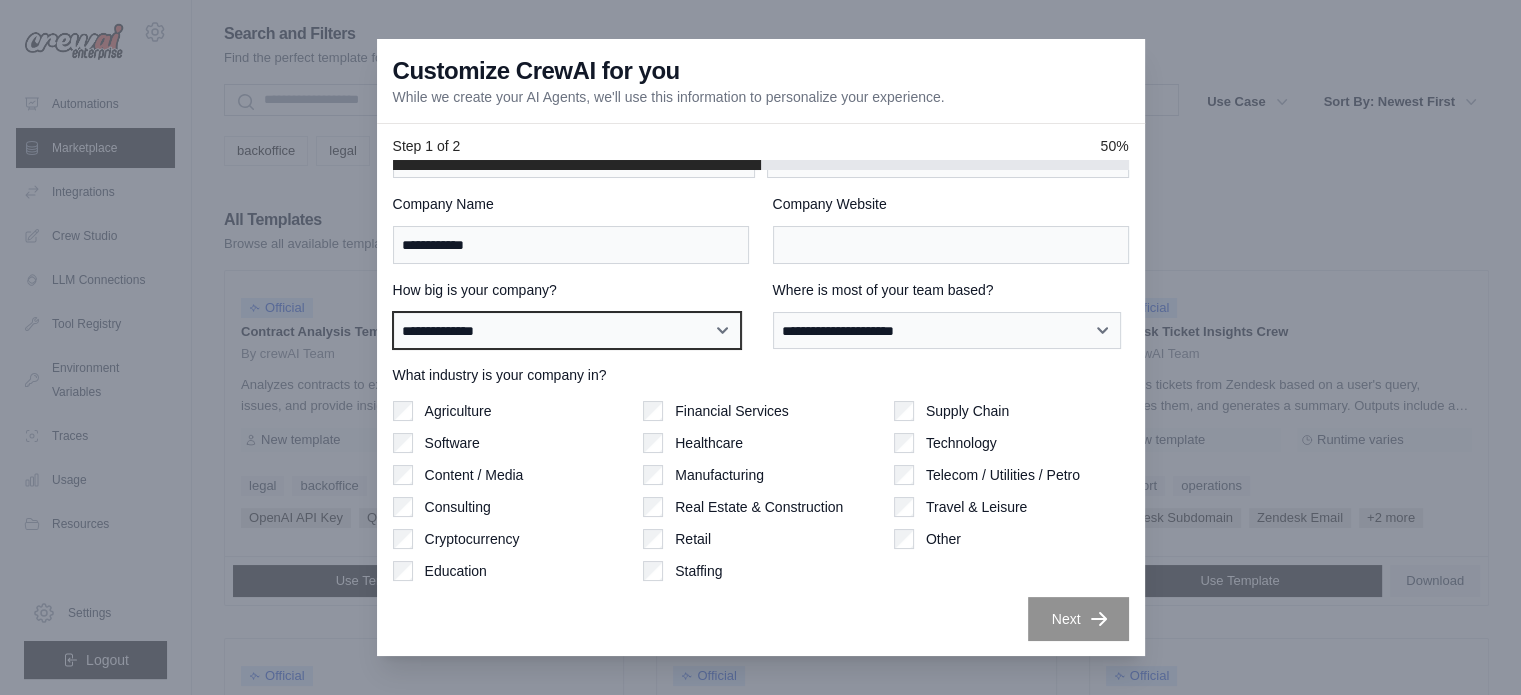 click on "**********" at bounding box center [567, 331] 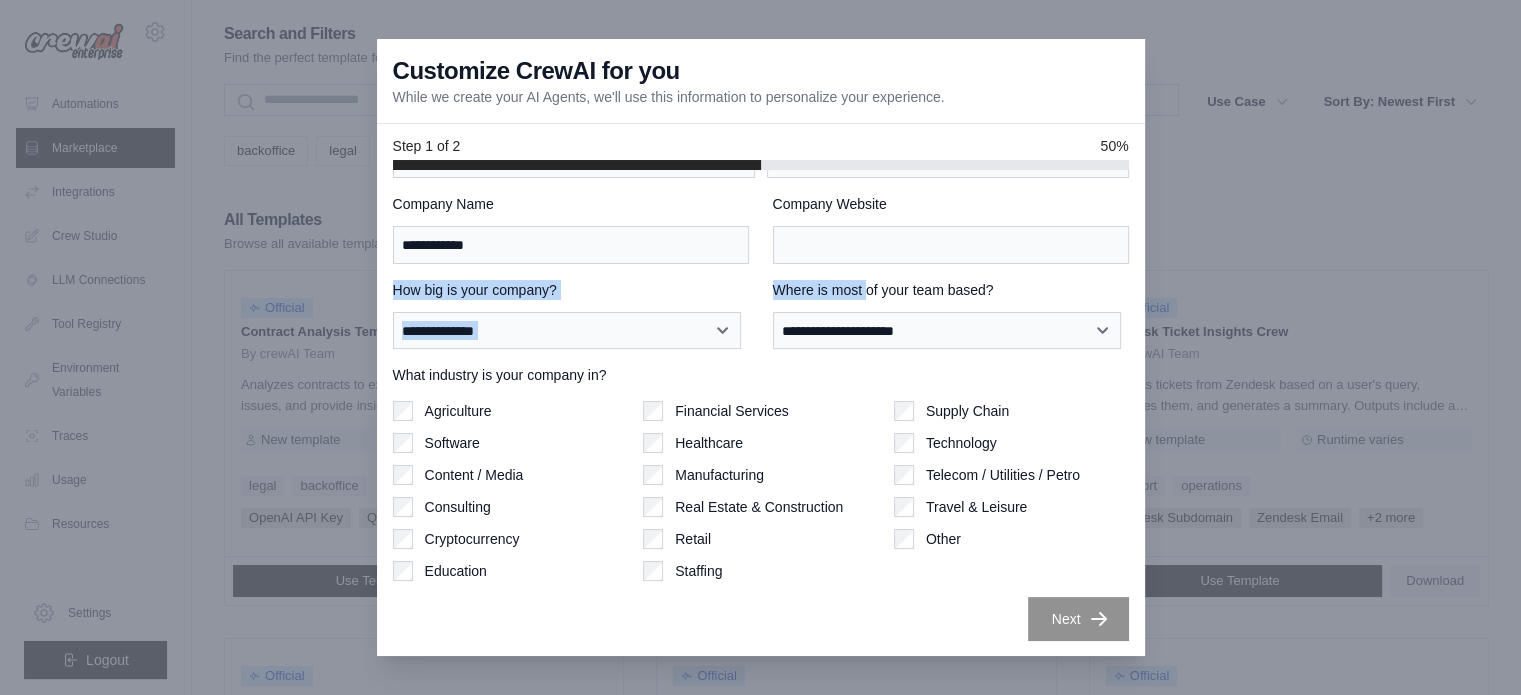 drag, startPoint x: 863, startPoint y: 276, endPoint x: 881, endPoint y: 257, distance: 26.172504 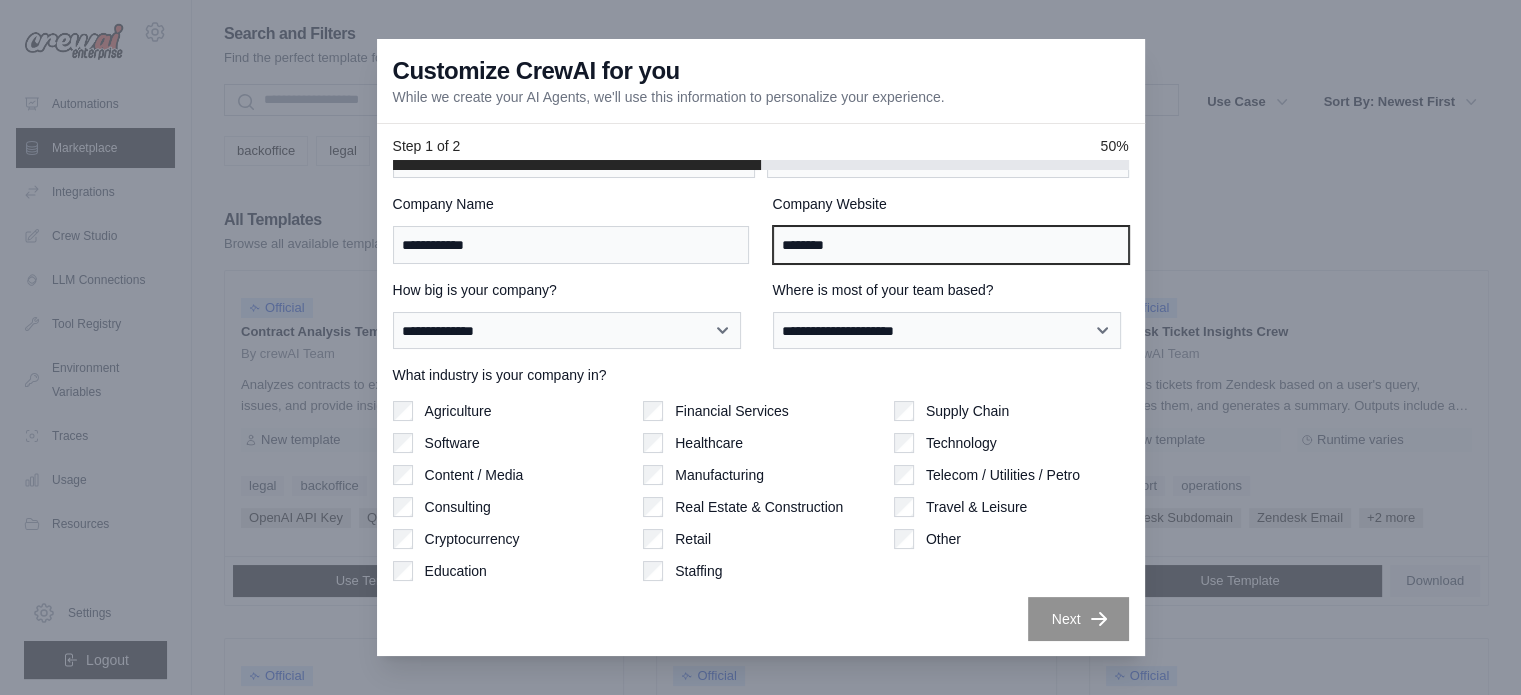 type on "********" 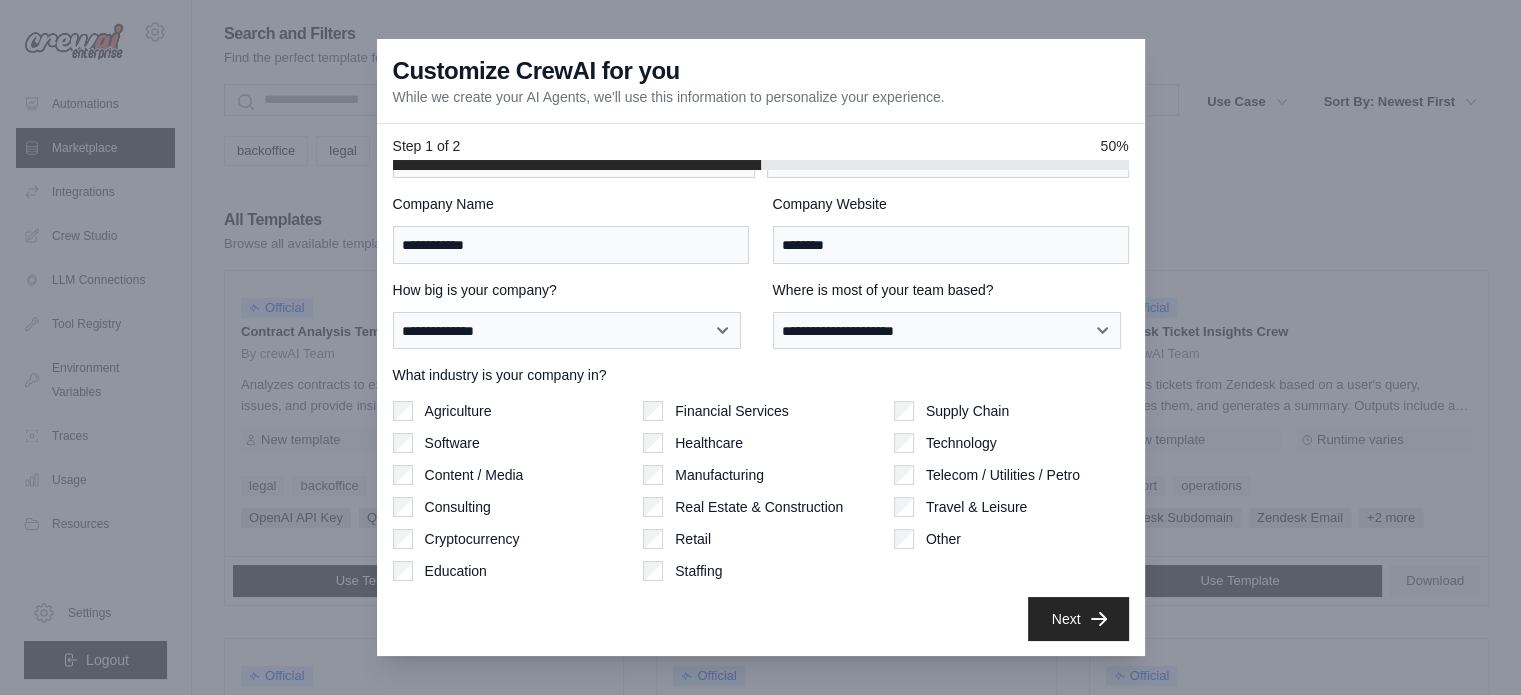 click on "Next" at bounding box center (761, 619) 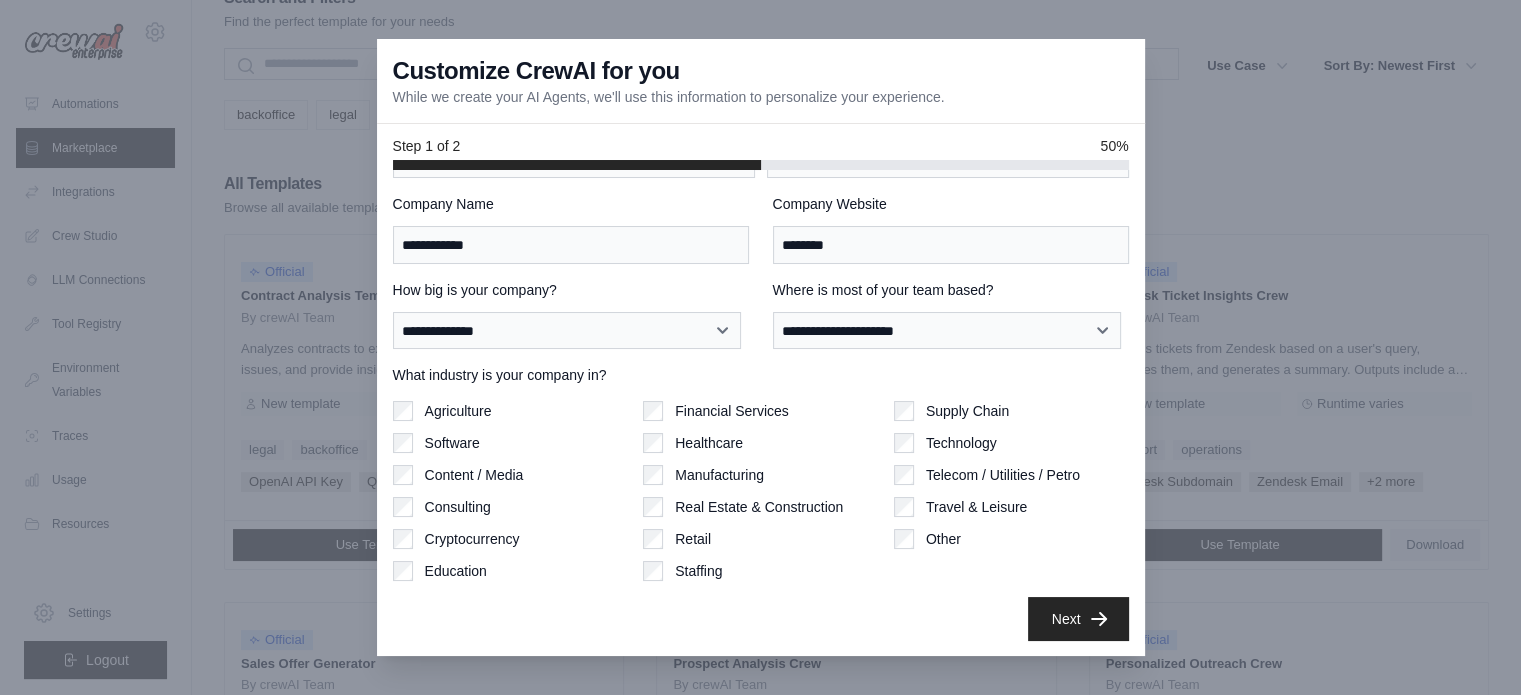 scroll, scrollTop: 151, scrollLeft: 0, axis: vertical 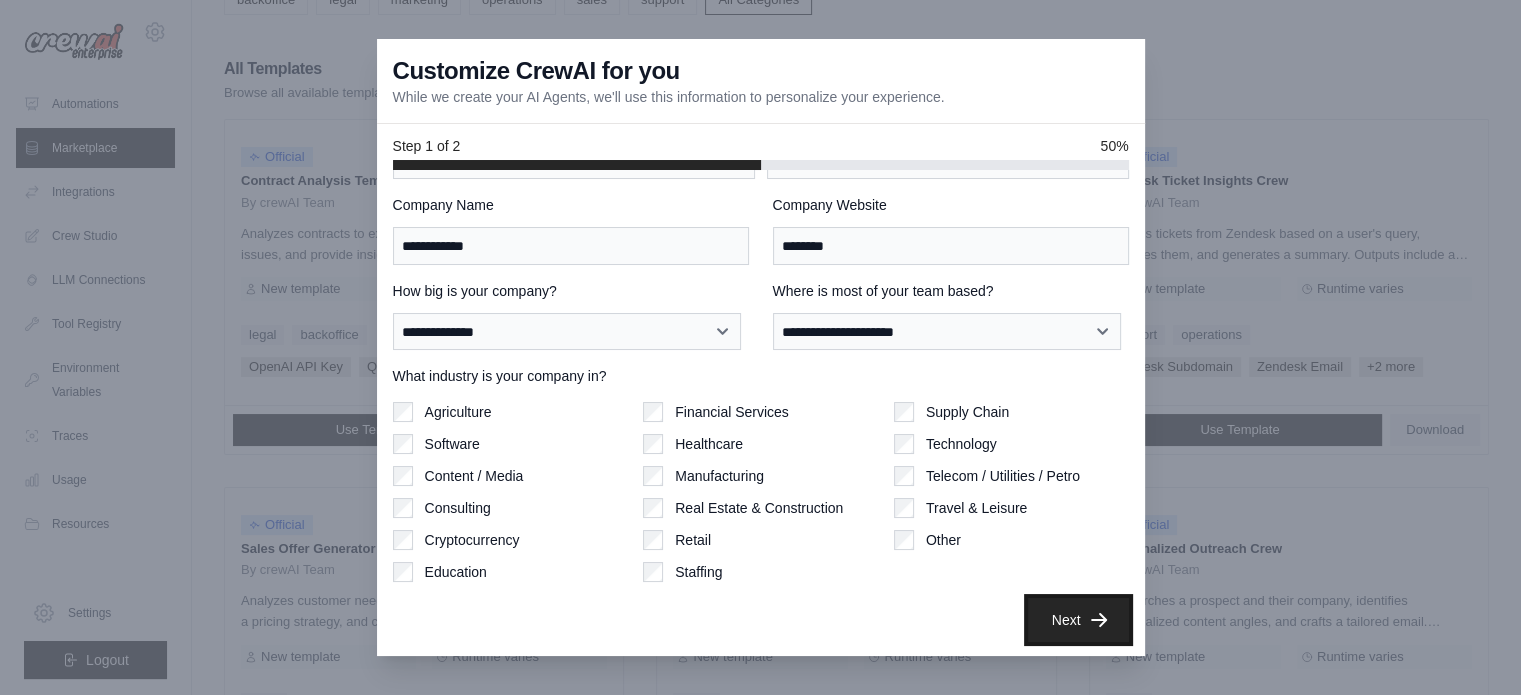 click on "Next" at bounding box center [1078, 620] 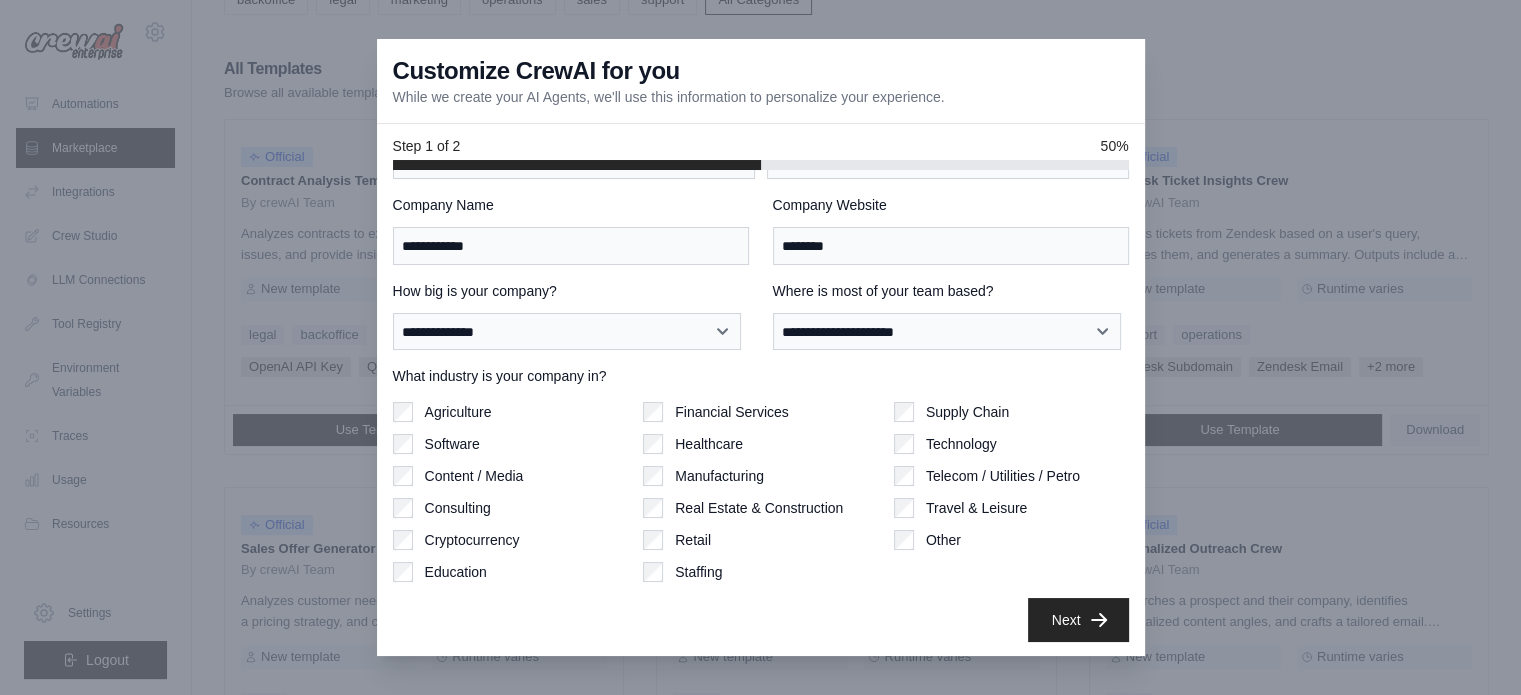 scroll, scrollTop: 0, scrollLeft: 0, axis: both 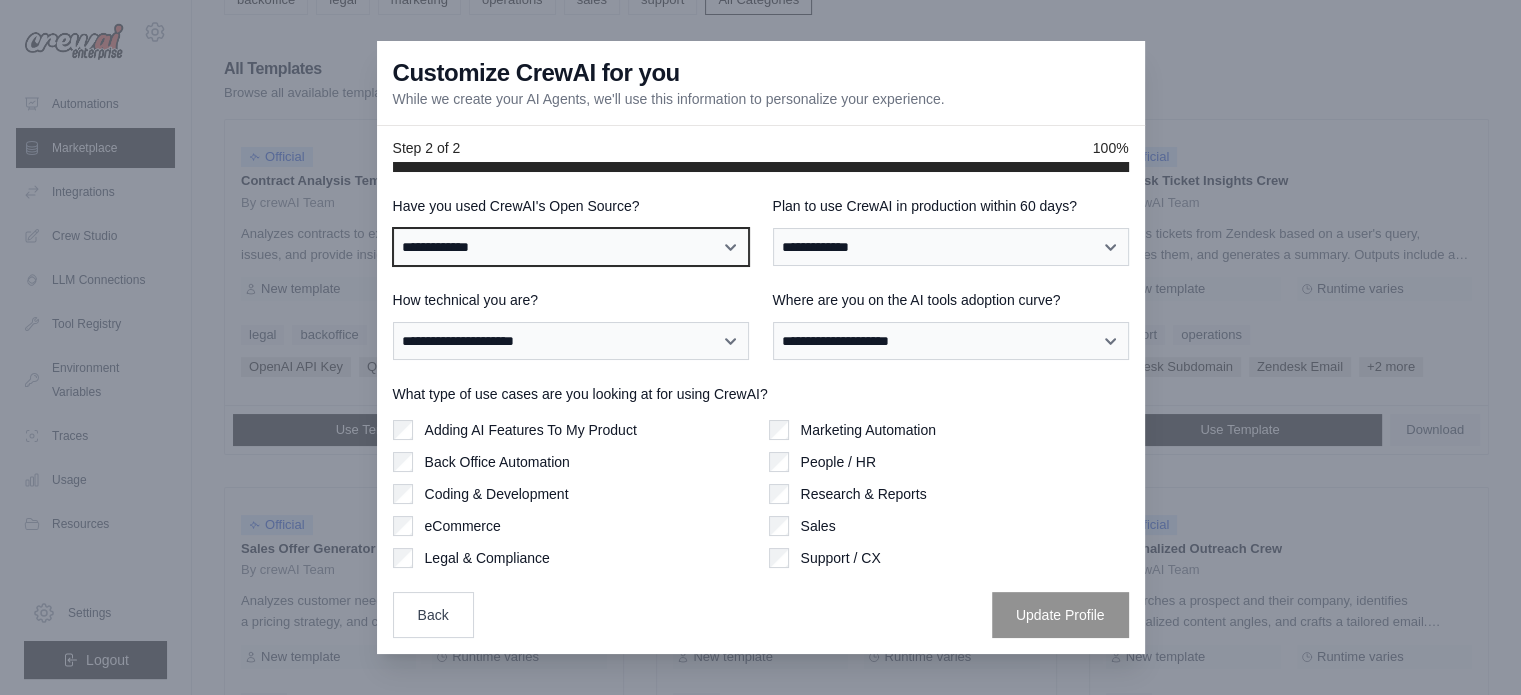 click on "**********" at bounding box center (571, 247) 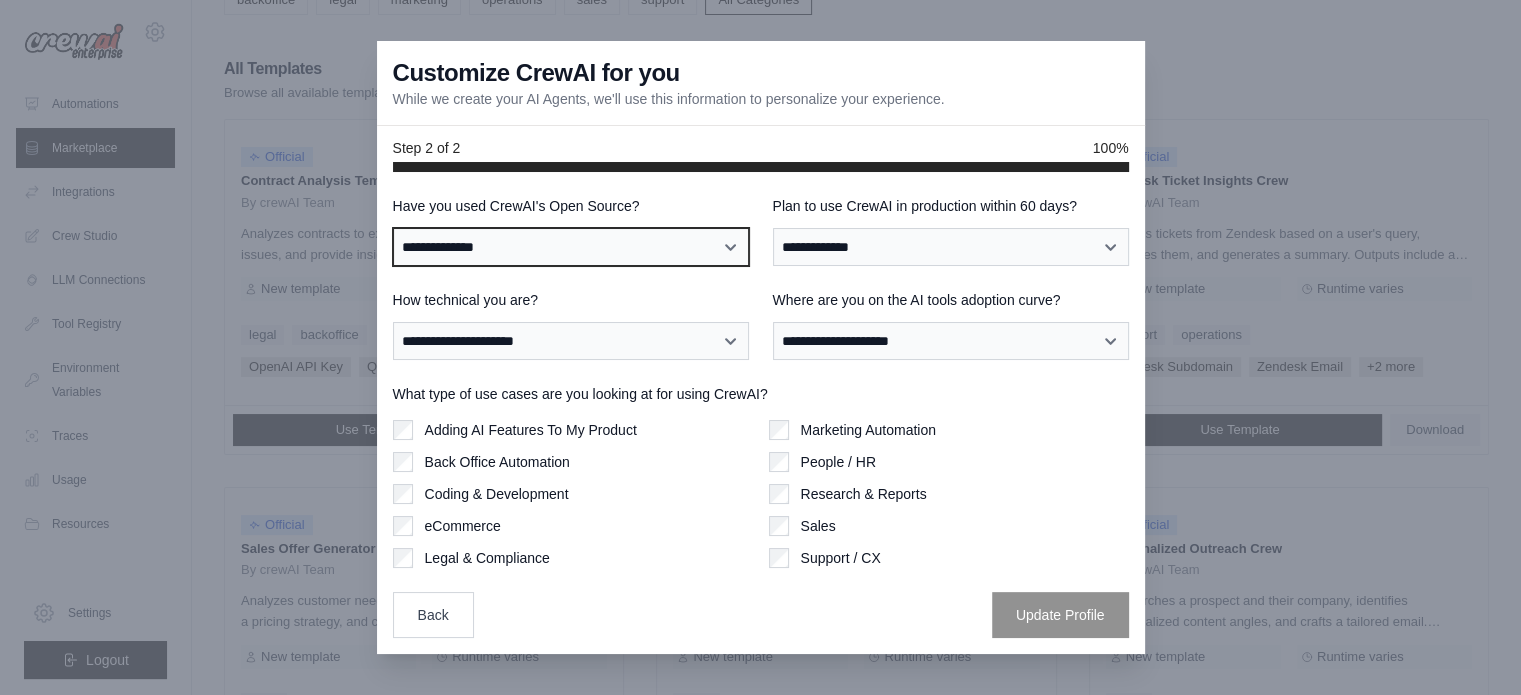 click on "**********" at bounding box center [571, 247] 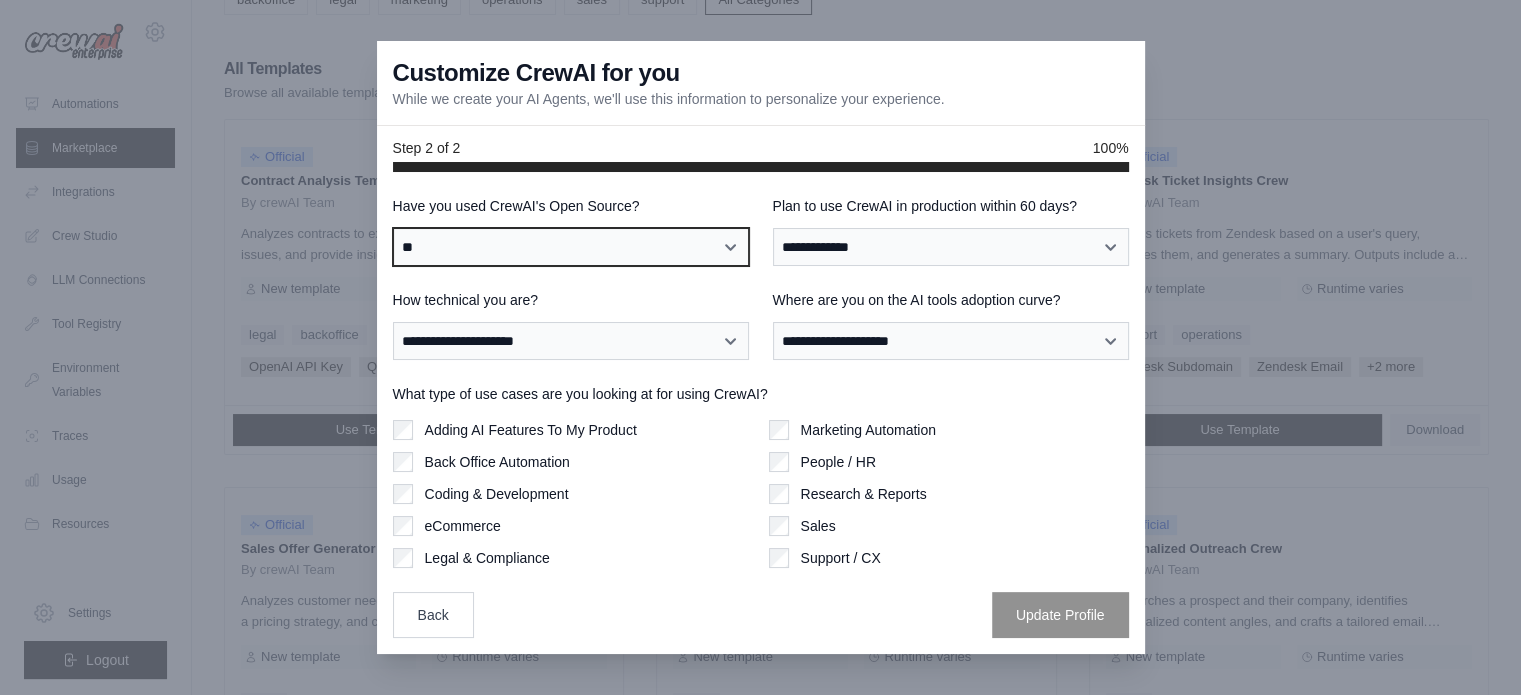 click on "**********" at bounding box center [571, 247] 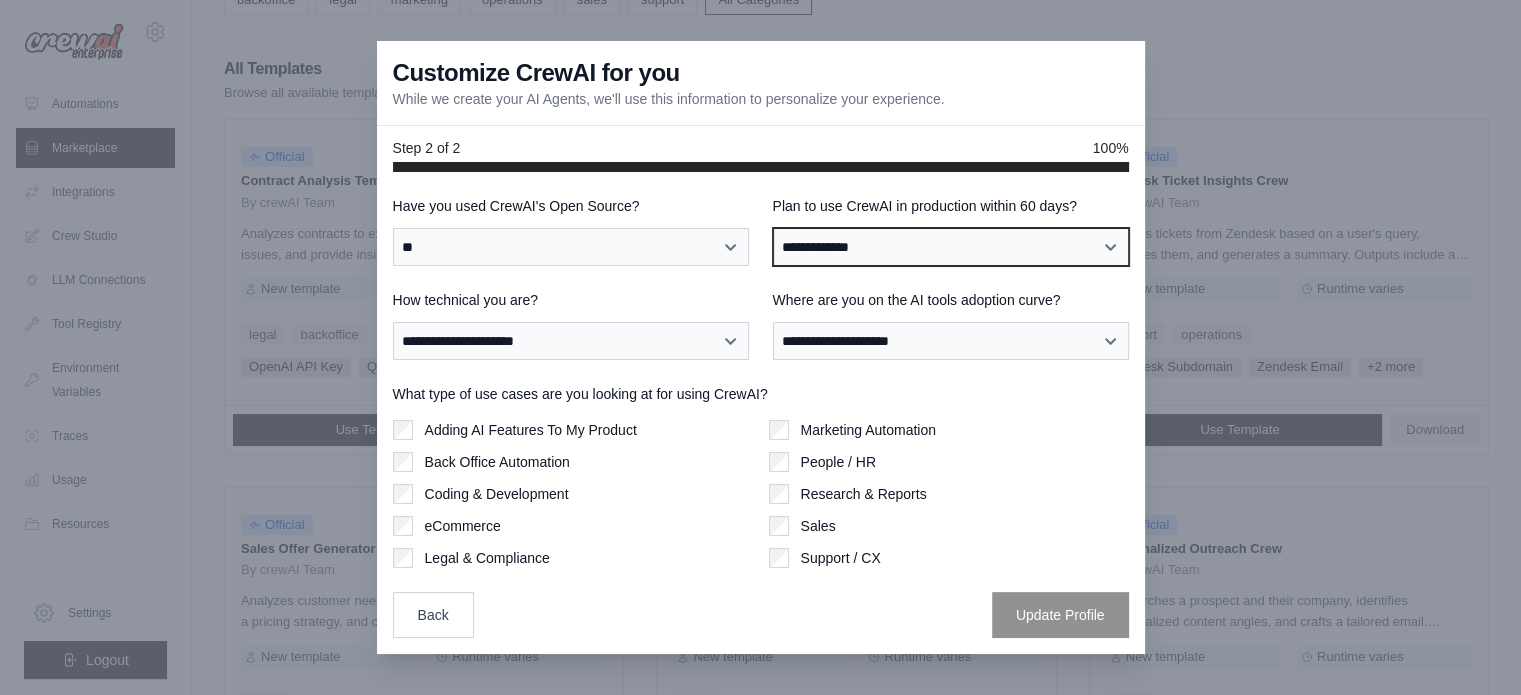 click on "**********" at bounding box center (951, 247) 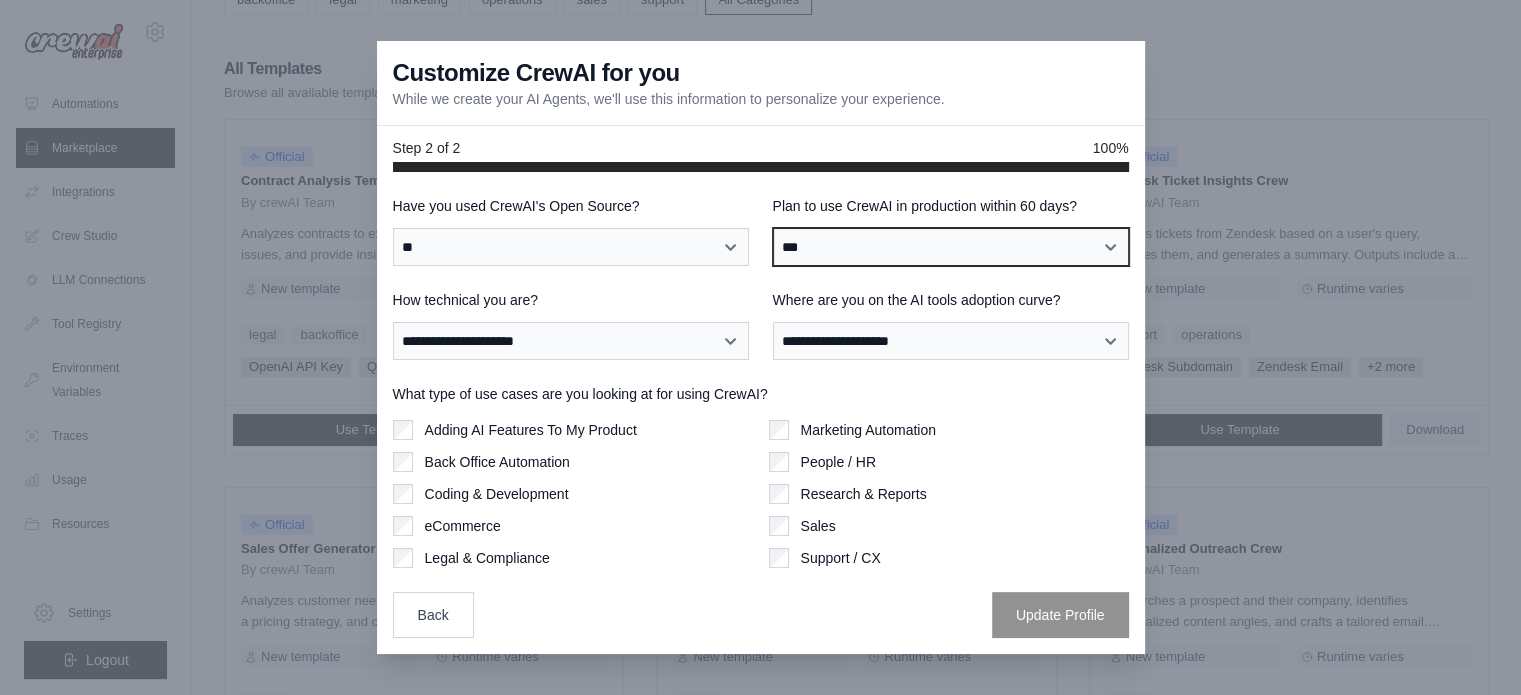 click on "**********" at bounding box center [951, 247] 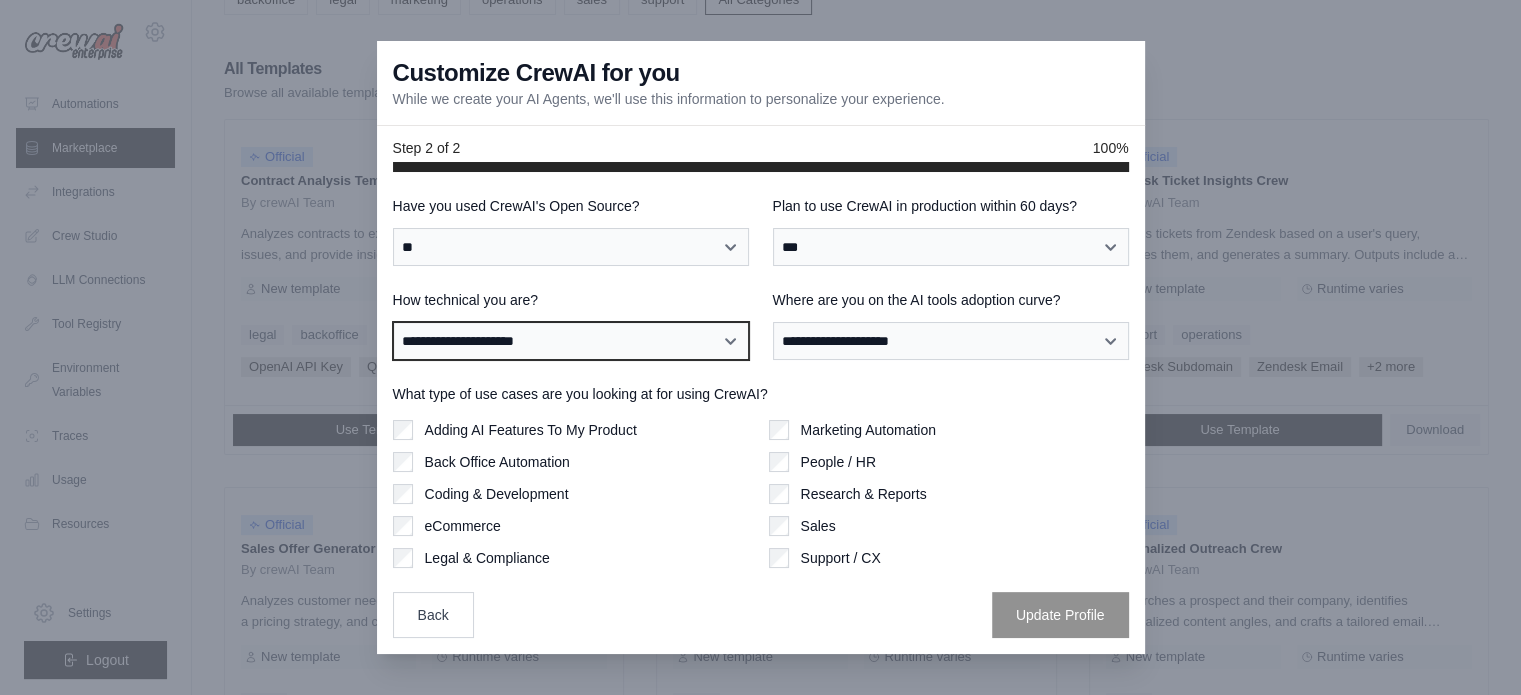 click on "**********" at bounding box center (571, 341) 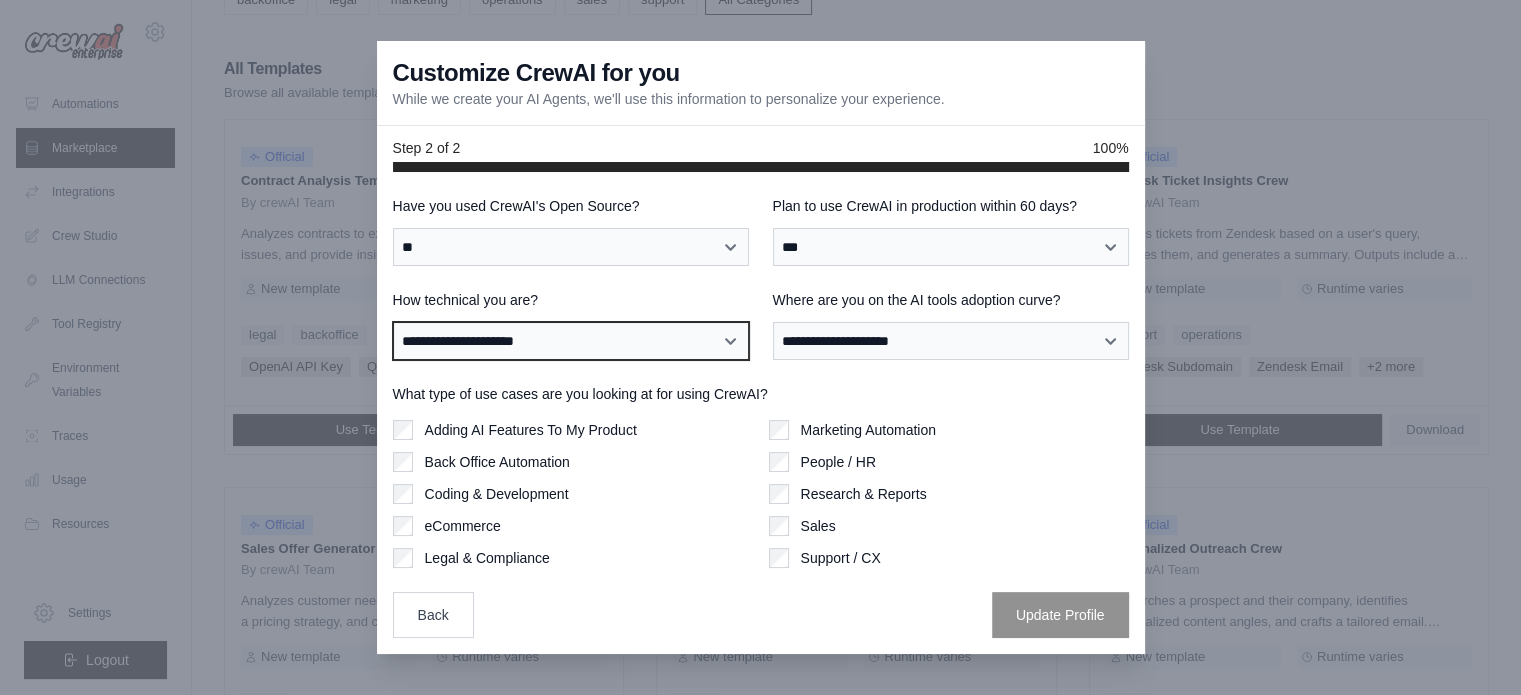 select on "**********" 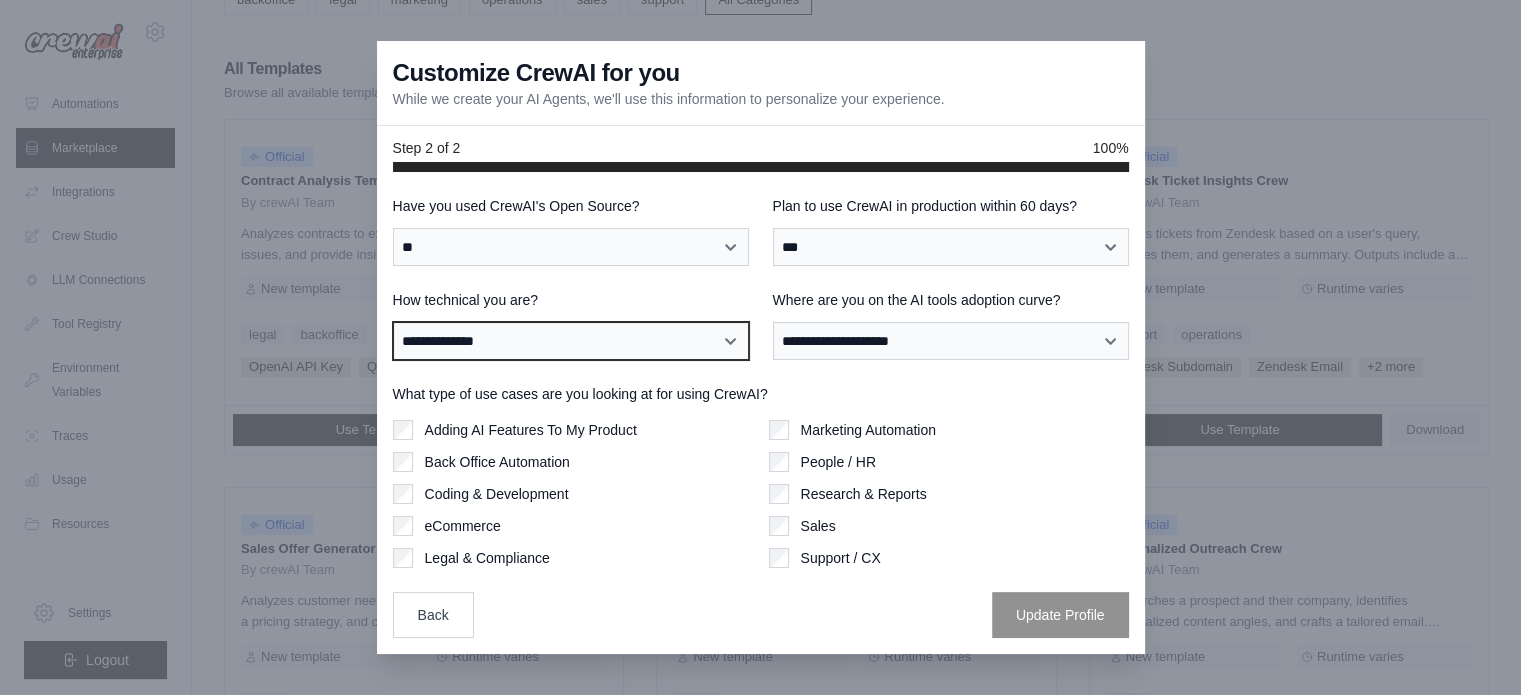 click on "**********" at bounding box center [571, 341] 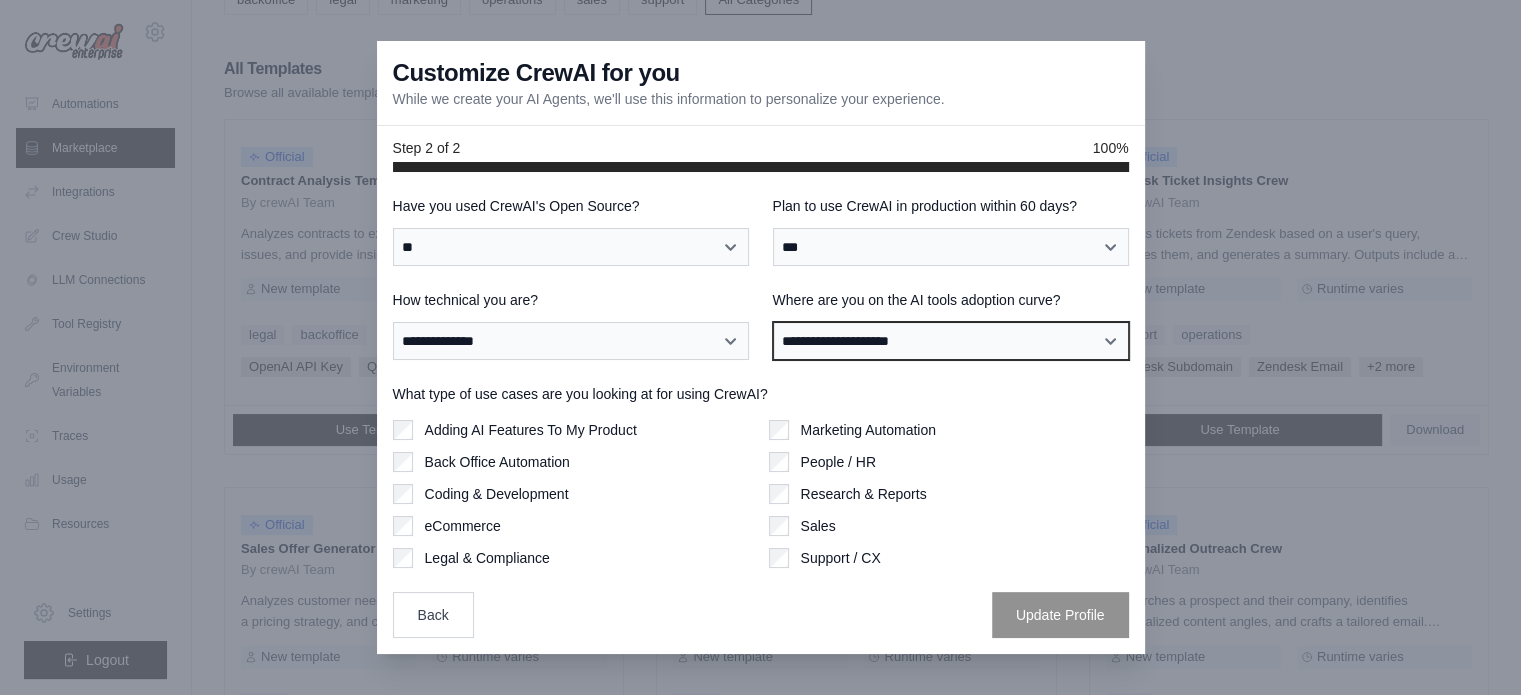 click on "**********" at bounding box center [951, 341] 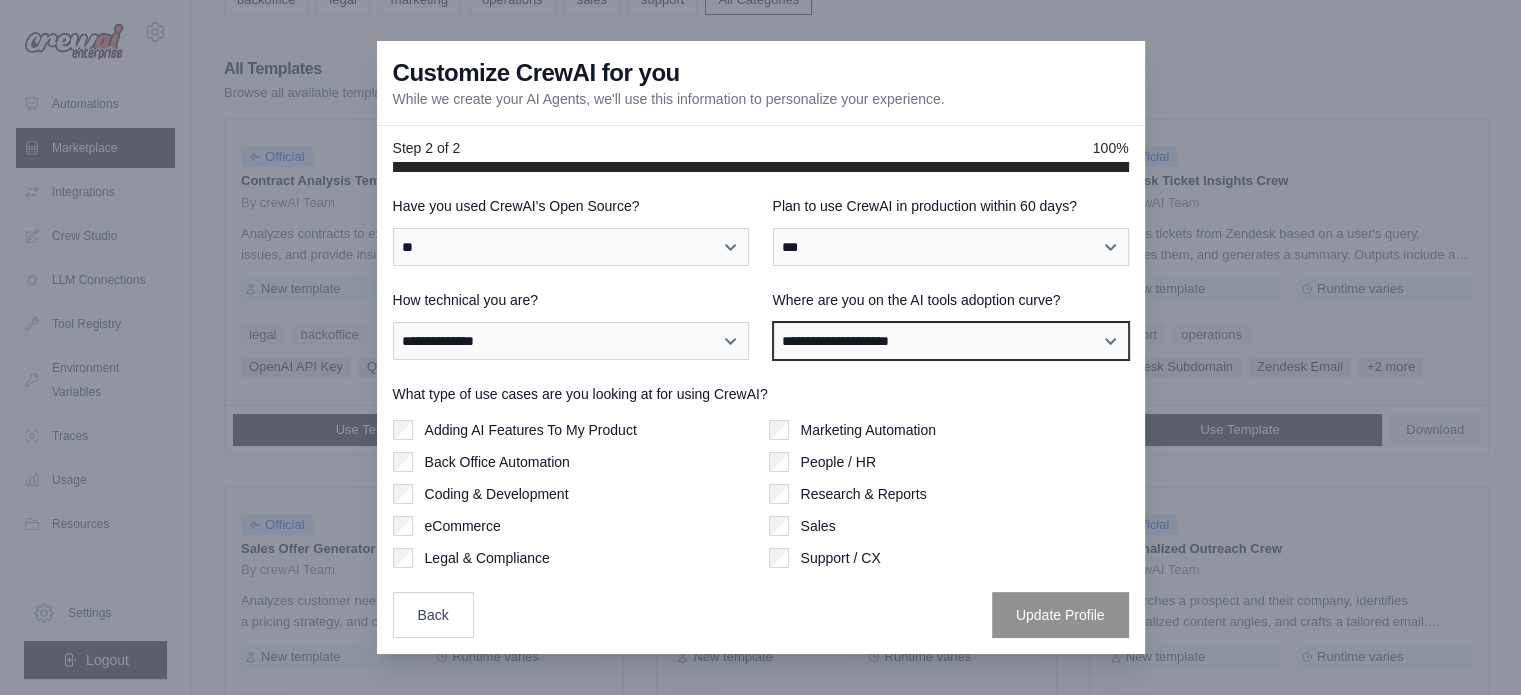 select on "**********" 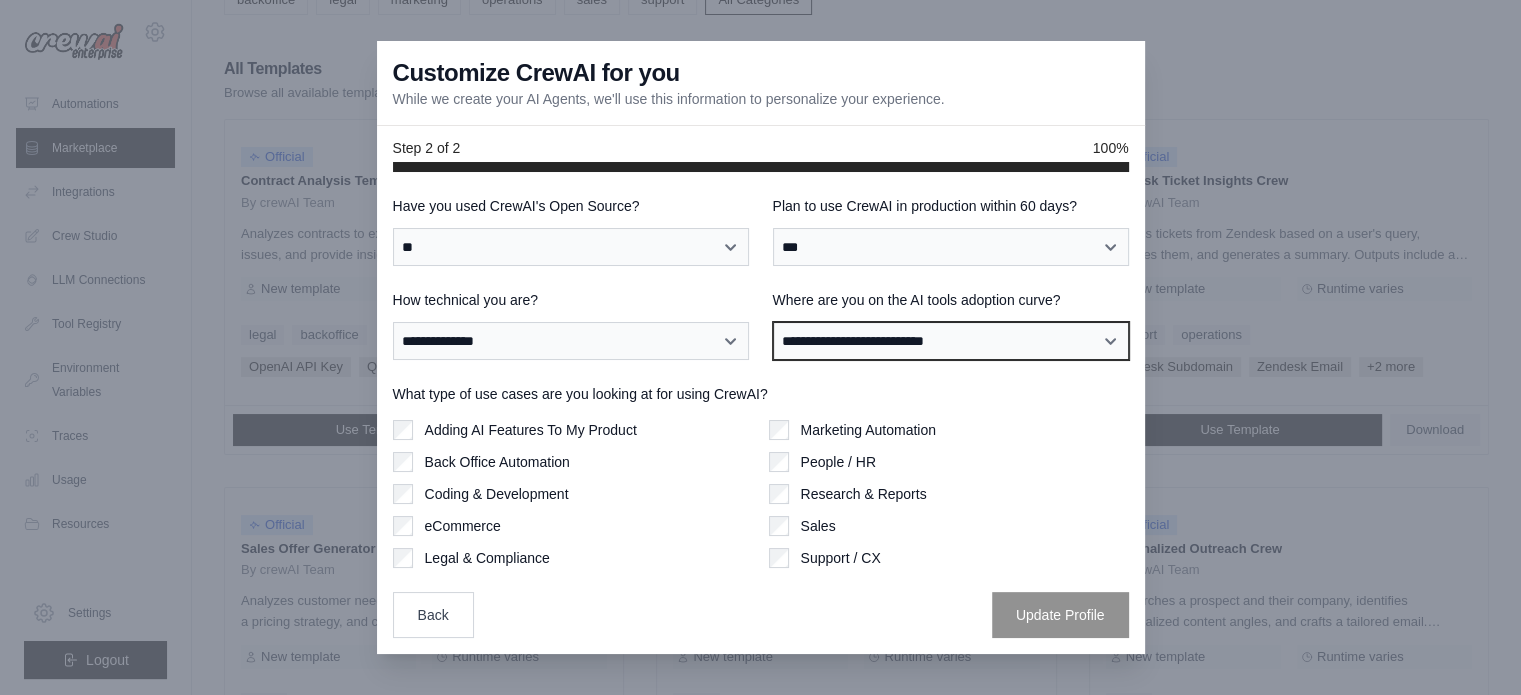 click on "**********" at bounding box center [951, 341] 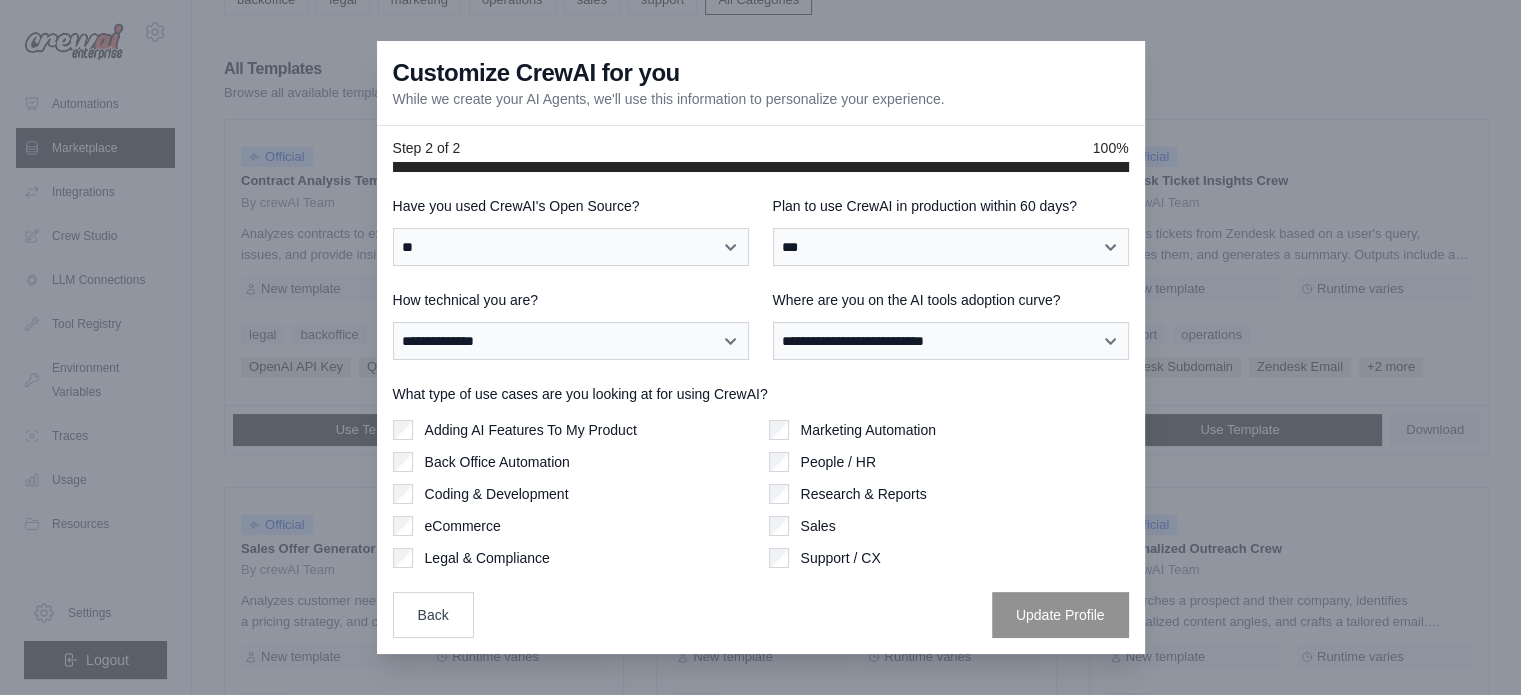 click on "Back Office Automation" at bounding box center (497, 462) 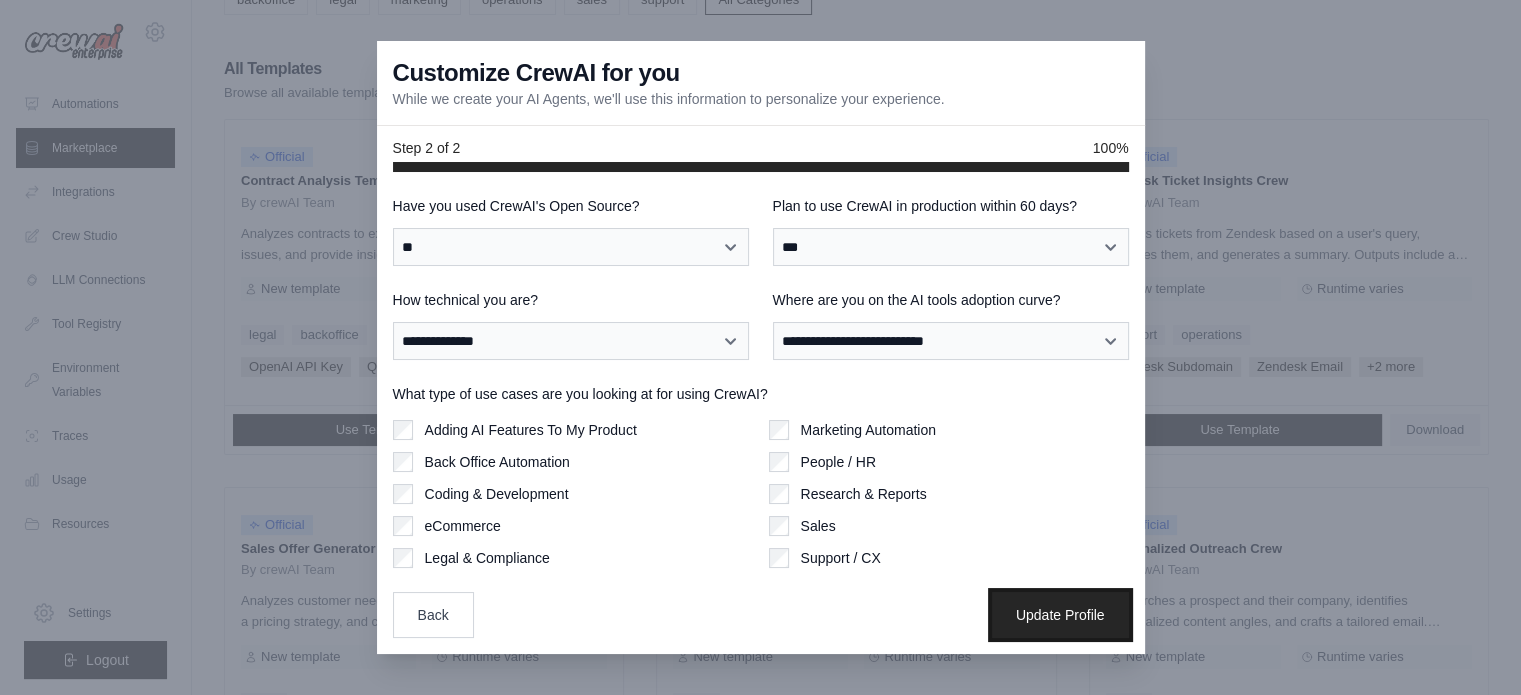 click on "Update Profile" at bounding box center (1060, 615) 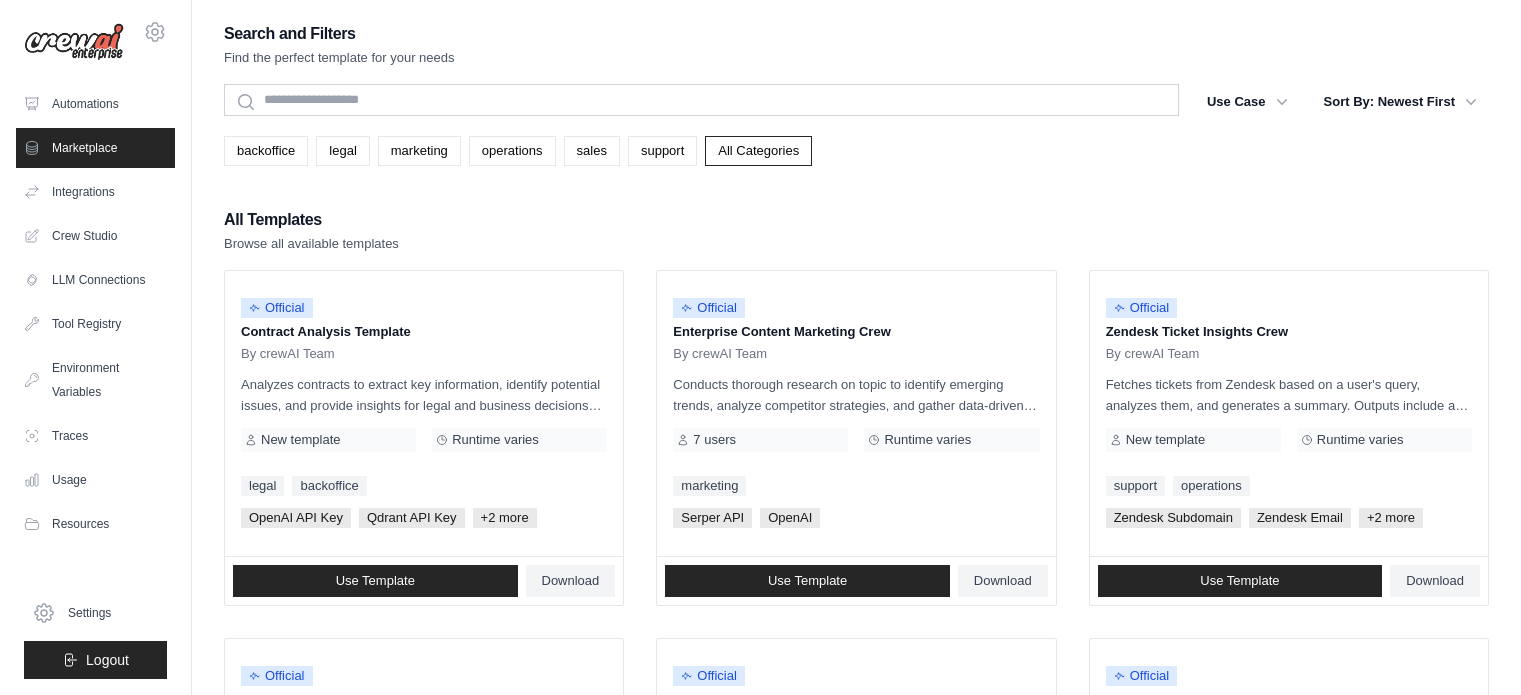 scroll, scrollTop: 150, scrollLeft: 0, axis: vertical 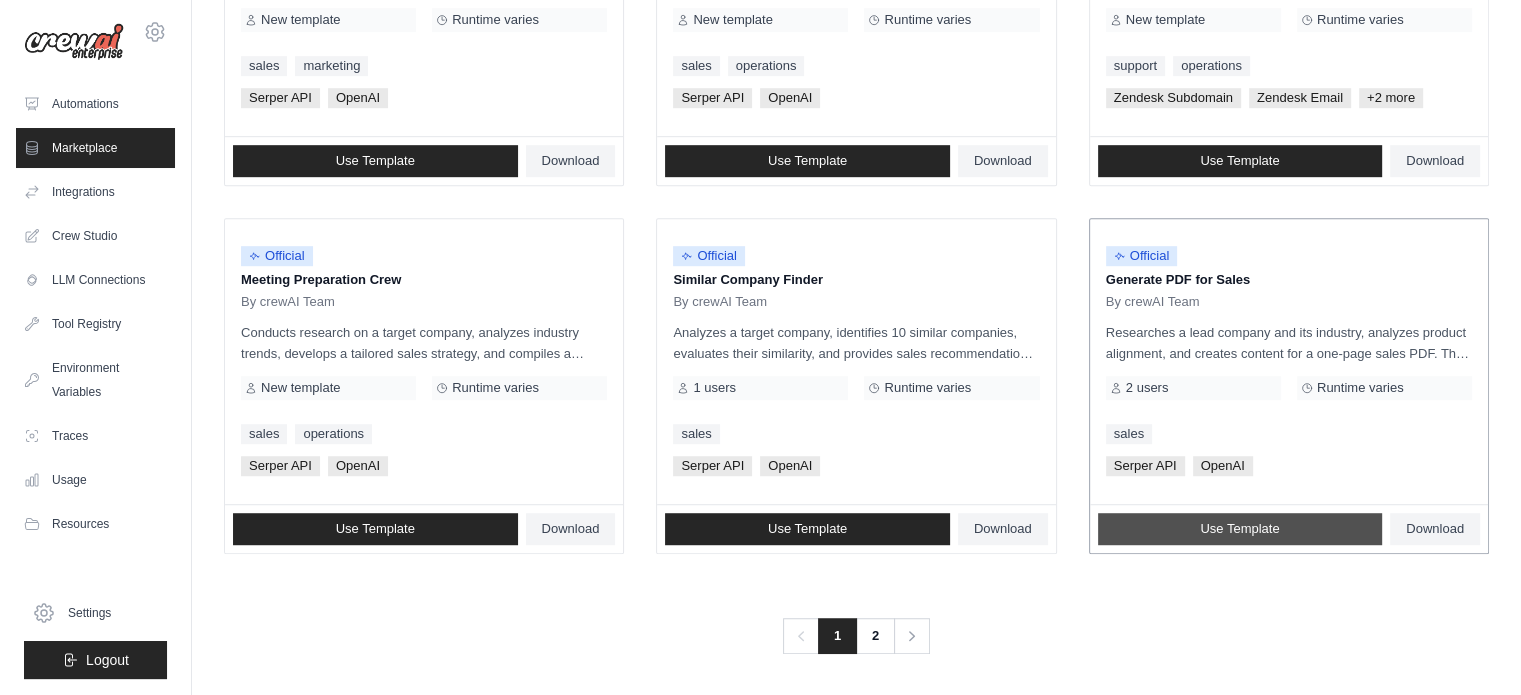 click on "Use Template" at bounding box center (1239, 529) 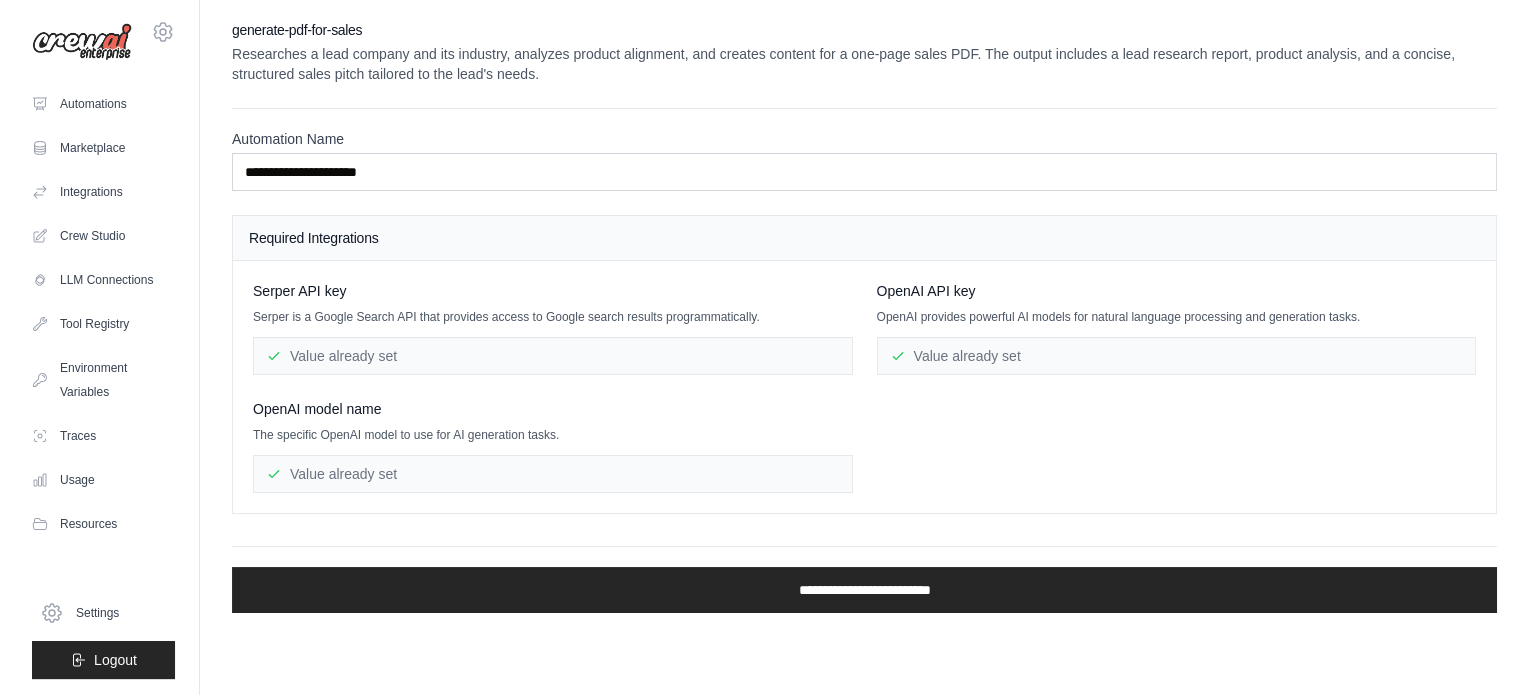 scroll, scrollTop: 0, scrollLeft: 0, axis: both 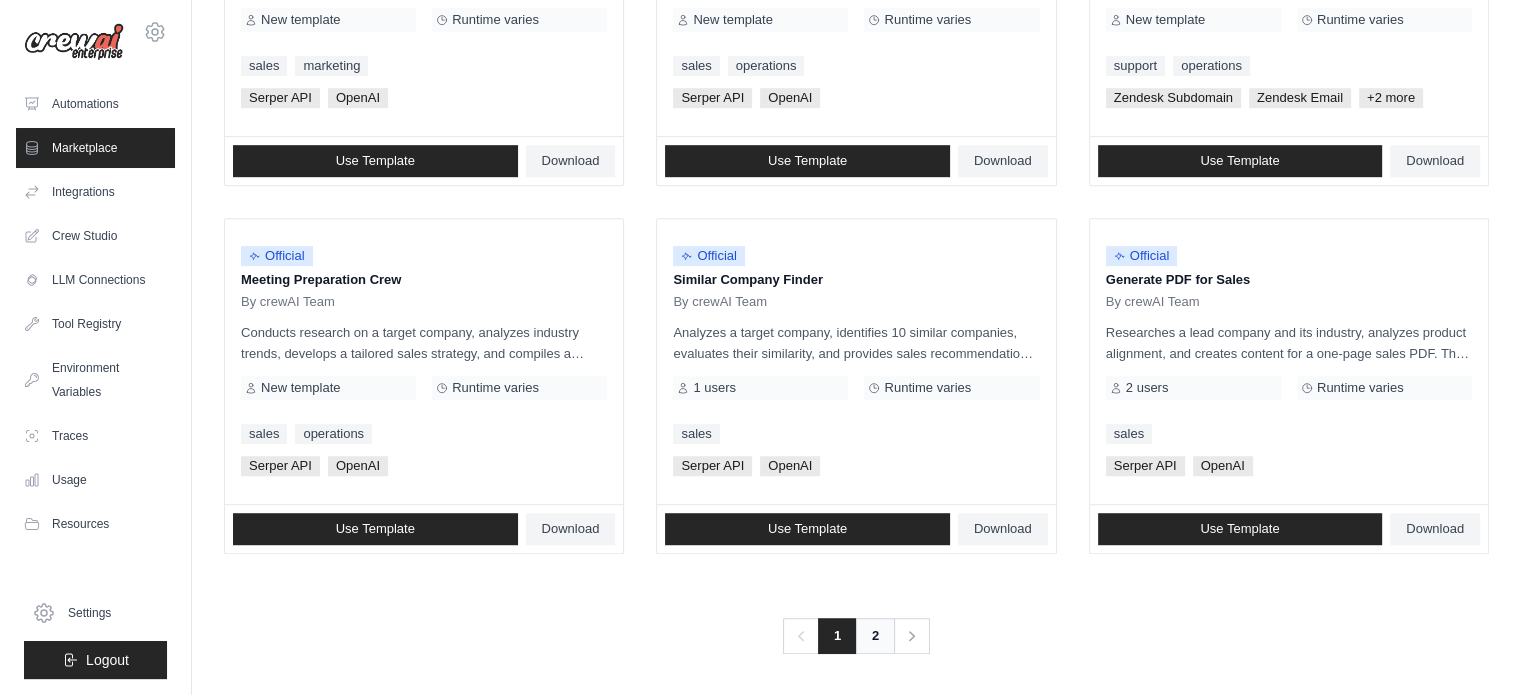 click on "2" at bounding box center [875, 636] 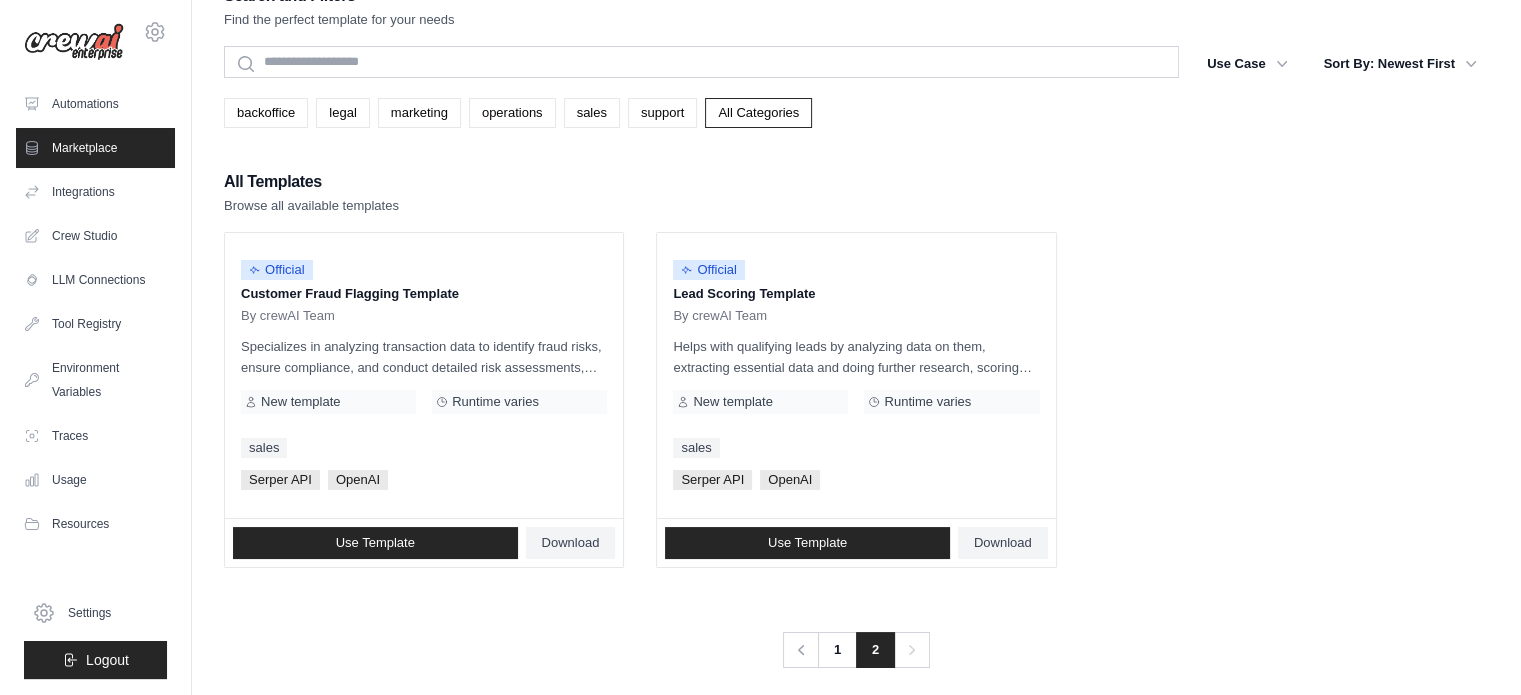 scroll, scrollTop: 37, scrollLeft: 0, axis: vertical 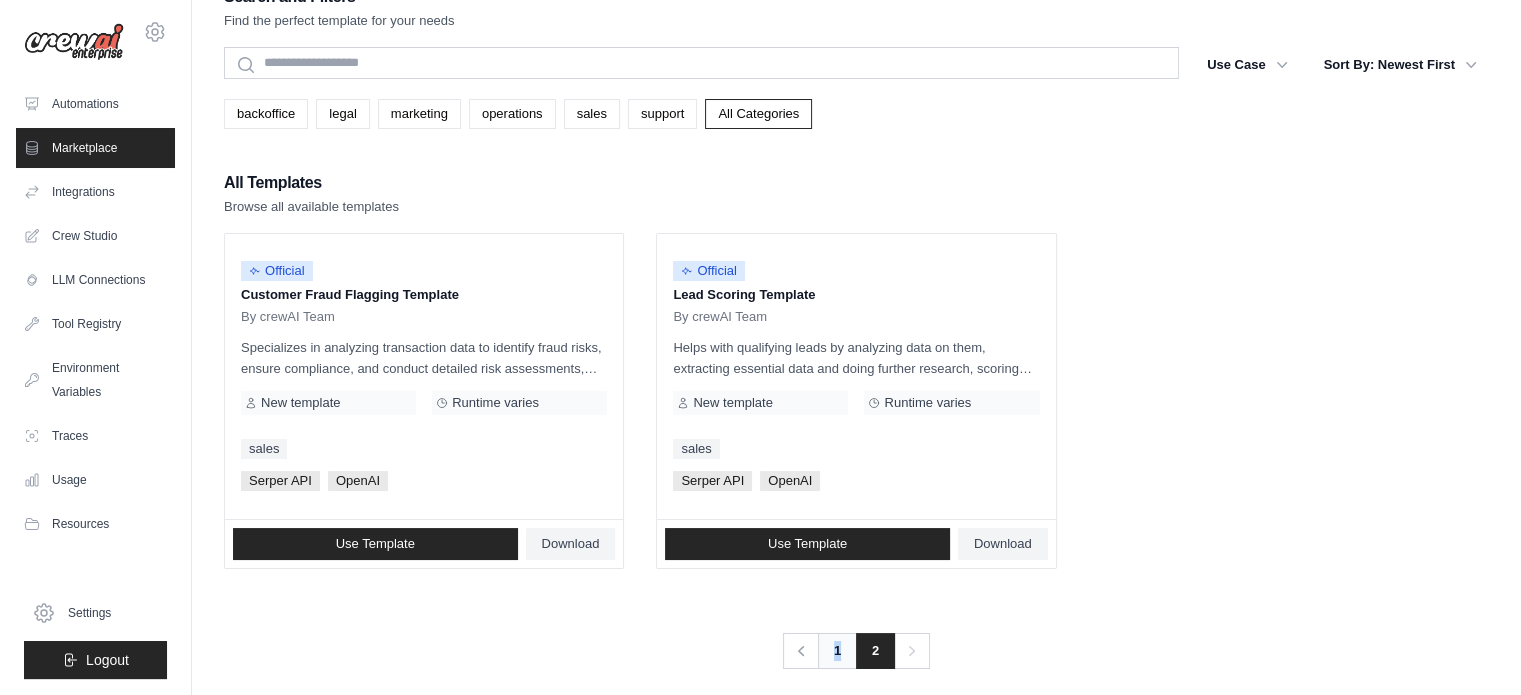 drag, startPoint x: 836, startPoint y: 629, endPoint x: 835, endPoint y: 643, distance: 14.035668 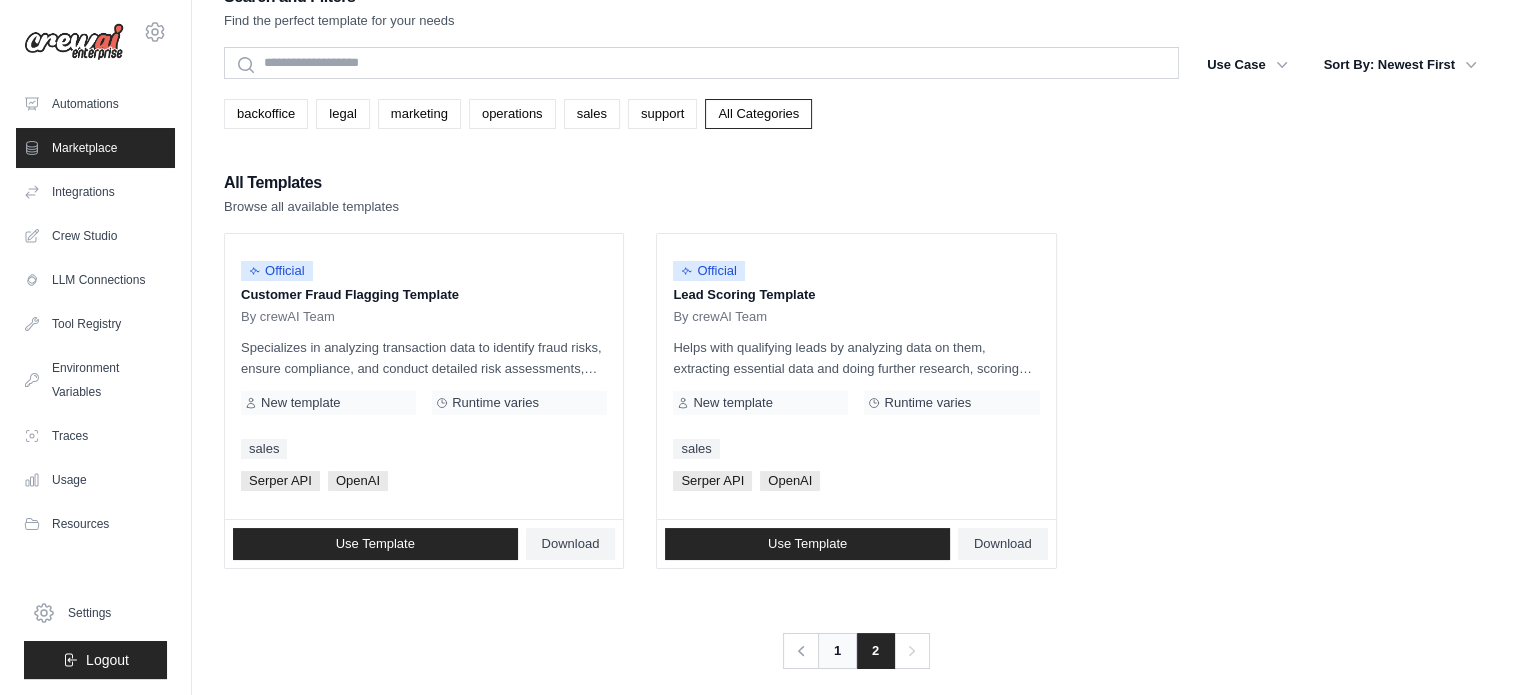 click on "1" at bounding box center (837, 651) 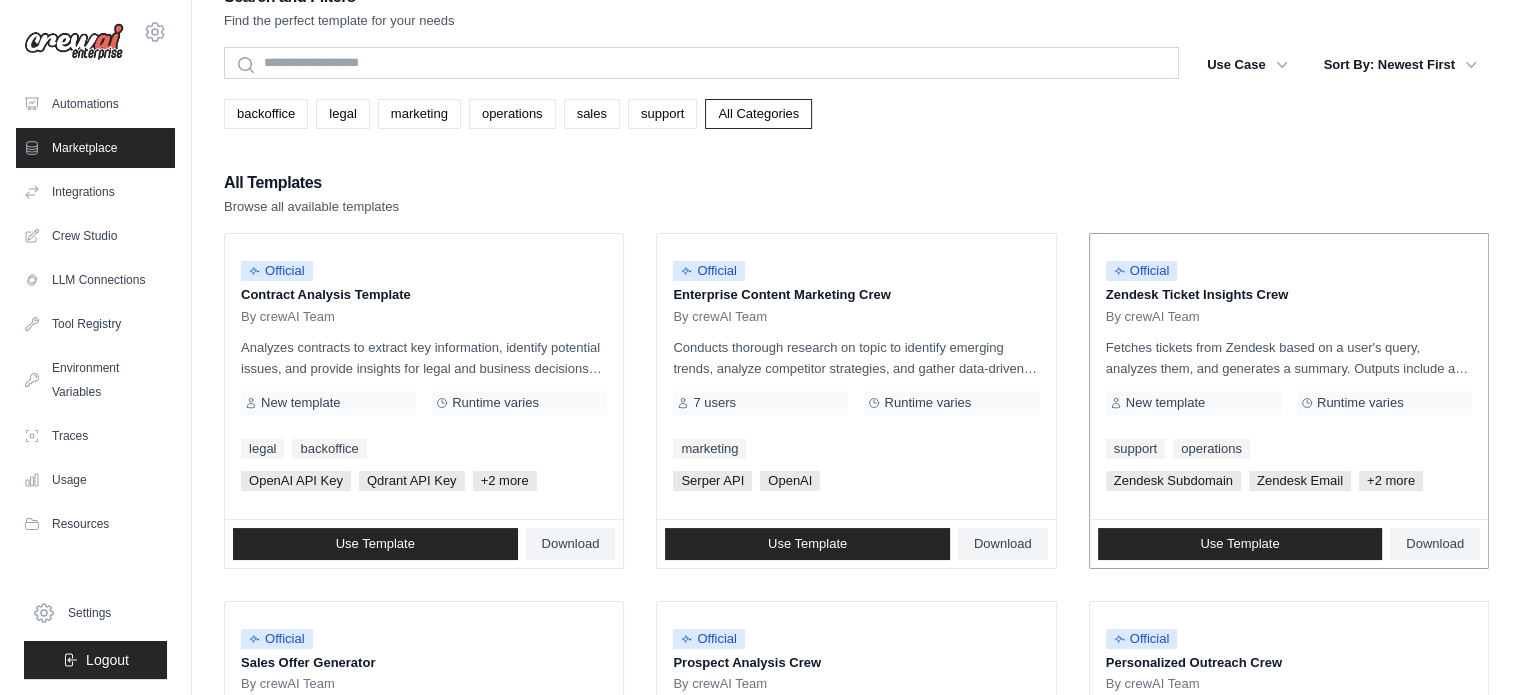 scroll, scrollTop: 0, scrollLeft: 0, axis: both 